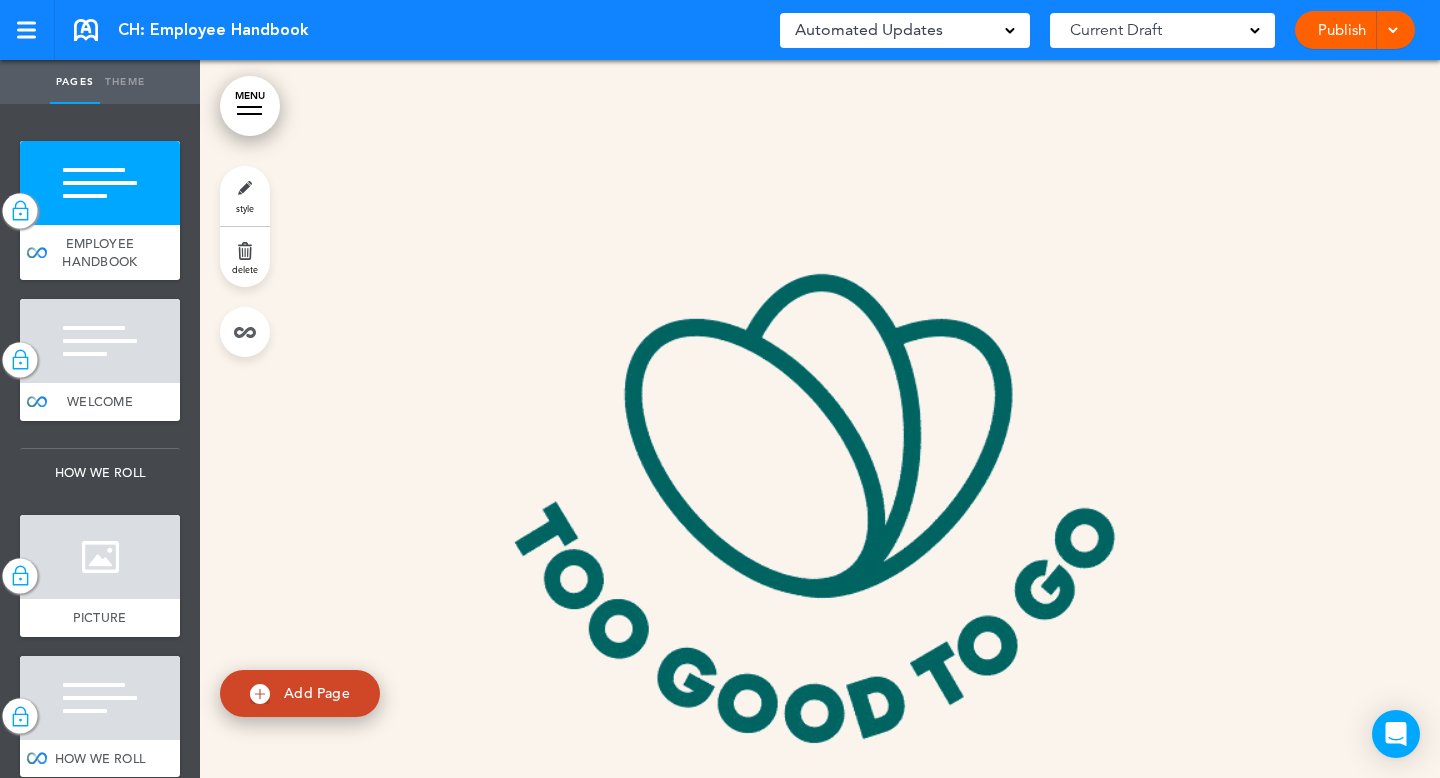 scroll, scrollTop: 0, scrollLeft: 0, axis: both 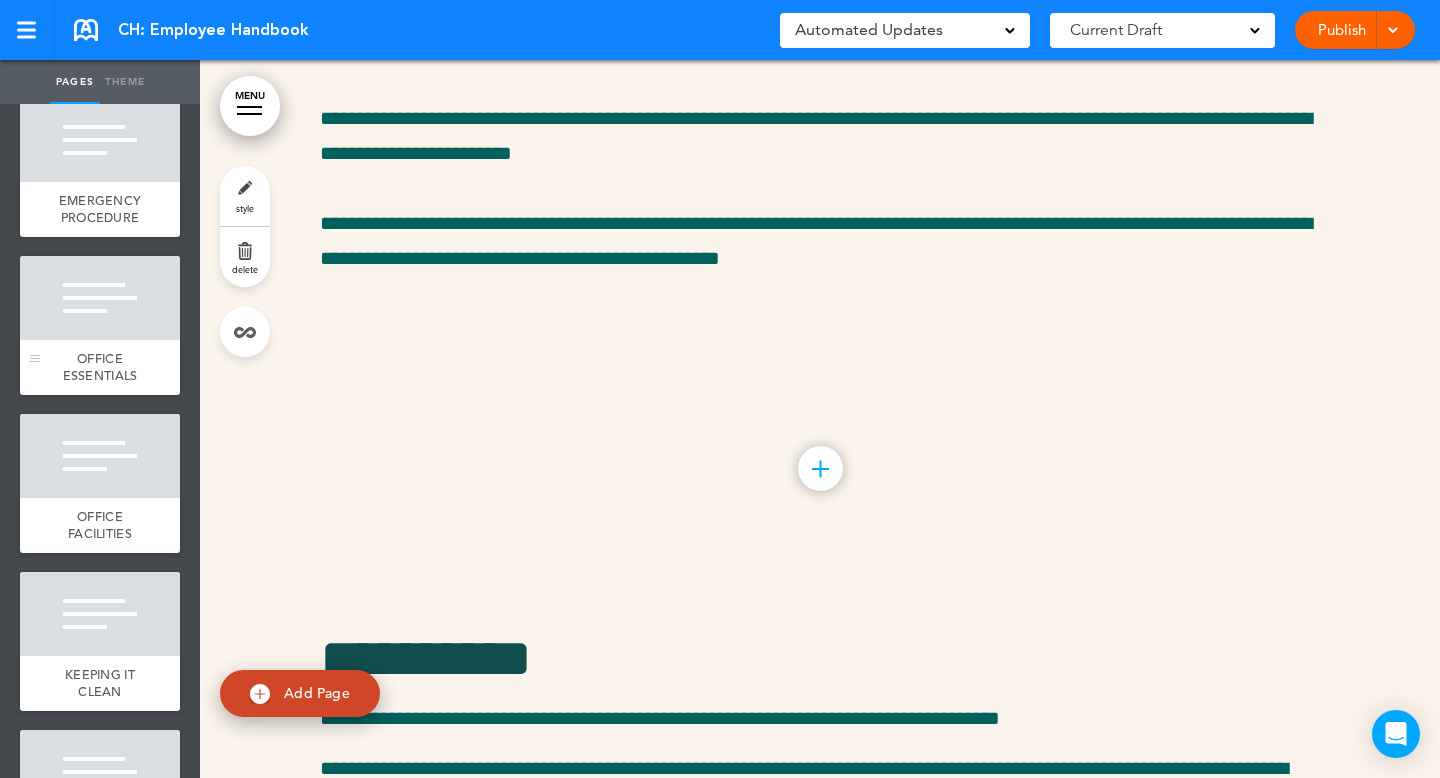 click on "OFFICE ESSENTIALS" at bounding box center (100, 367) 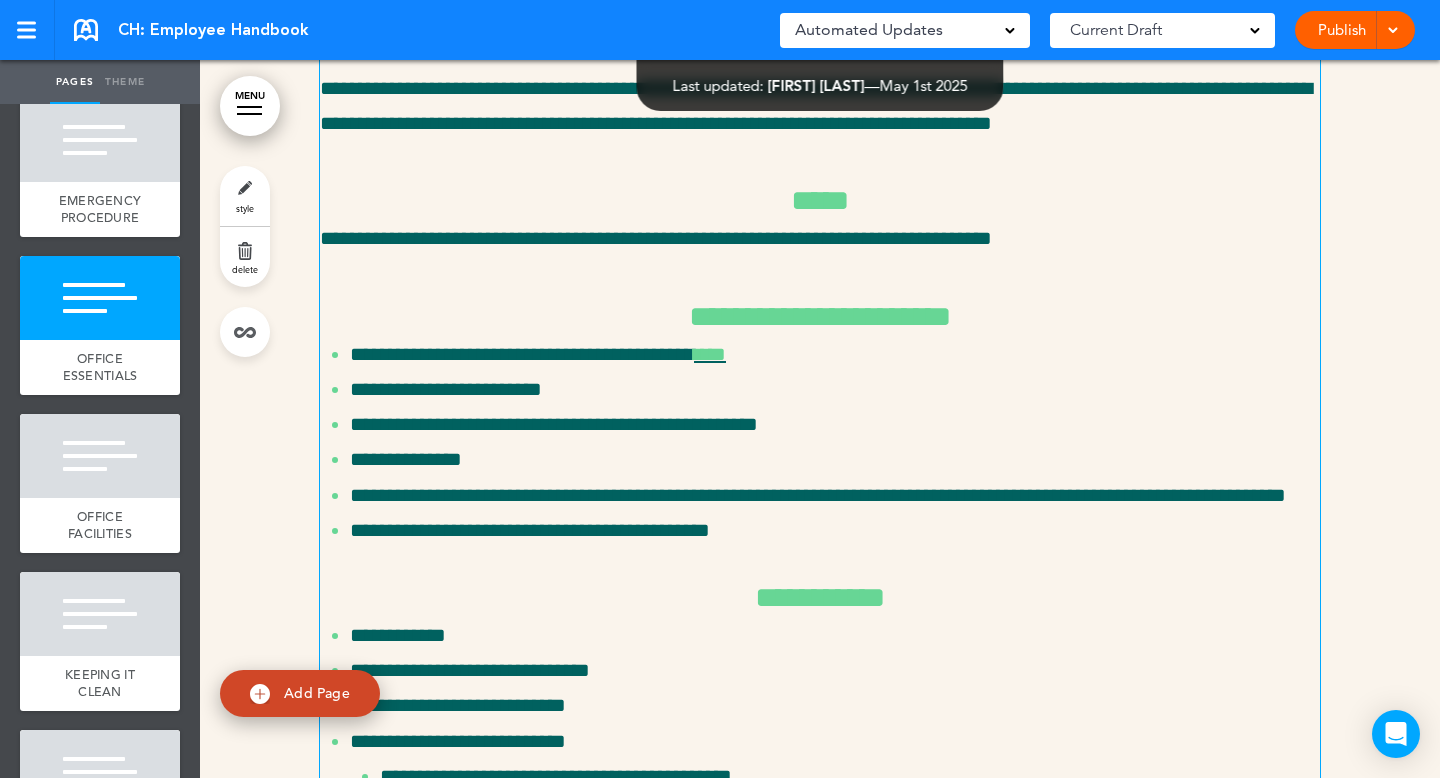 scroll, scrollTop: 93772, scrollLeft: 0, axis: vertical 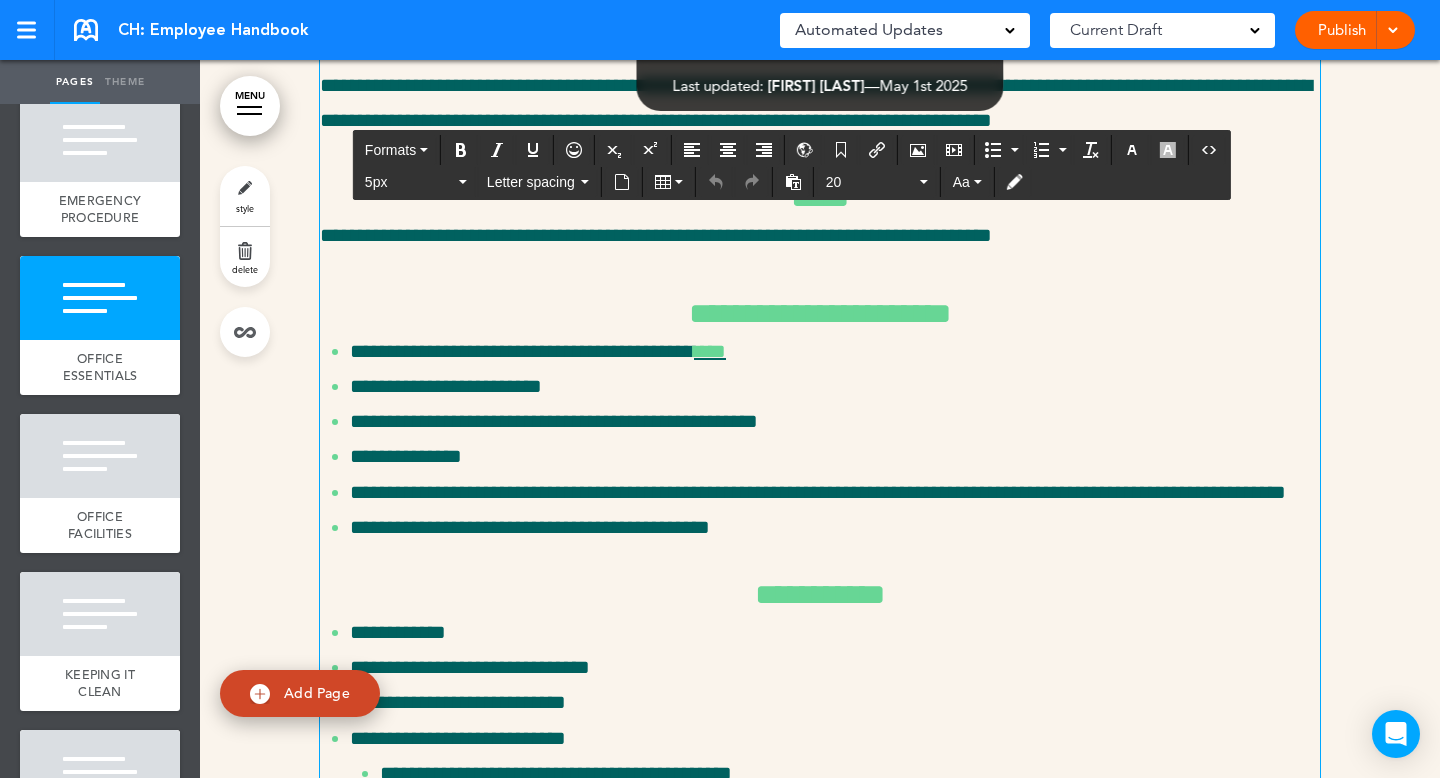 click on "**********" at bounding box center [816, 102] 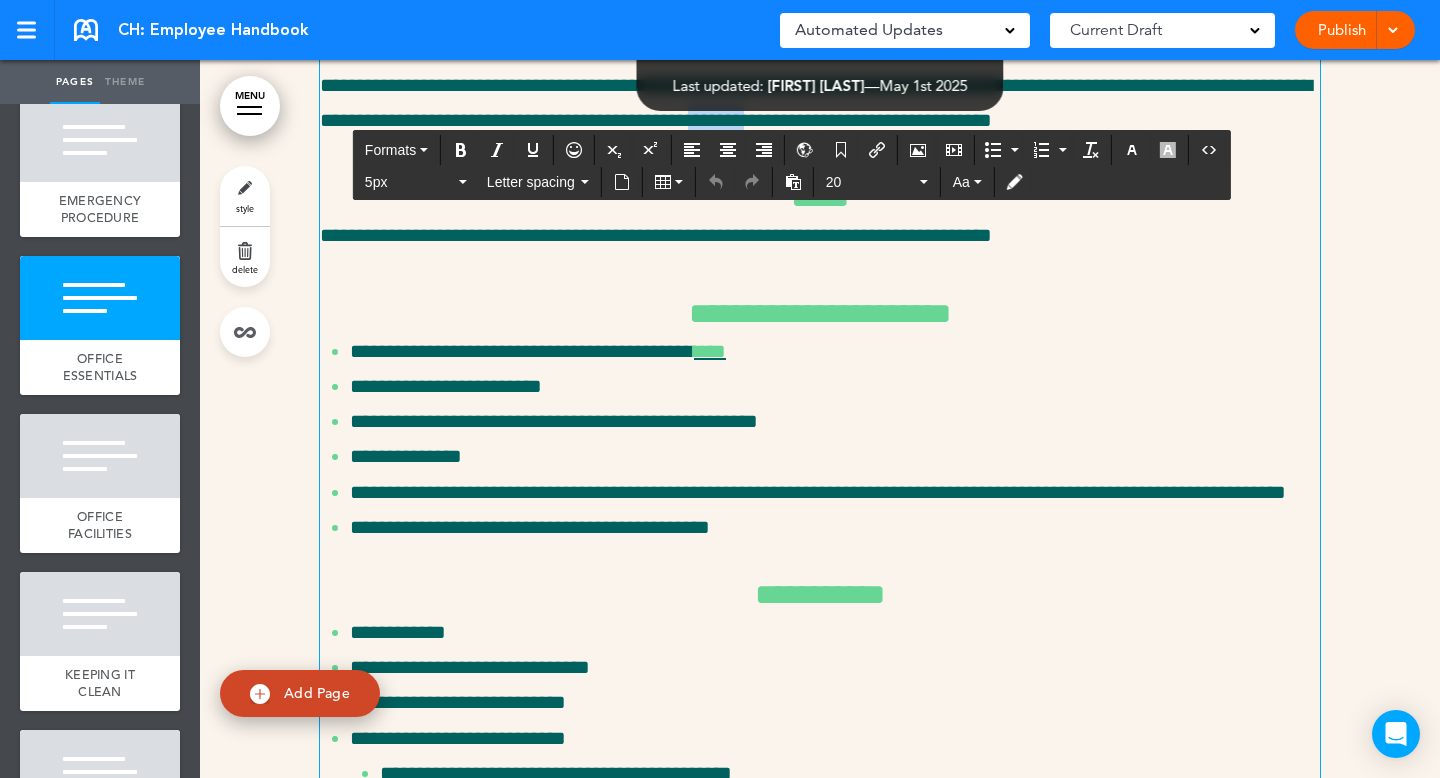 click on "**********" at bounding box center [816, 102] 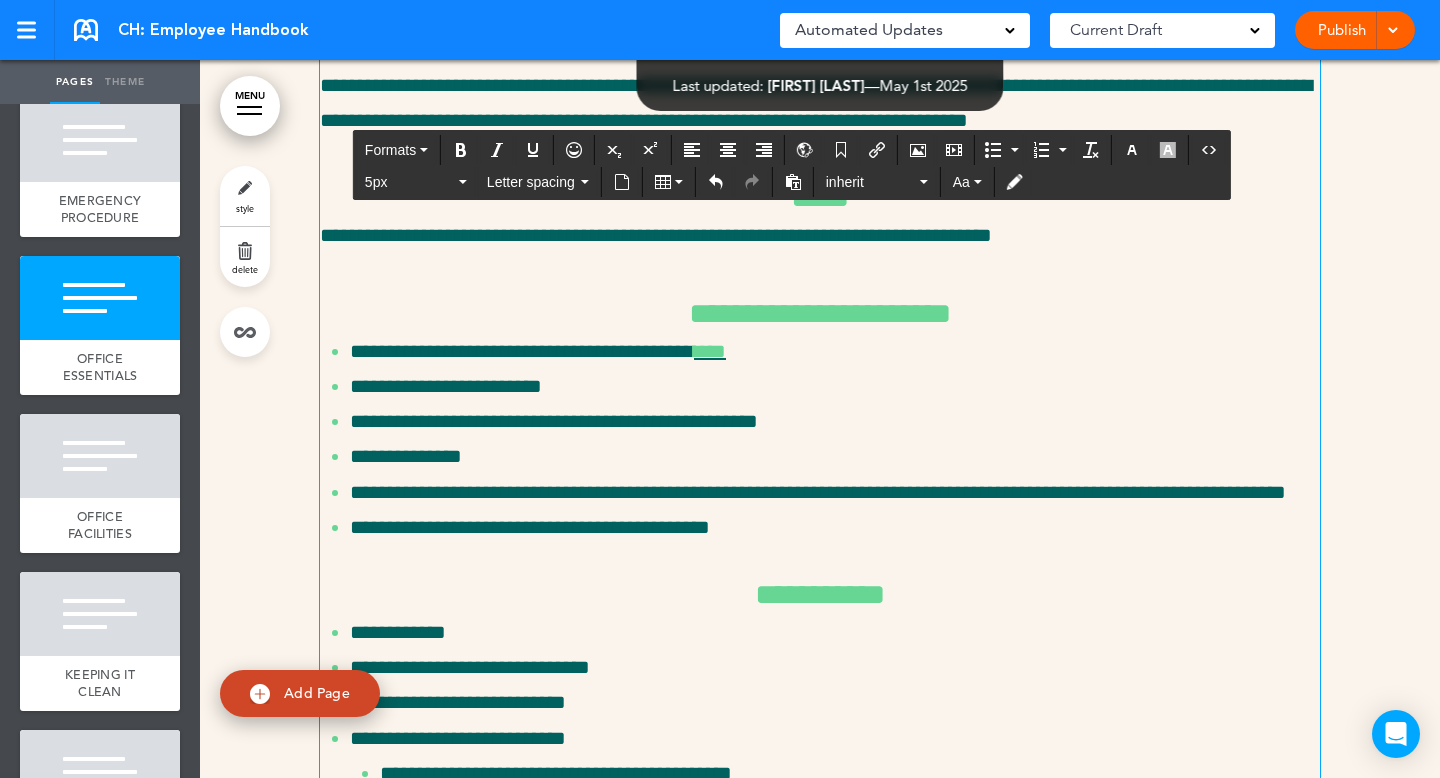 click on "**********" at bounding box center [820, 354] 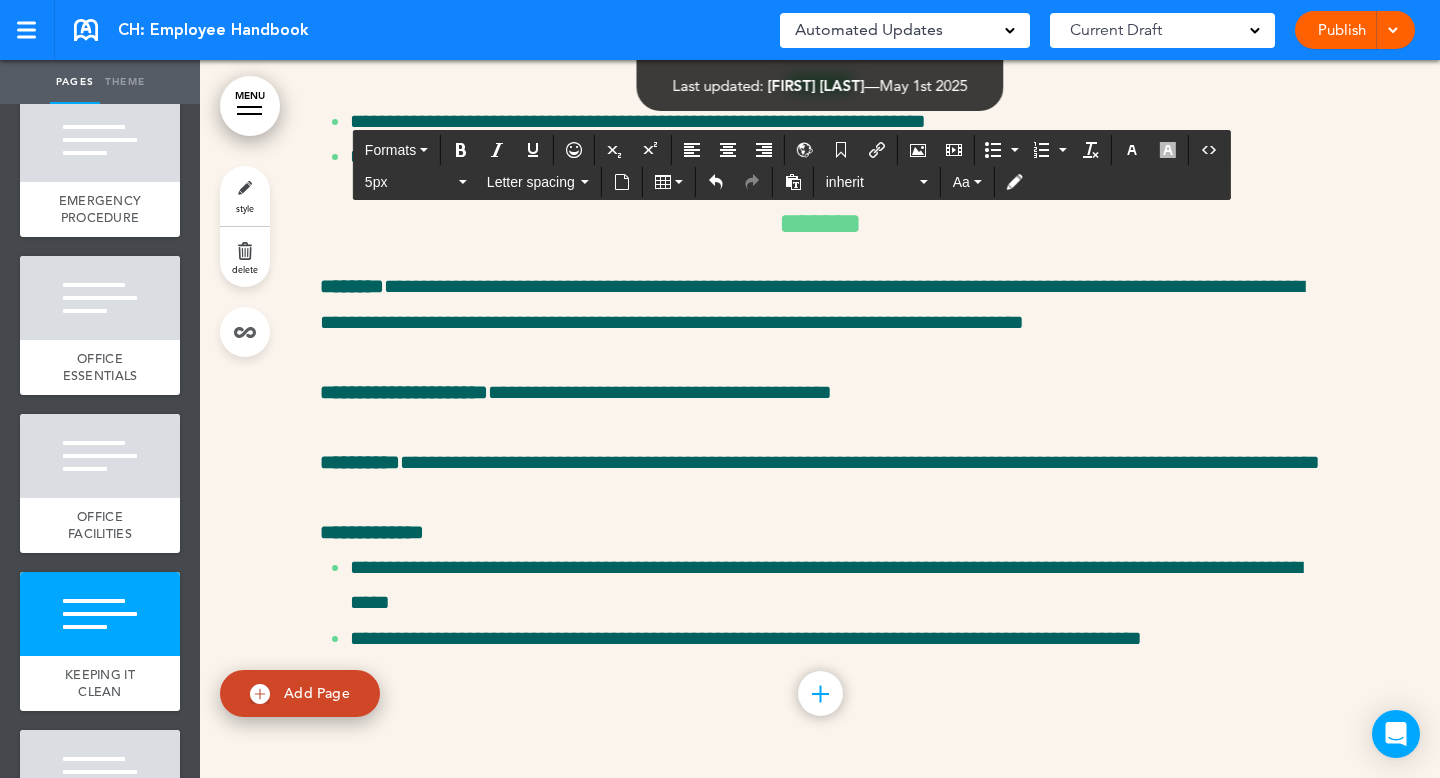 scroll, scrollTop: 96907, scrollLeft: 0, axis: vertical 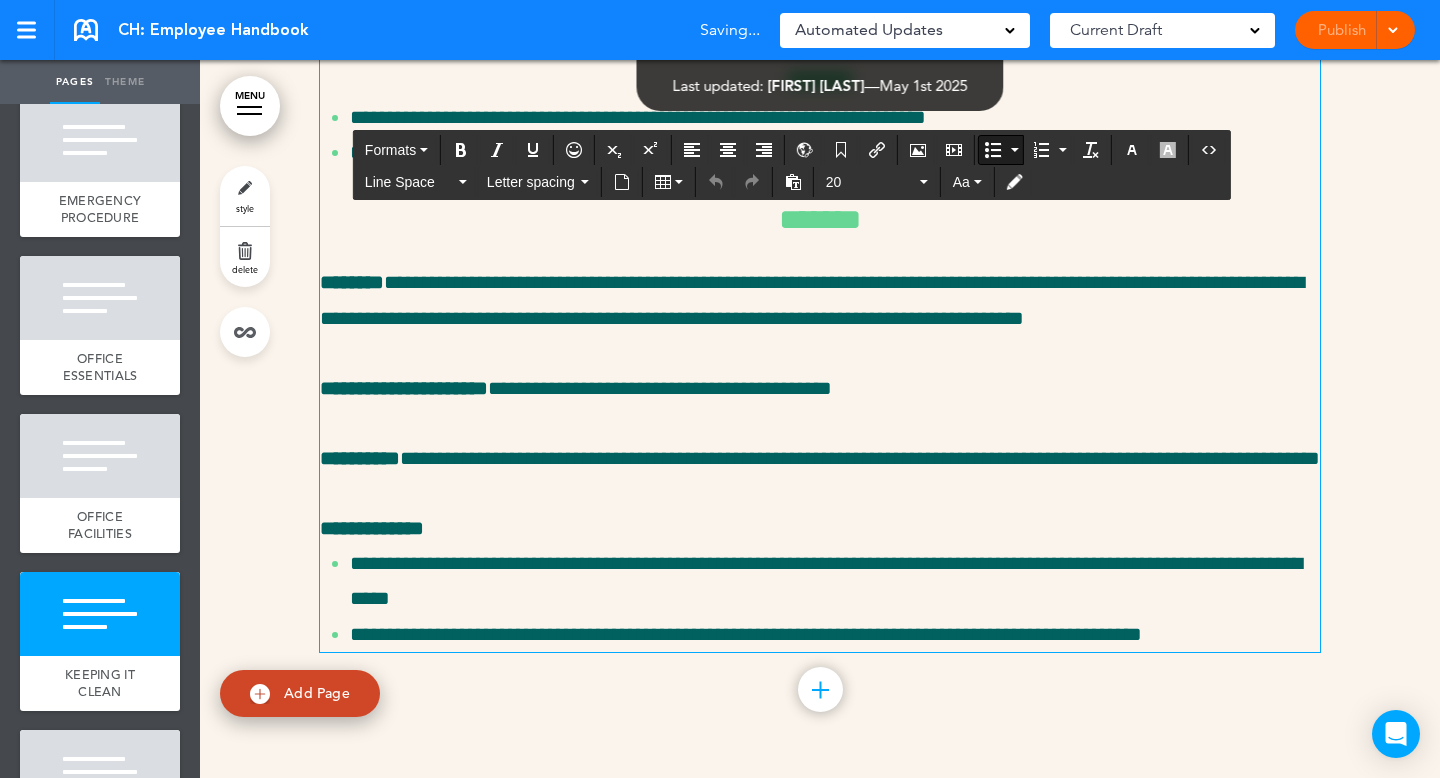 click on "**********" at bounding box center [786, -24] 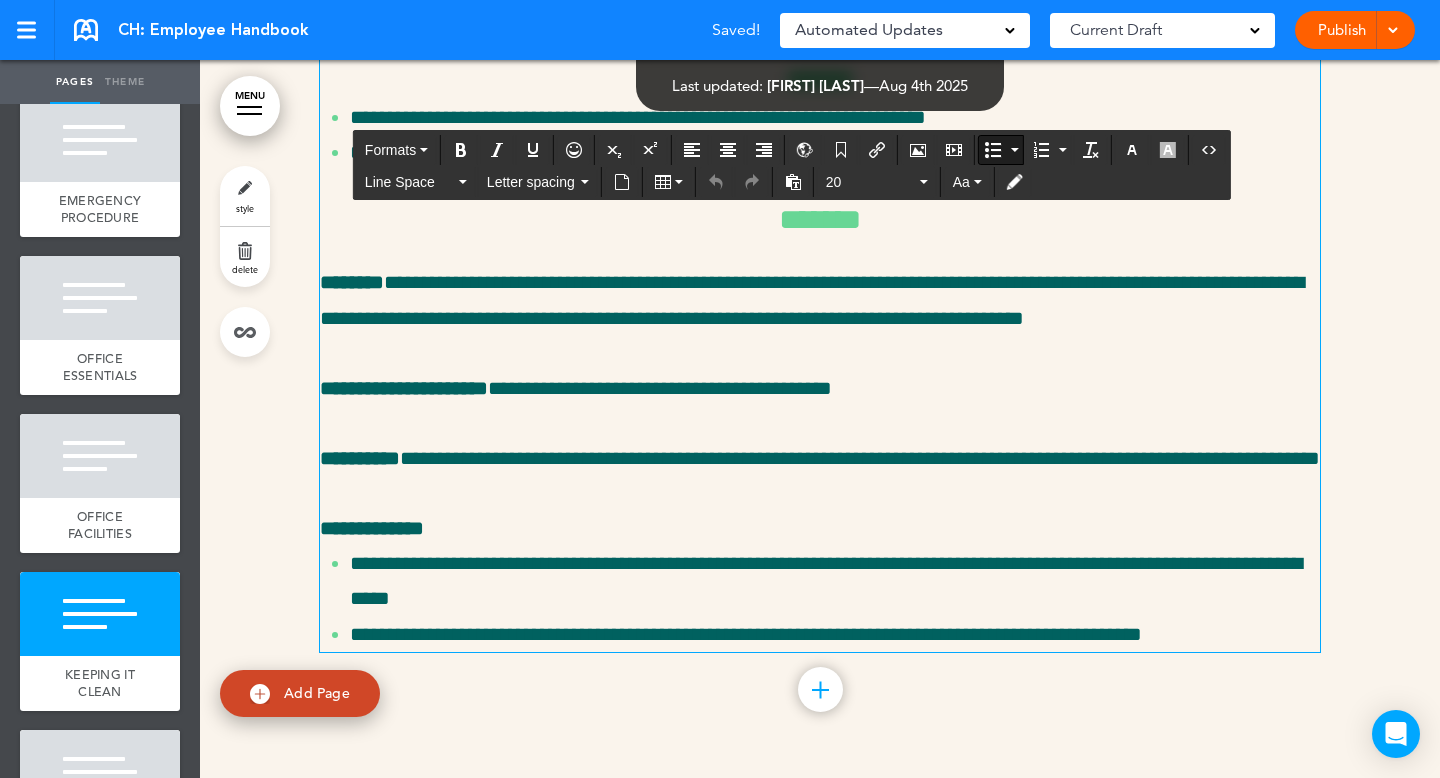 click on "**********" at bounding box center [786, -24] 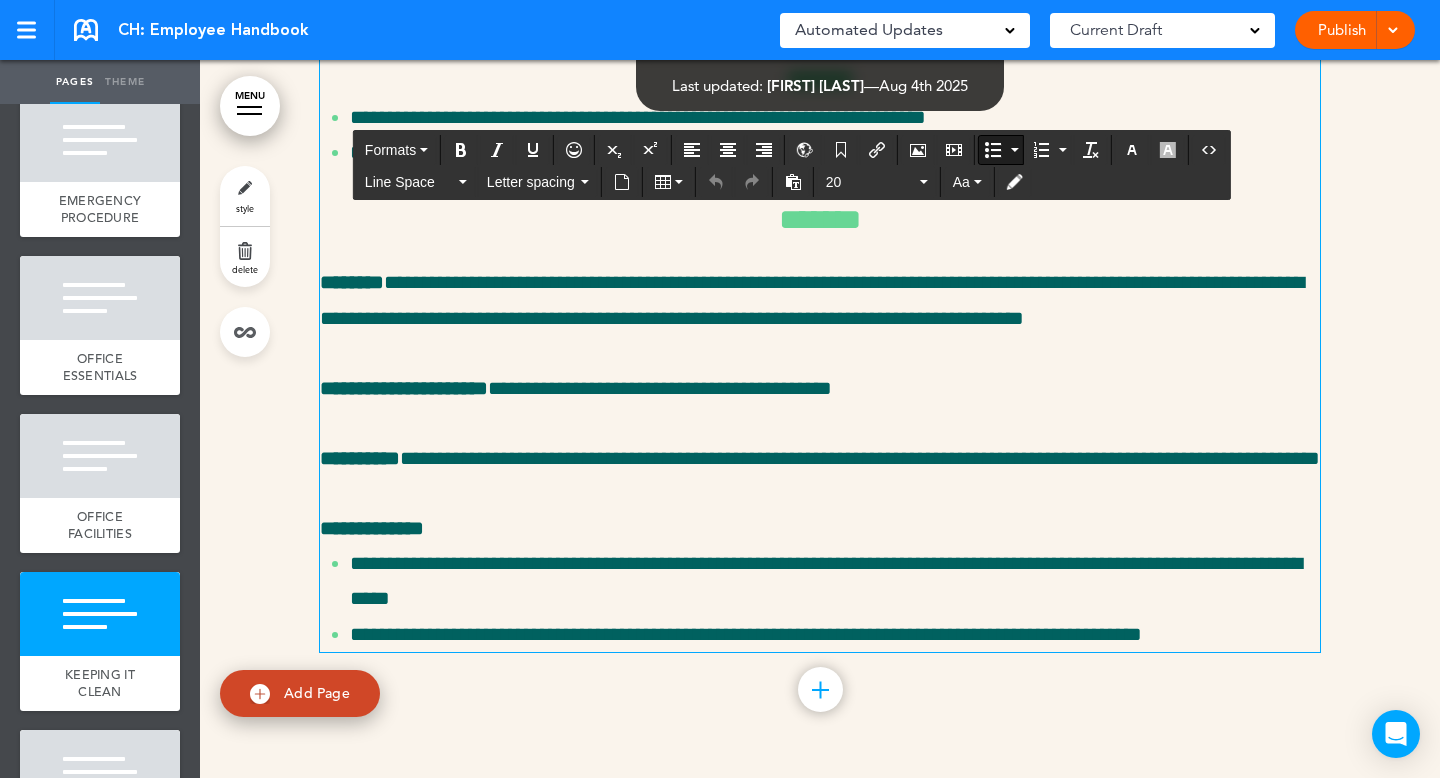 click on "**********" at bounding box center [786, -24] 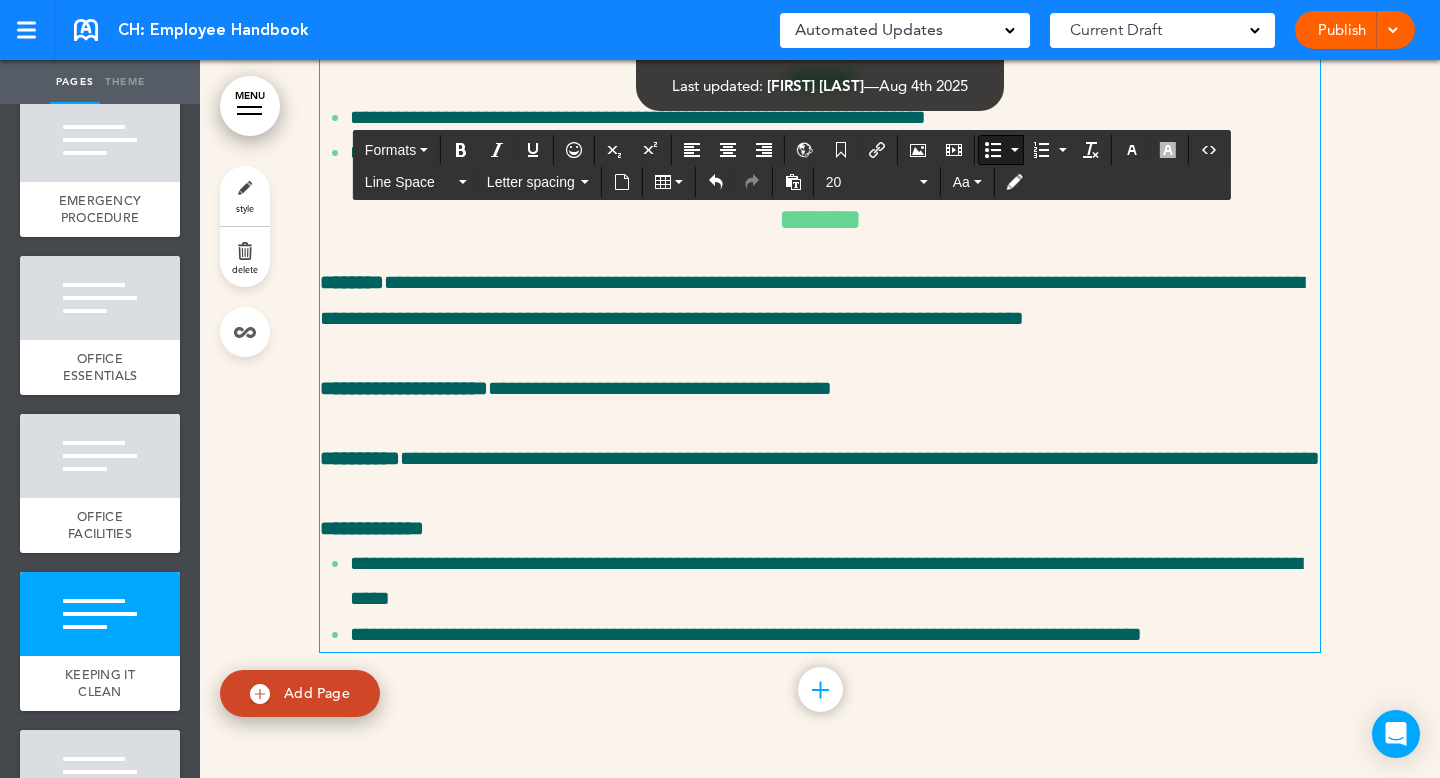 click on "**********" at bounding box center (694, 12) 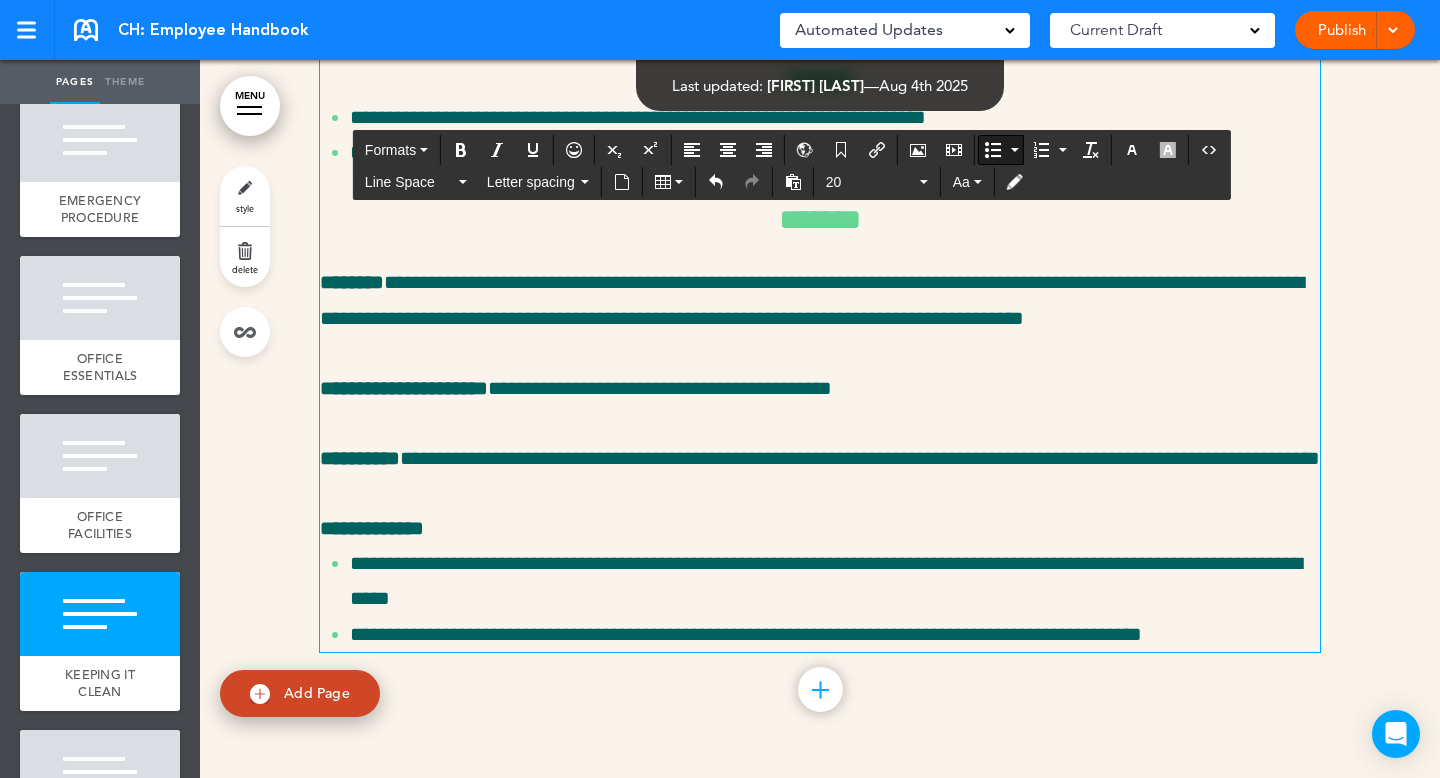 click on "**********" at bounding box center [766, -24] 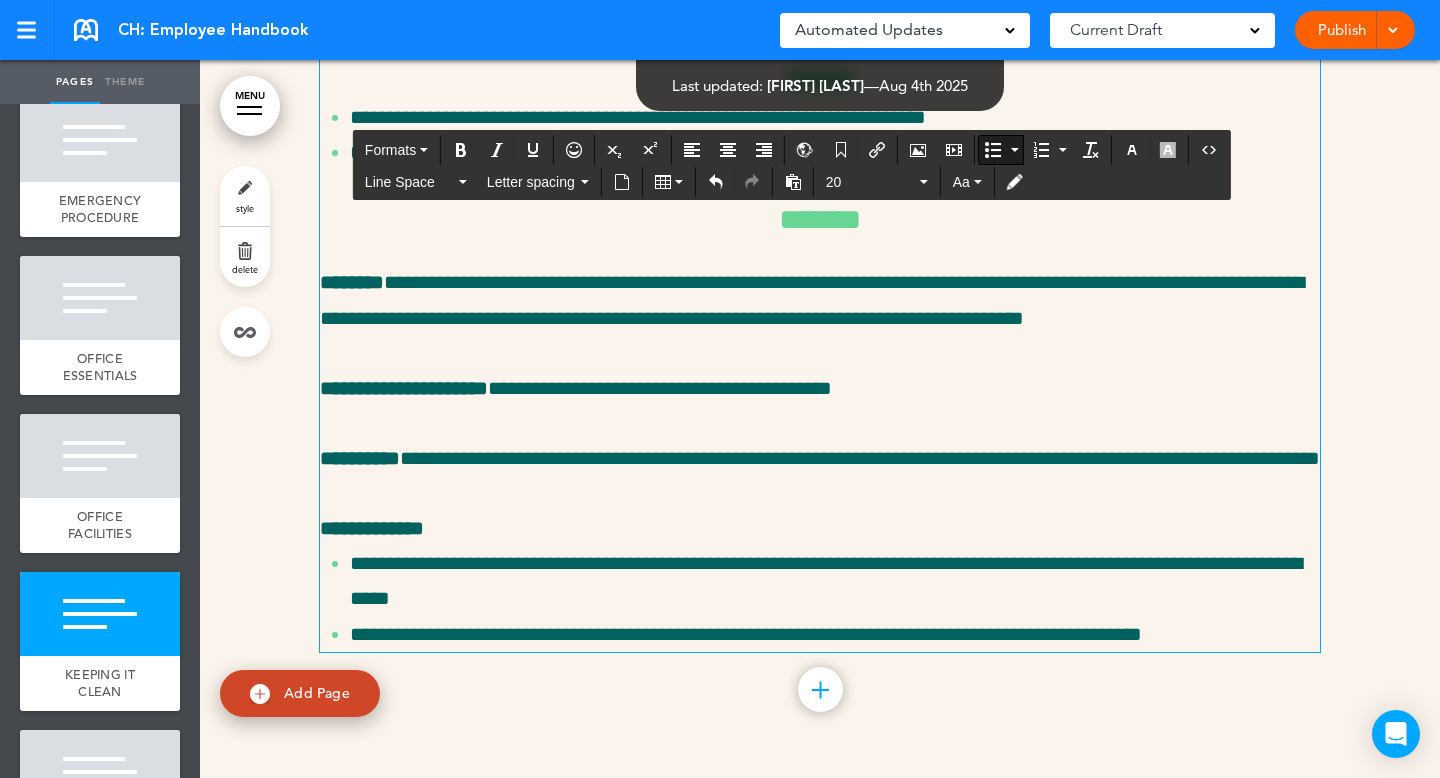 click on "******" at bounding box center (820, 80) 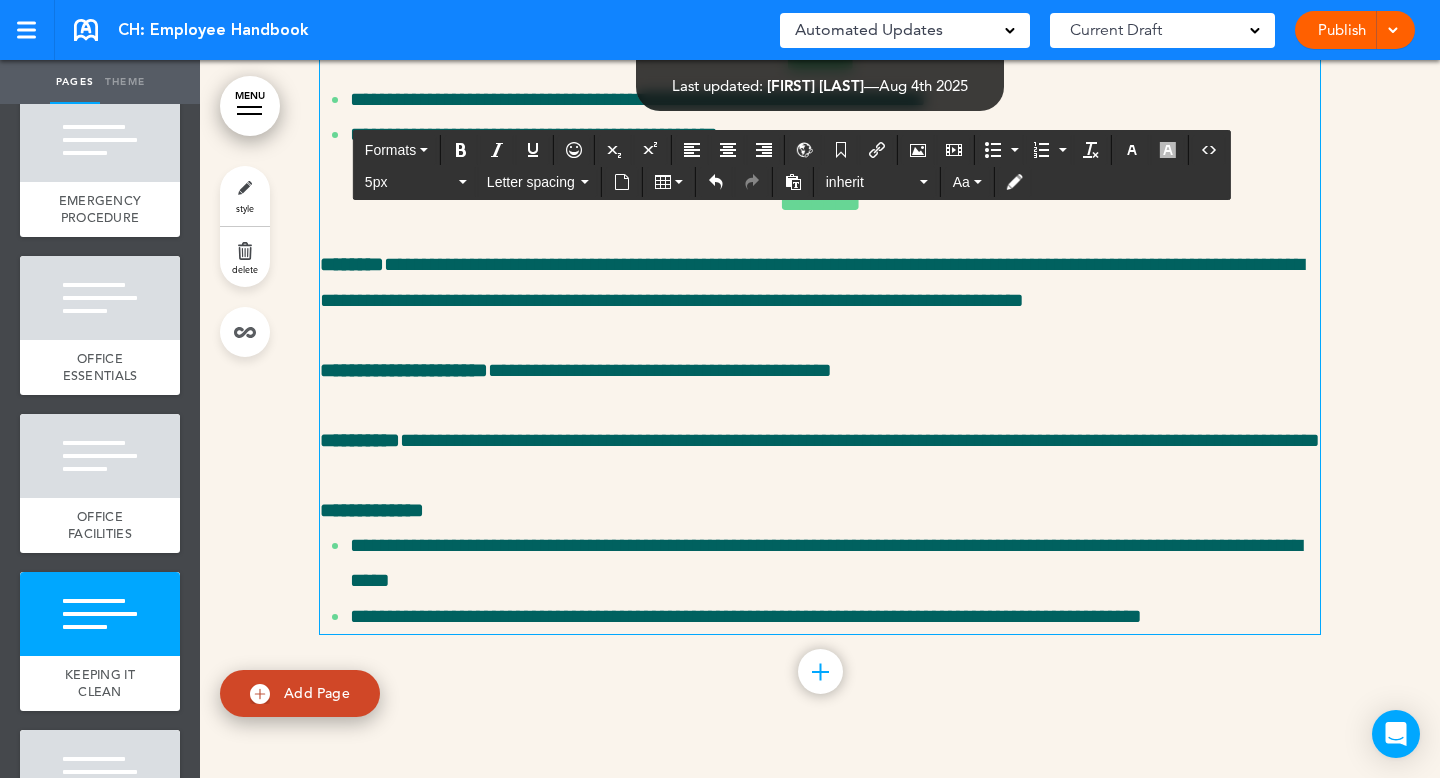 scroll, scrollTop: 96933, scrollLeft: 0, axis: vertical 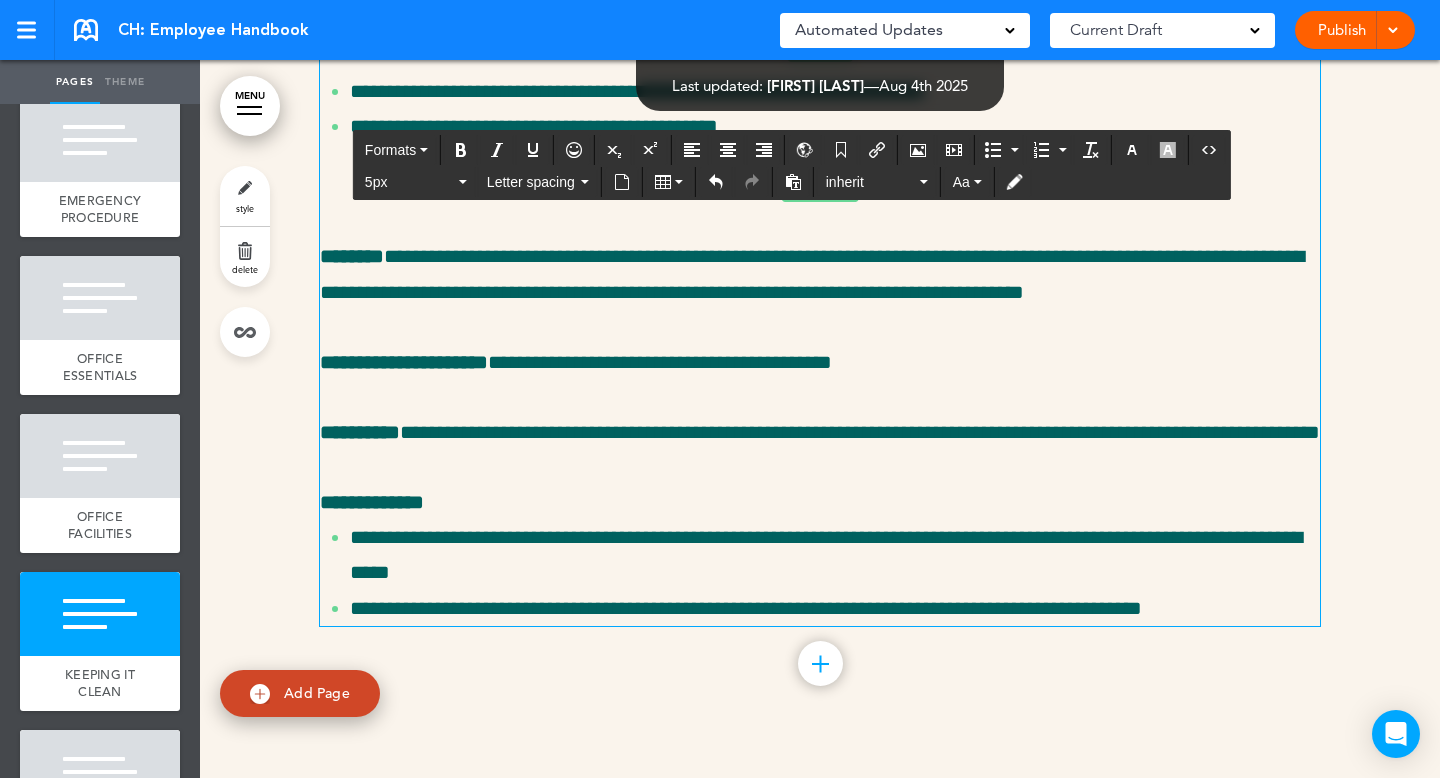 click on "**********" at bounding box center [534, 126] 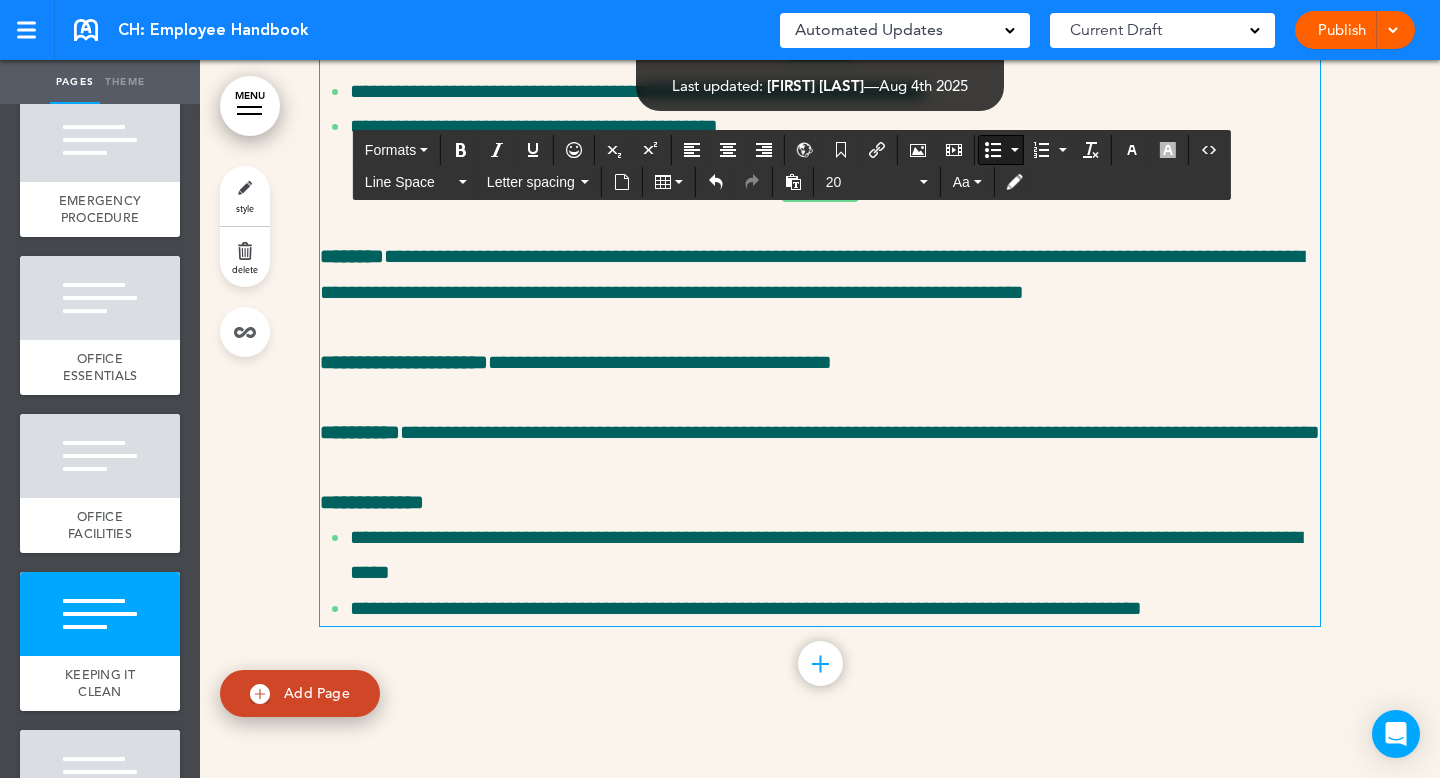 click on "**********" at bounding box center [534, 126] 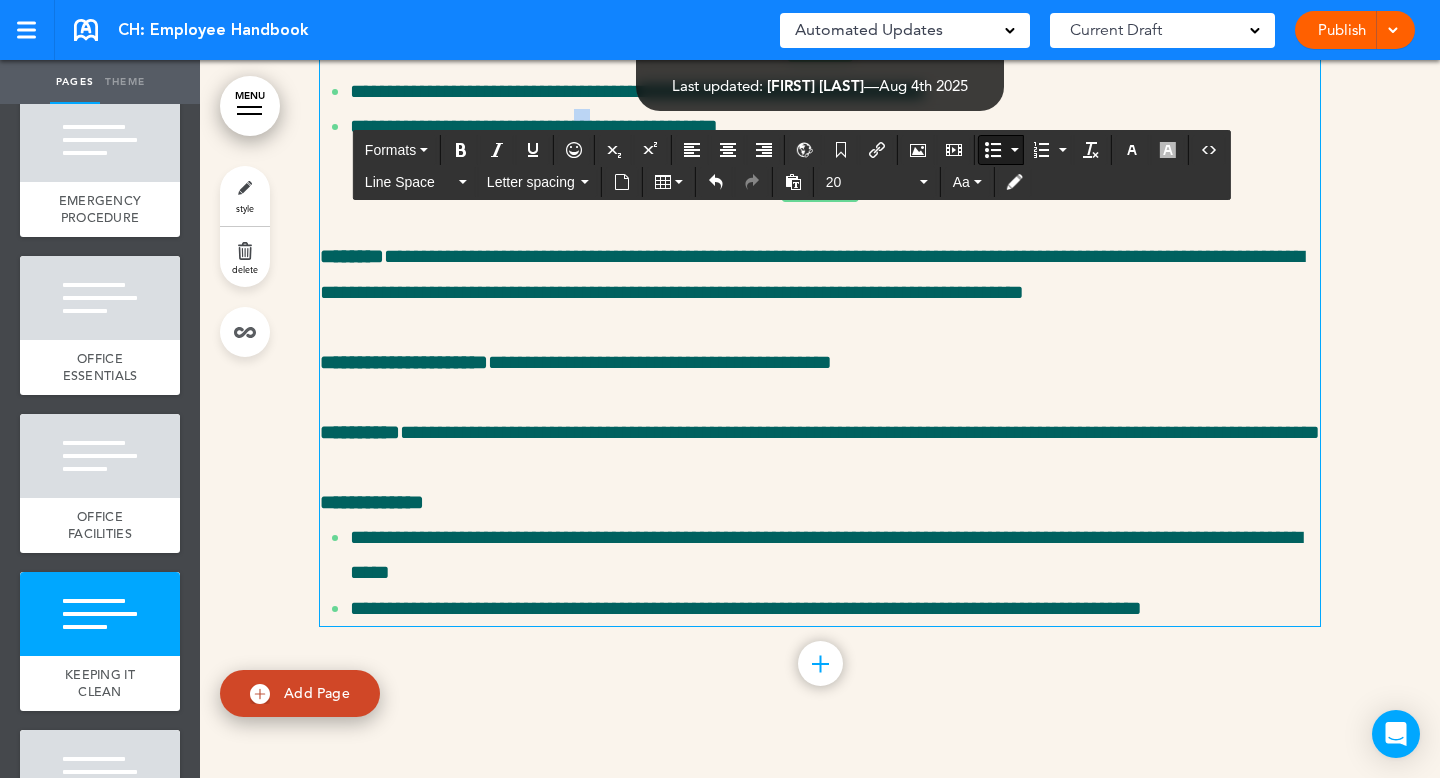 click on "**********" at bounding box center (835, 126) 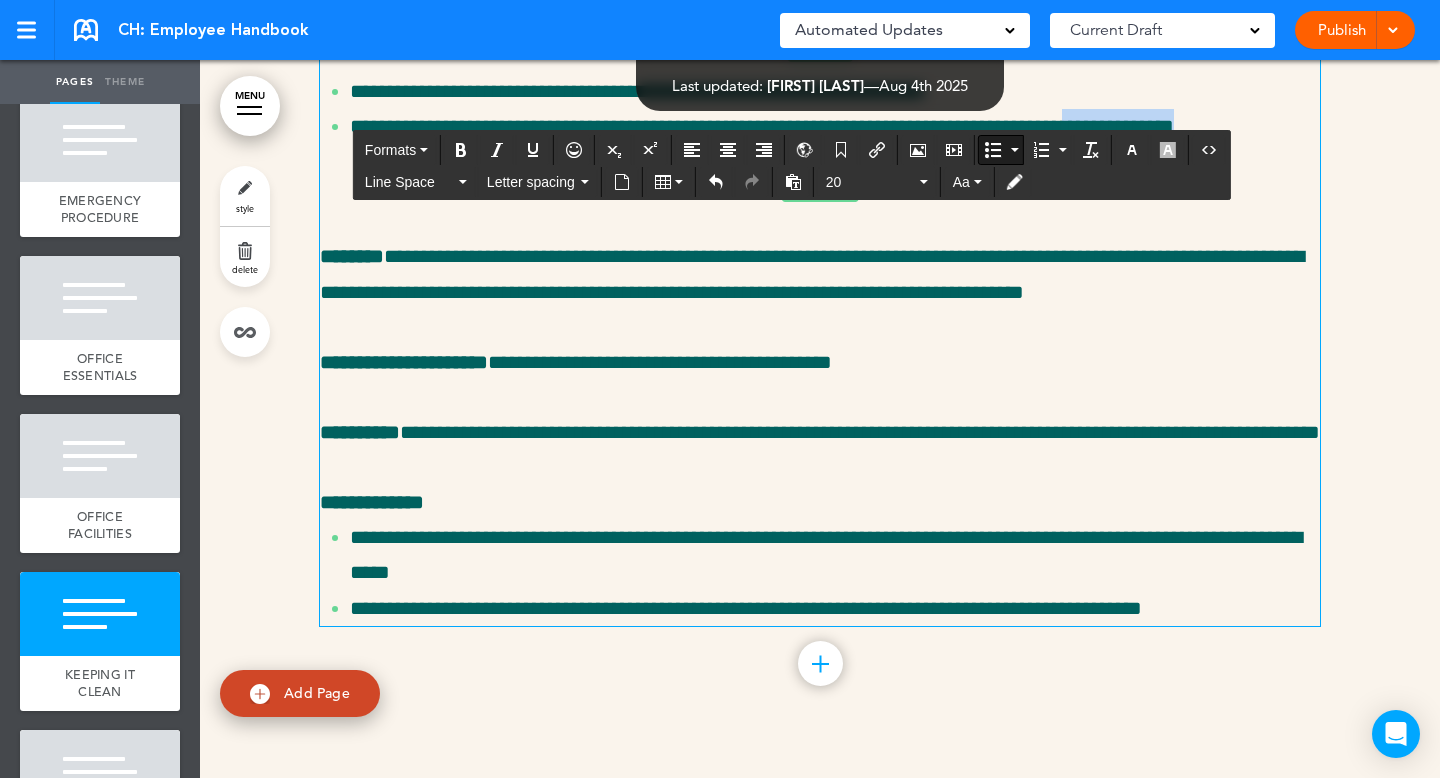 drag, startPoint x: 1262, startPoint y: 503, endPoint x: 1138, endPoint y: 505, distance: 124.01613 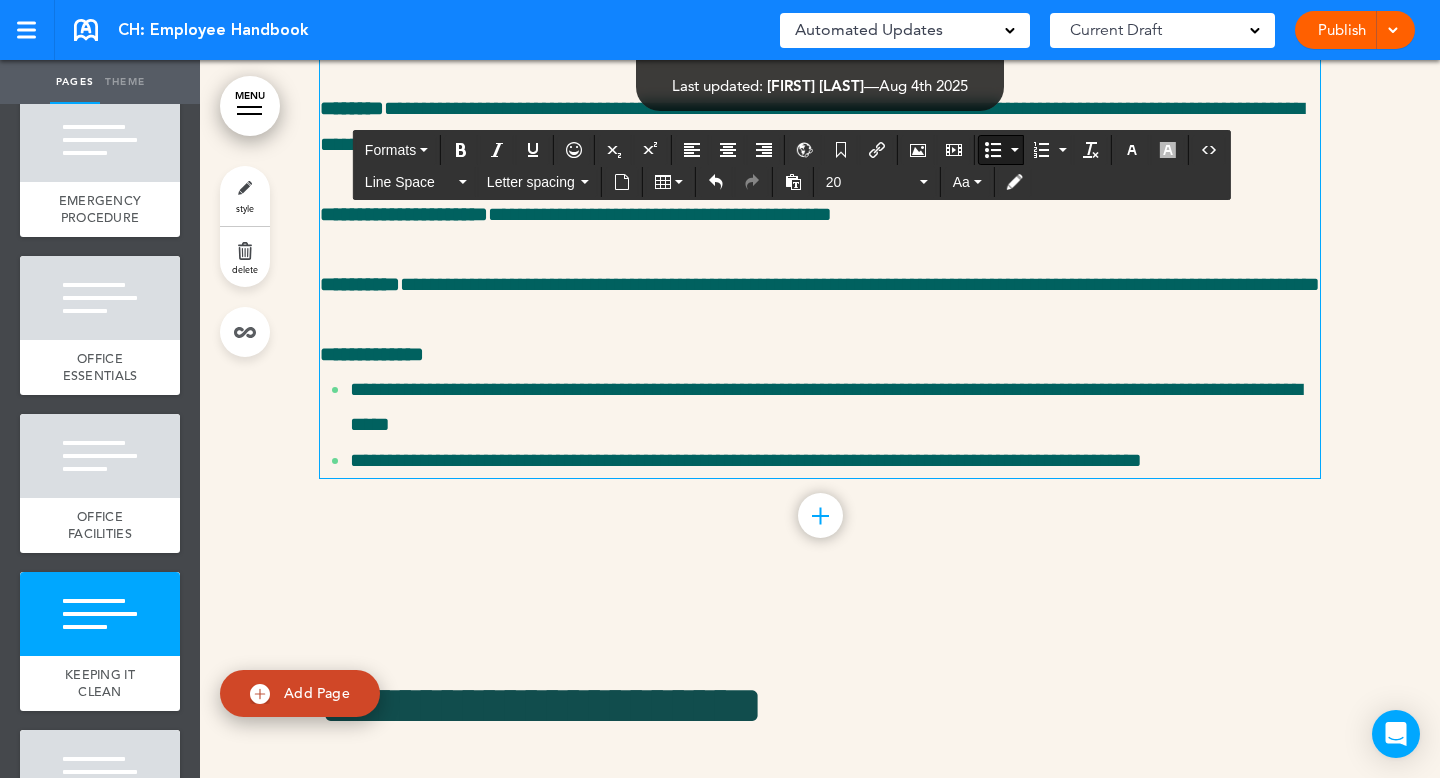 scroll, scrollTop: 97147, scrollLeft: 0, axis: vertical 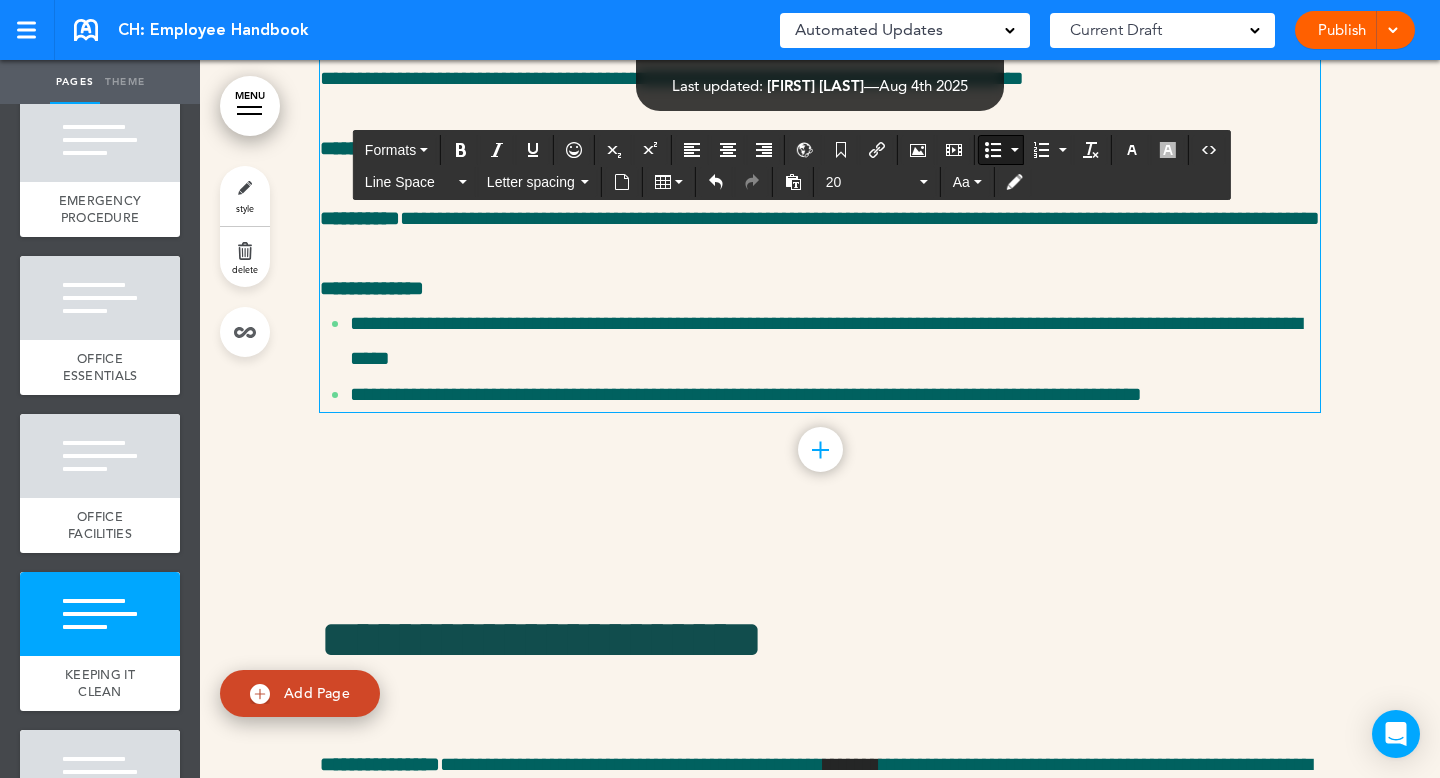 click on "**********" at bounding box center [698, -88] 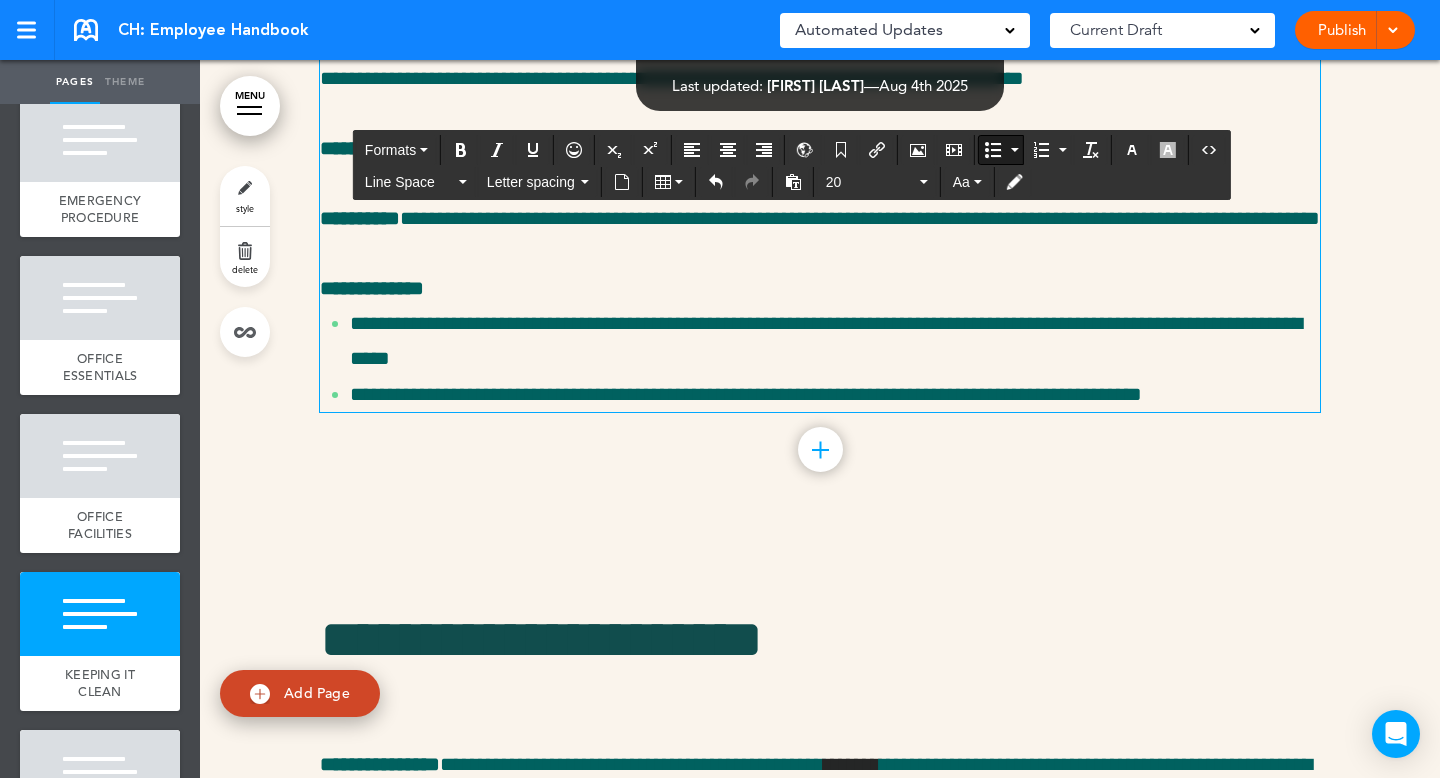 click on "**********" at bounding box center [782, -88] 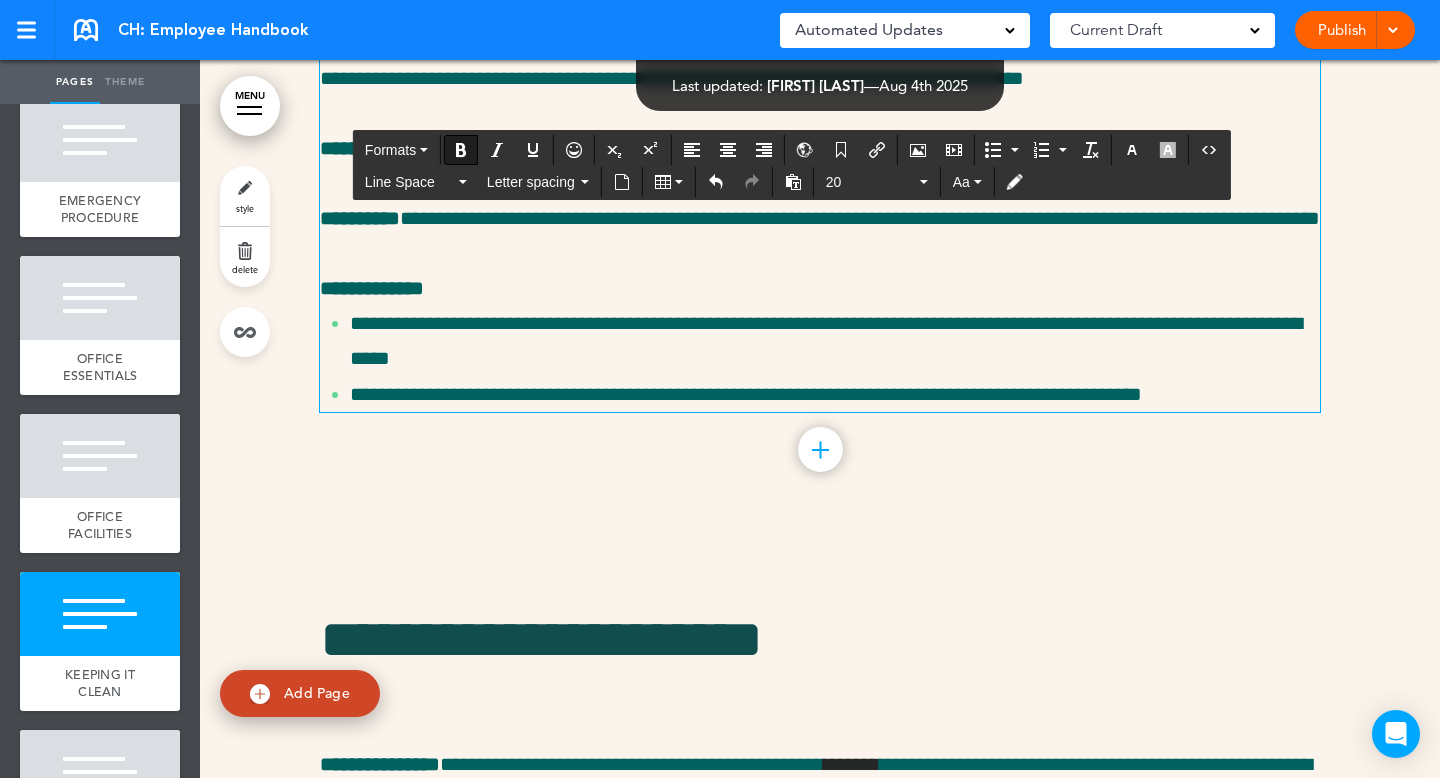 click on "**********" at bounding box center (820, -230) 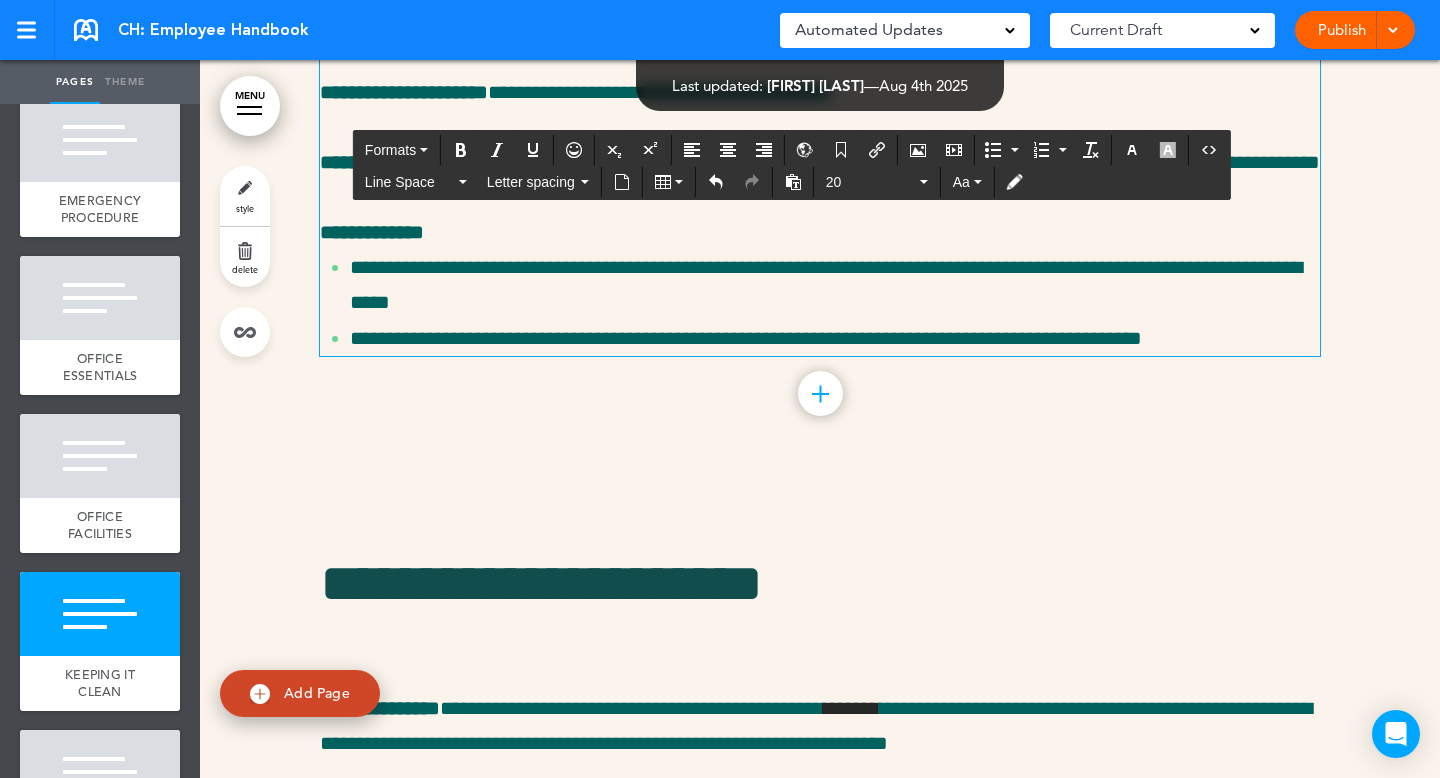 scroll, scrollTop: 97205, scrollLeft: 0, axis: vertical 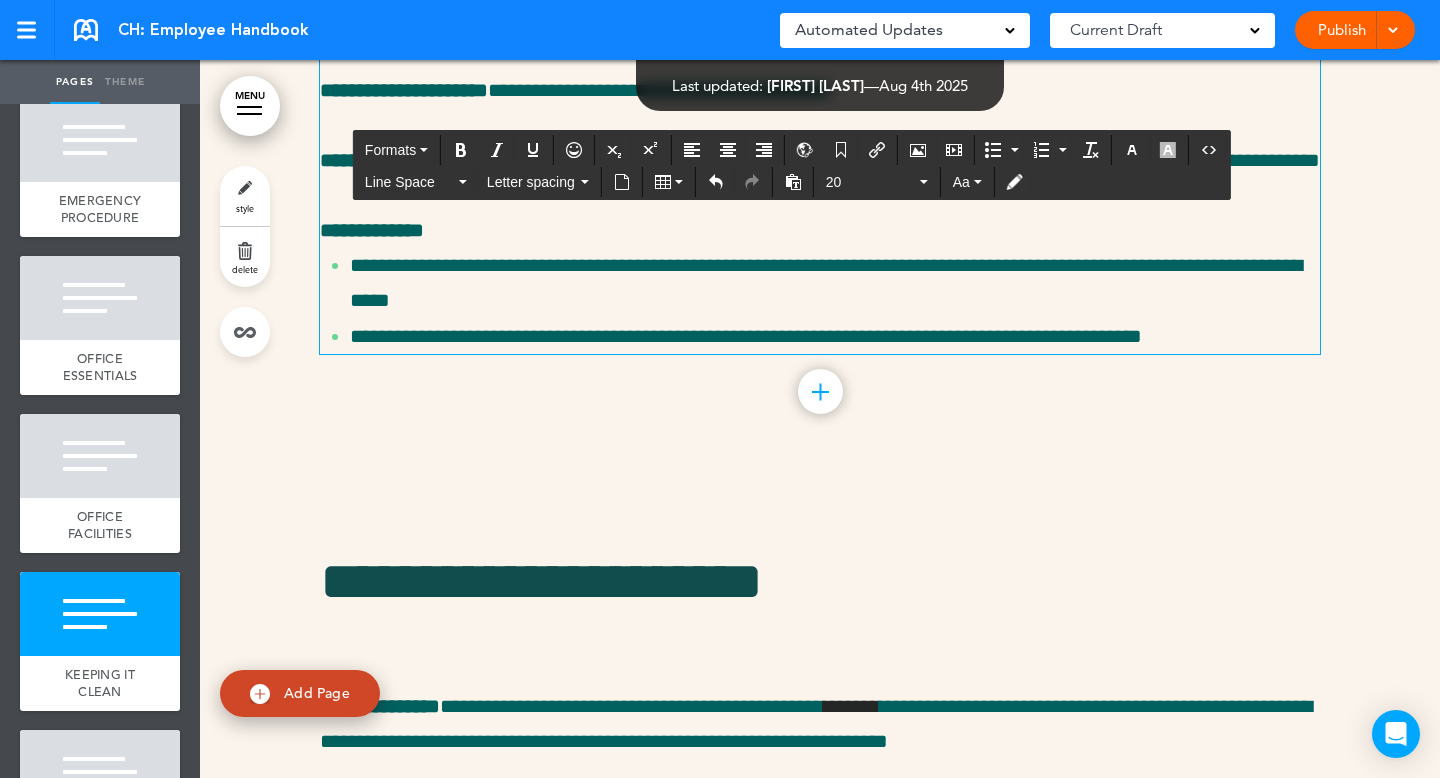 click on "**********" at bounding box center (812, 1) 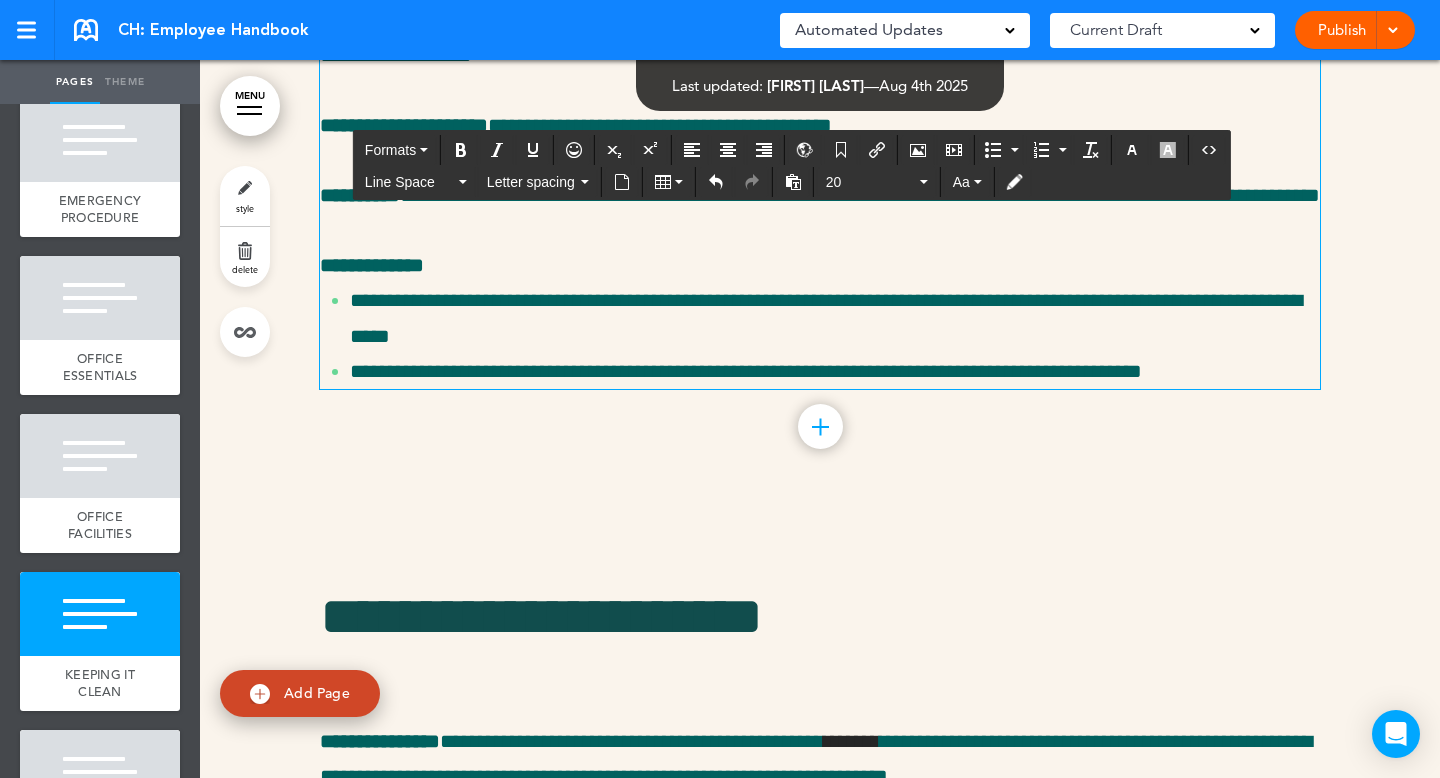 click on "**********" at bounding box center (820, 20) 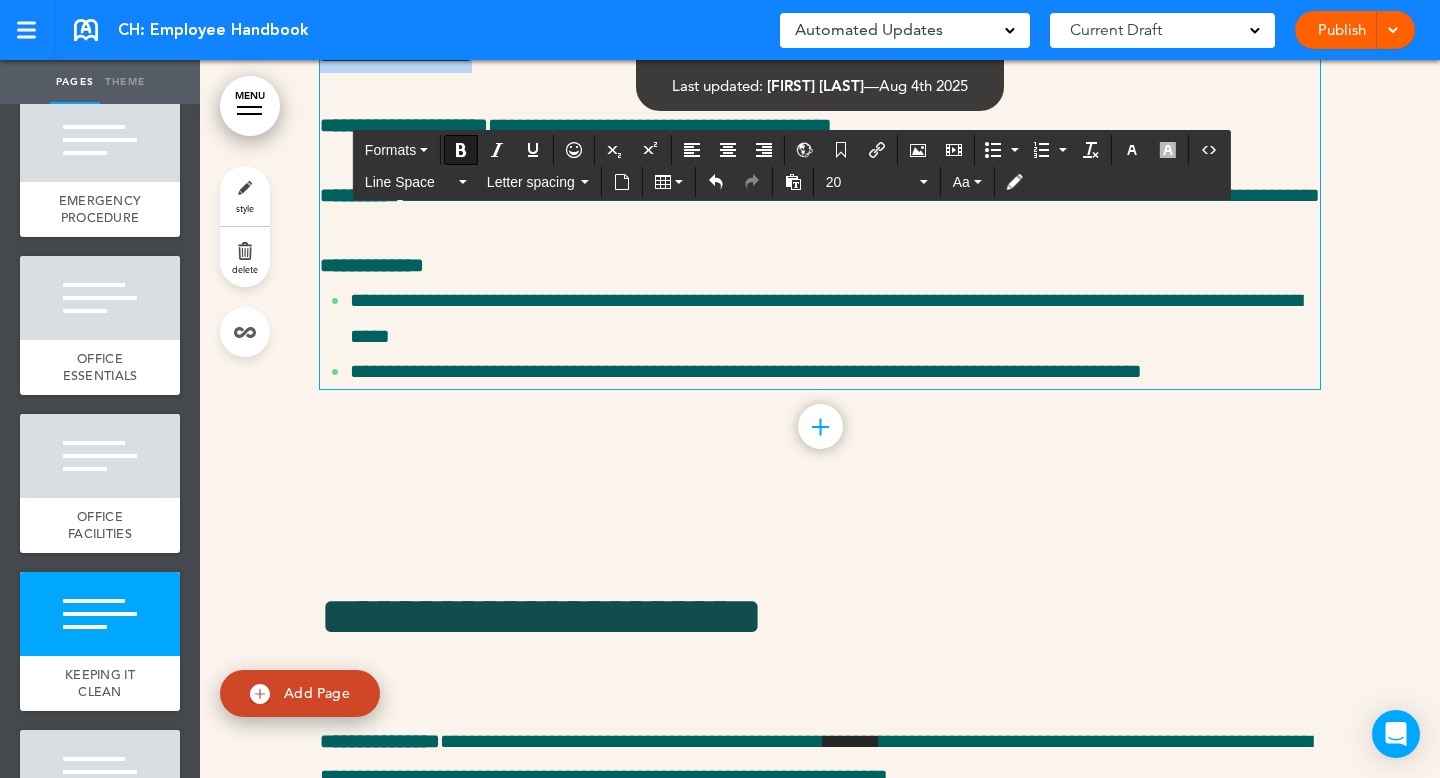 click on "**********" at bounding box center (820, 20) 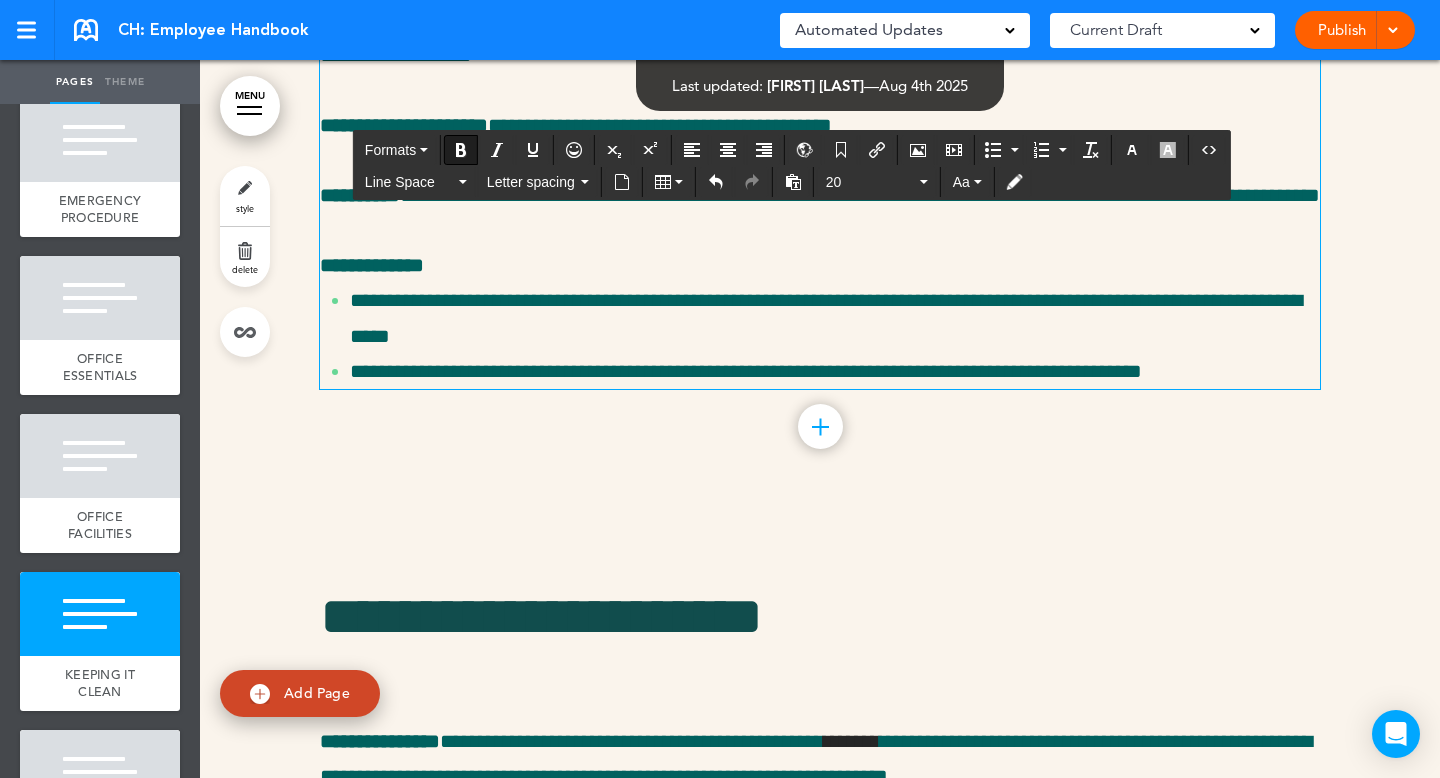 click on "**********" at bounding box center (816, 19) 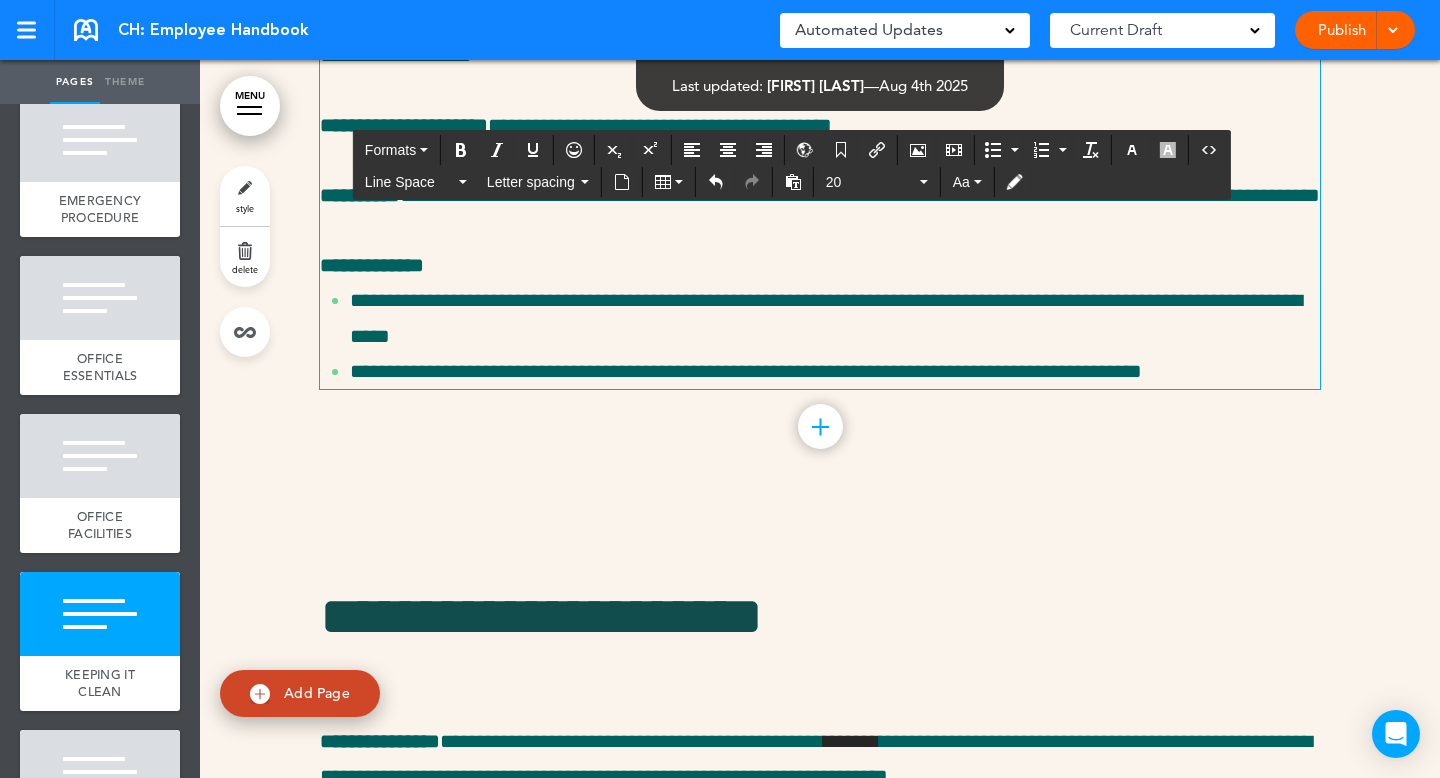 click on "**********" at bounding box center [820, 20] 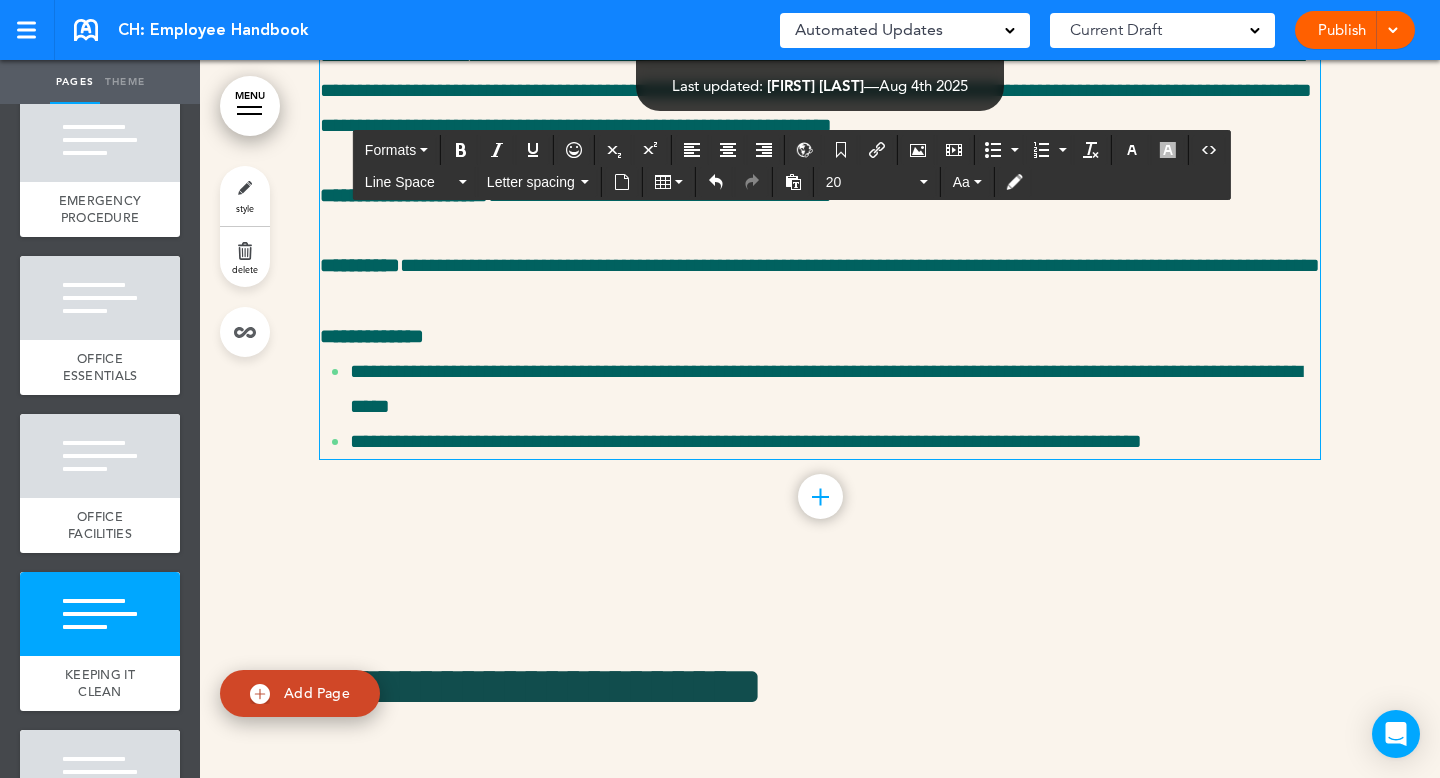 click on "**********" at bounding box center (816, 54) 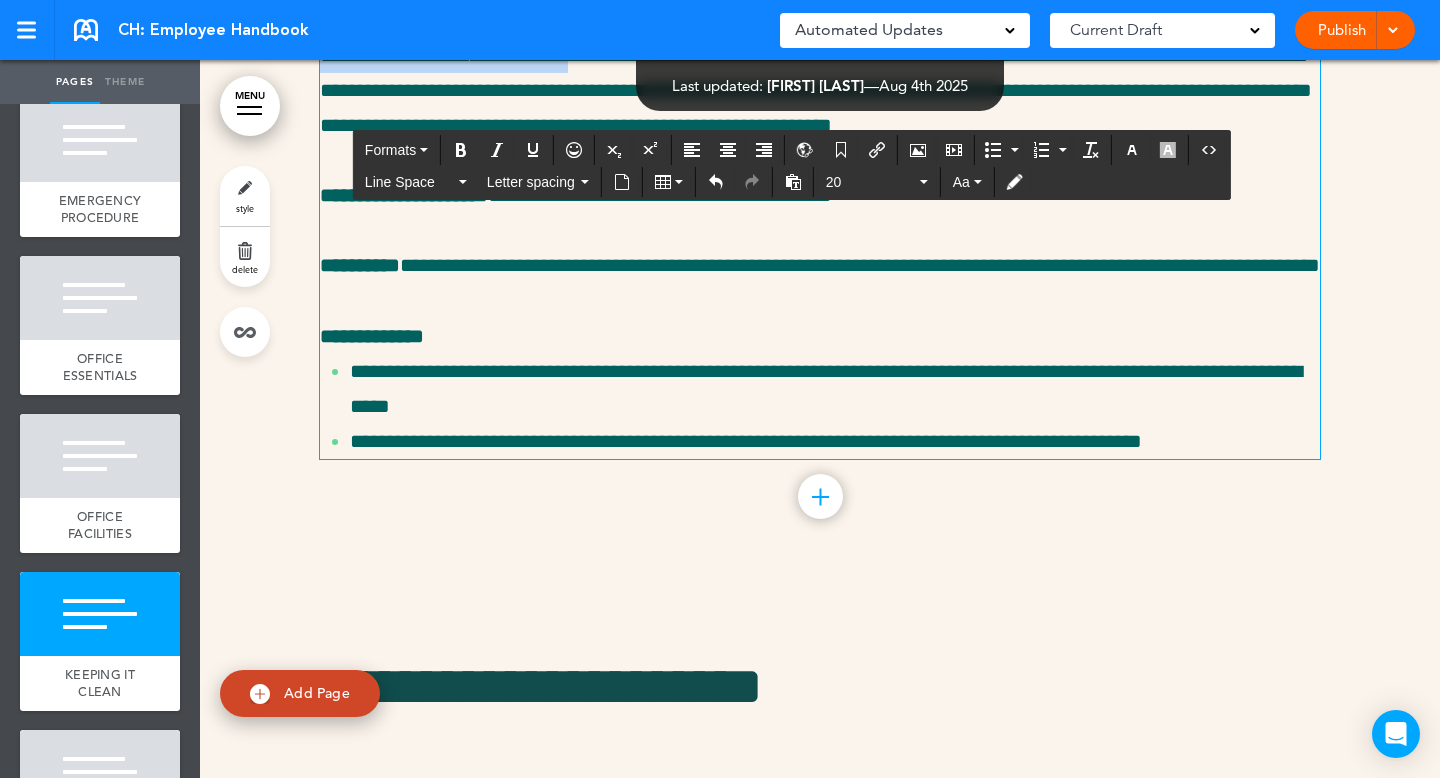drag, startPoint x: 808, startPoint y: 469, endPoint x: 421, endPoint y: 404, distance: 392.4207 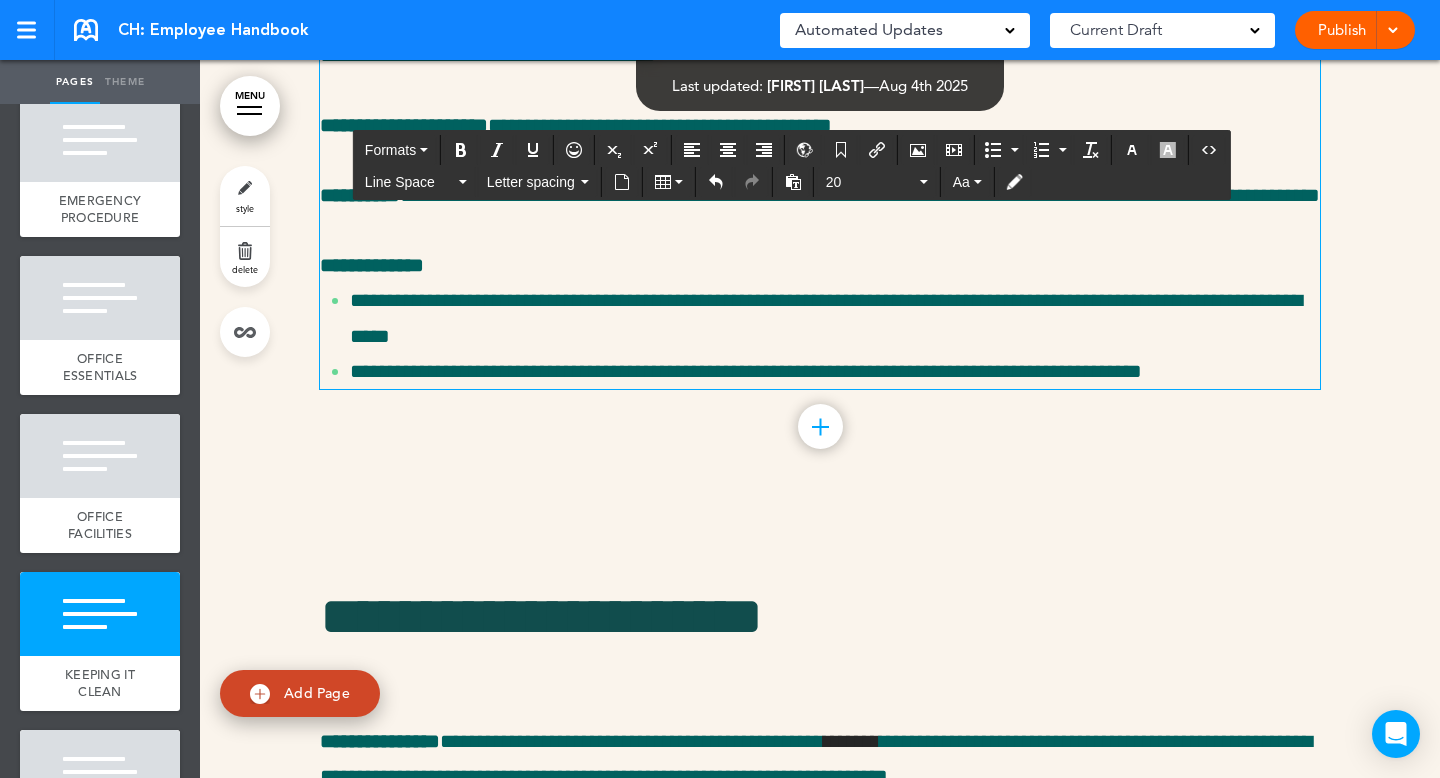 click on "**********" at bounding box center (816, 19) 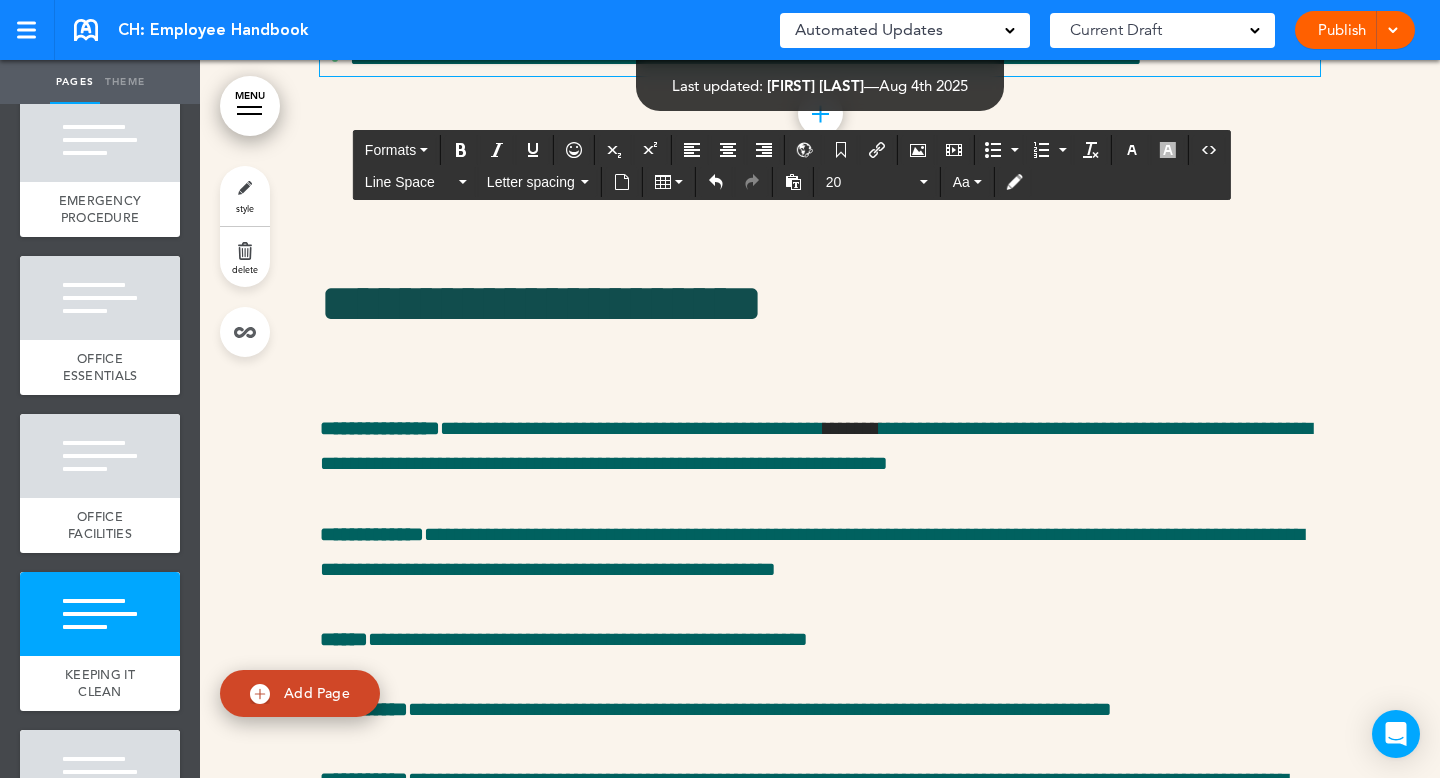 scroll, scrollTop: 97520, scrollLeft: 0, axis: vertical 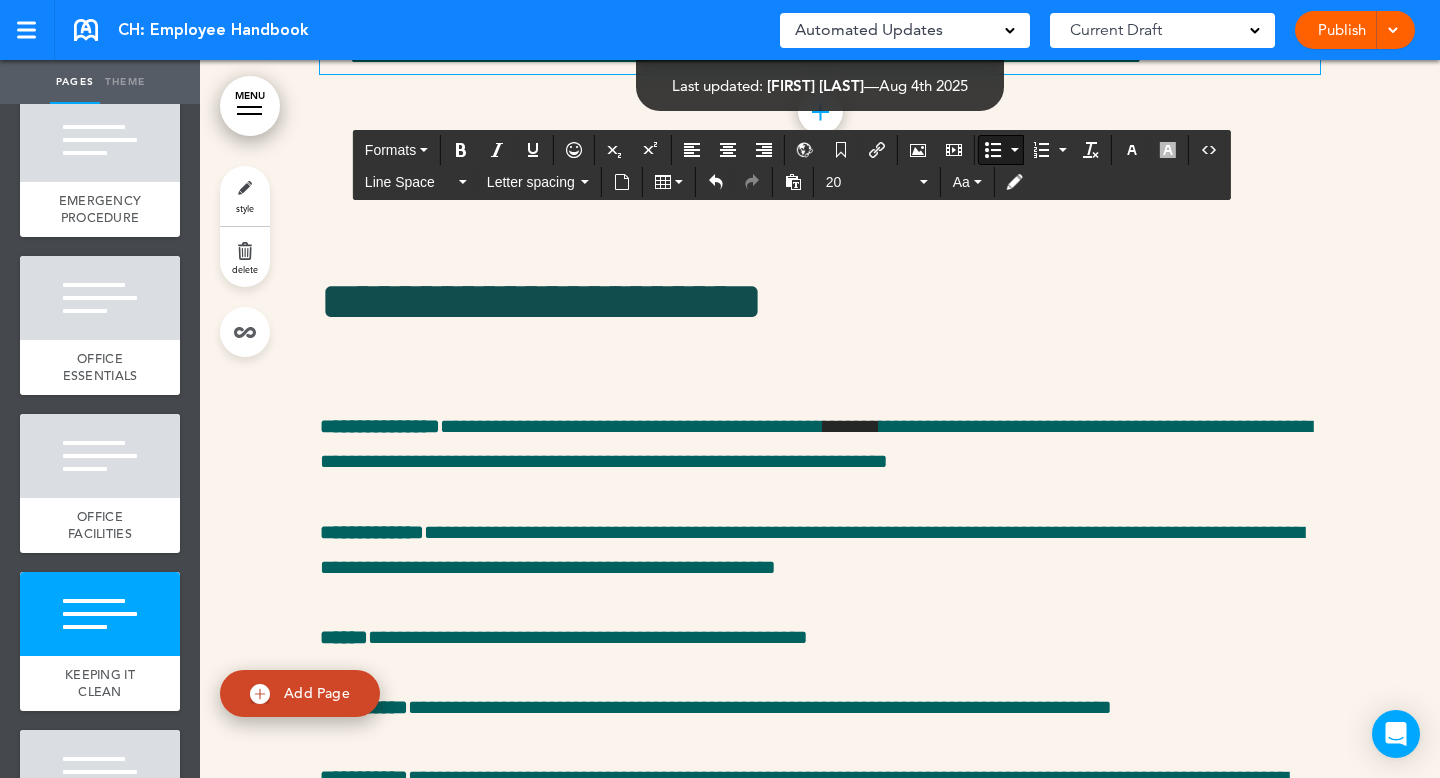 click on "**********" at bounding box center [835, 56] 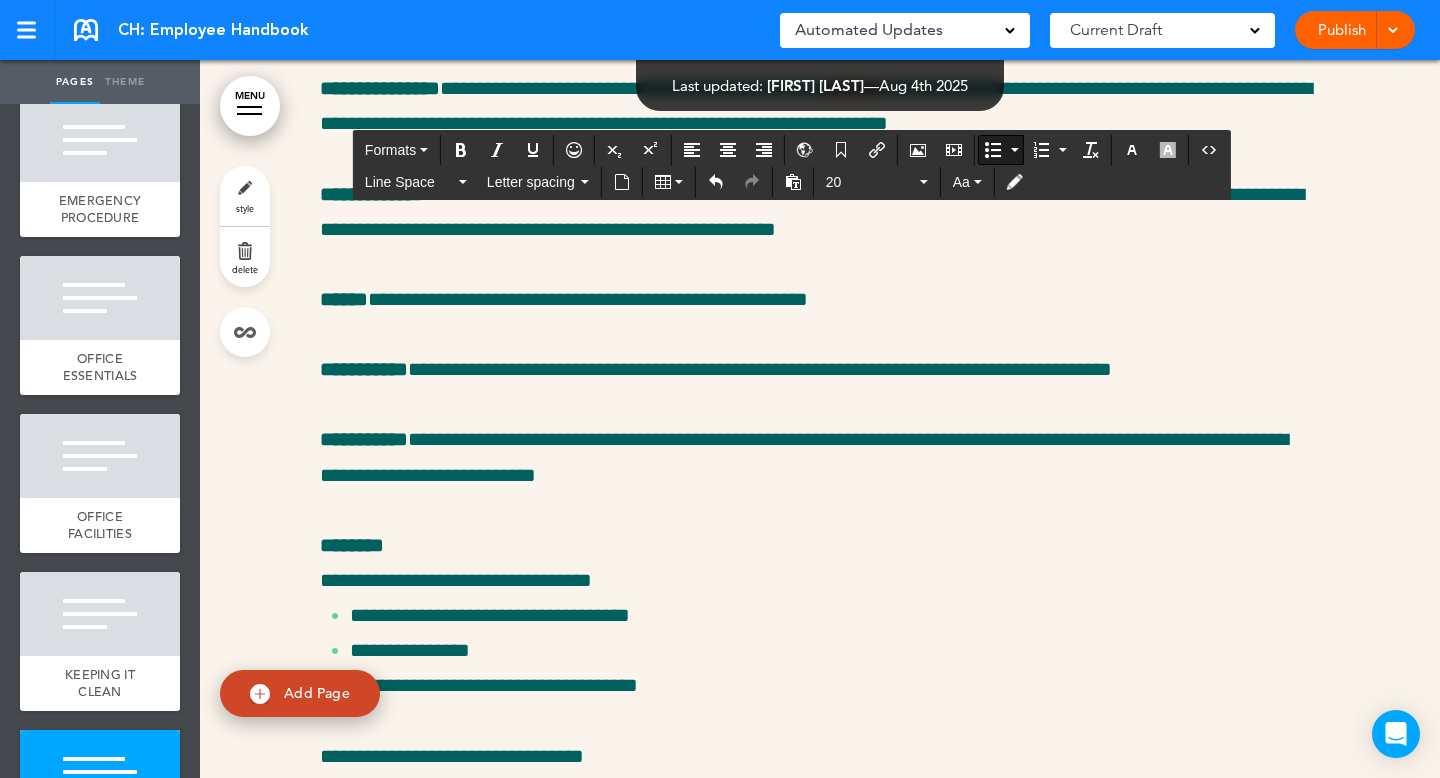 scroll, scrollTop: 97934, scrollLeft: 0, axis: vertical 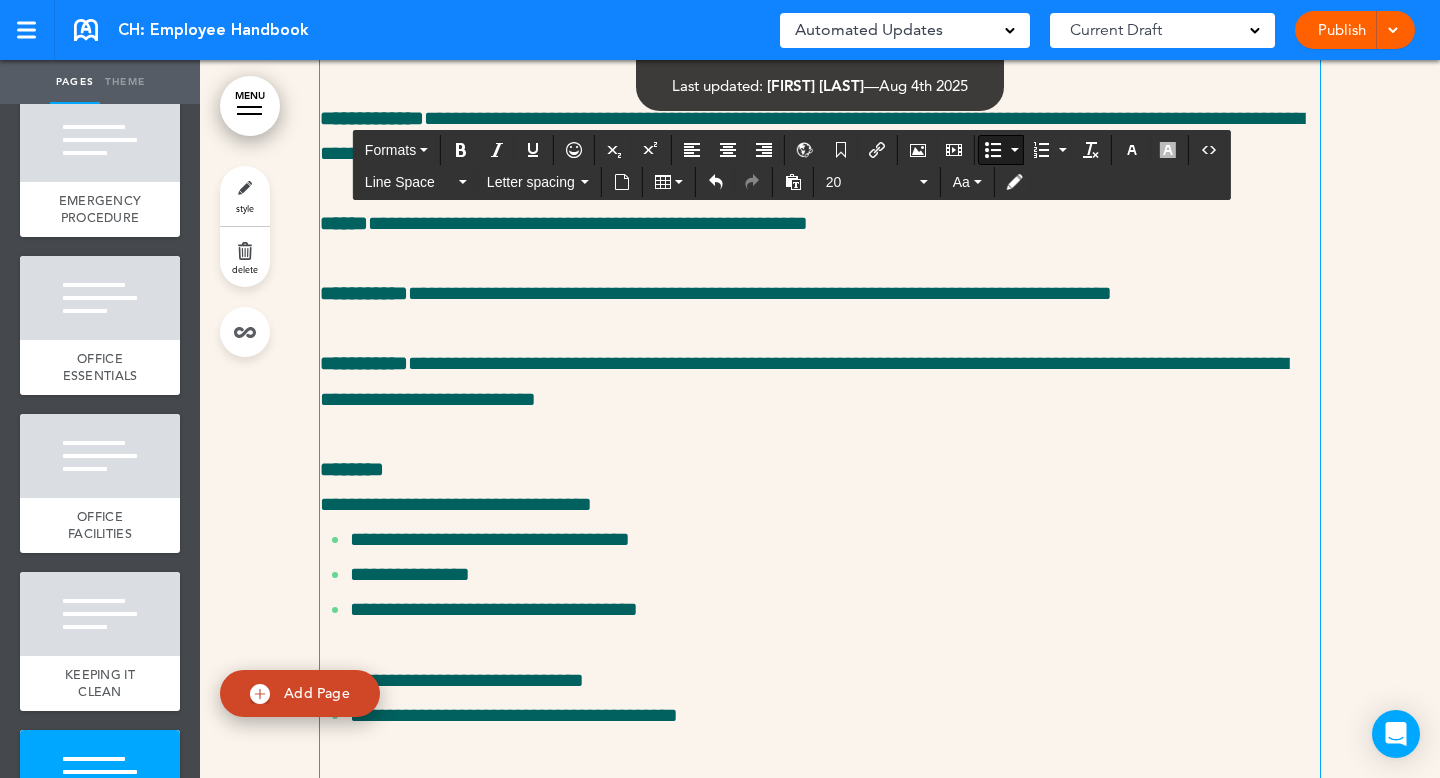click on "**********" at bounding box center (816, 29) 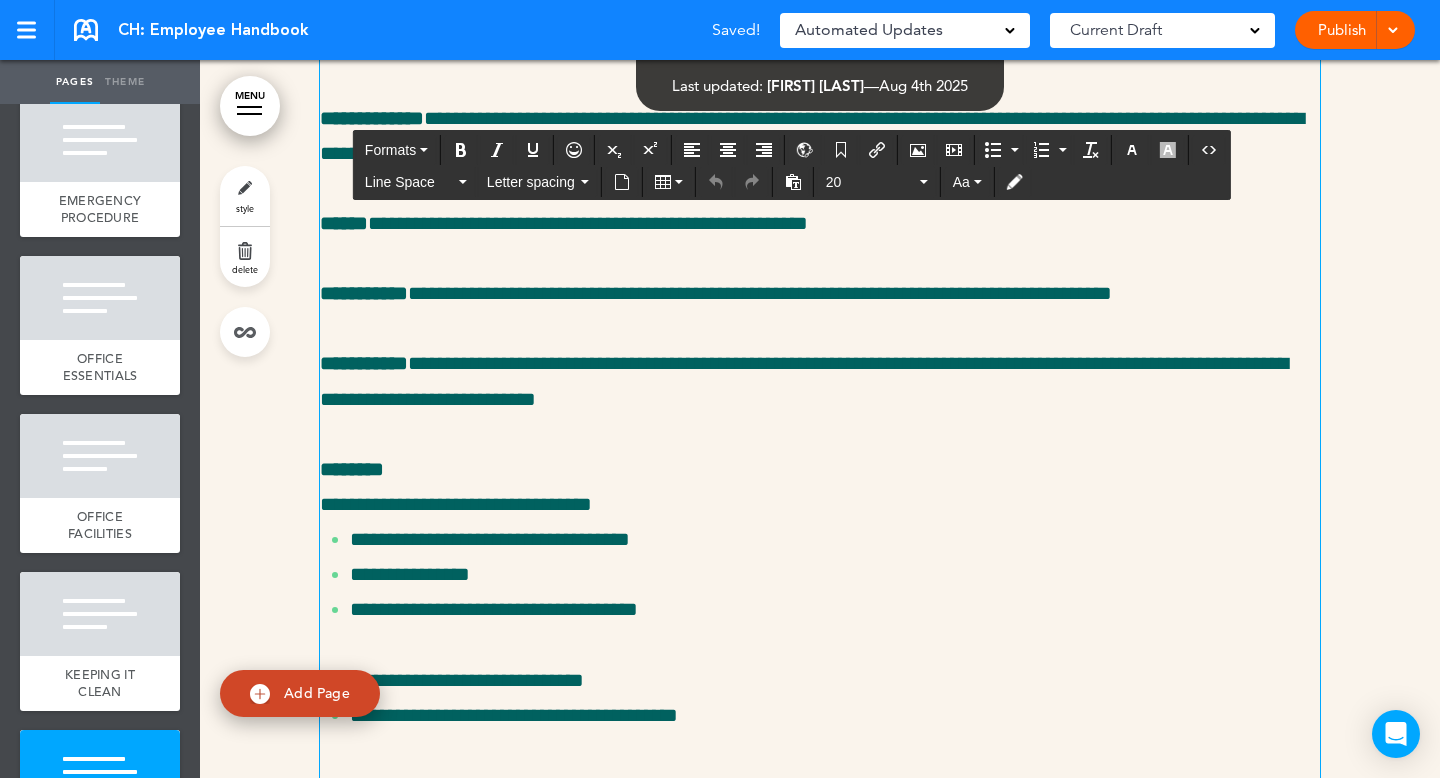 drag, startPoint x: 953, startPoint y: 460, endPoint x: 894, endPoint y: 460, distance: 59 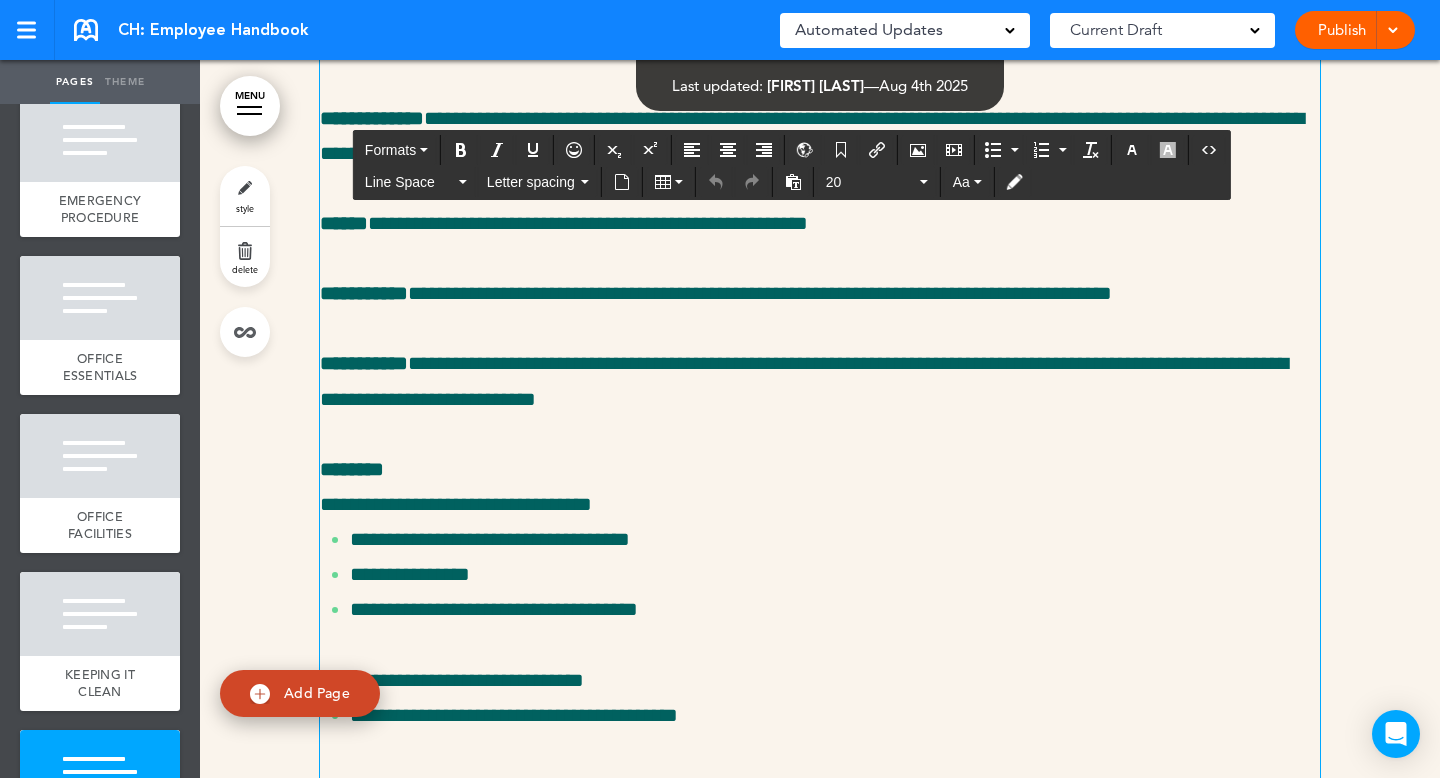 click on "**********" at bounding box center (816, 29) 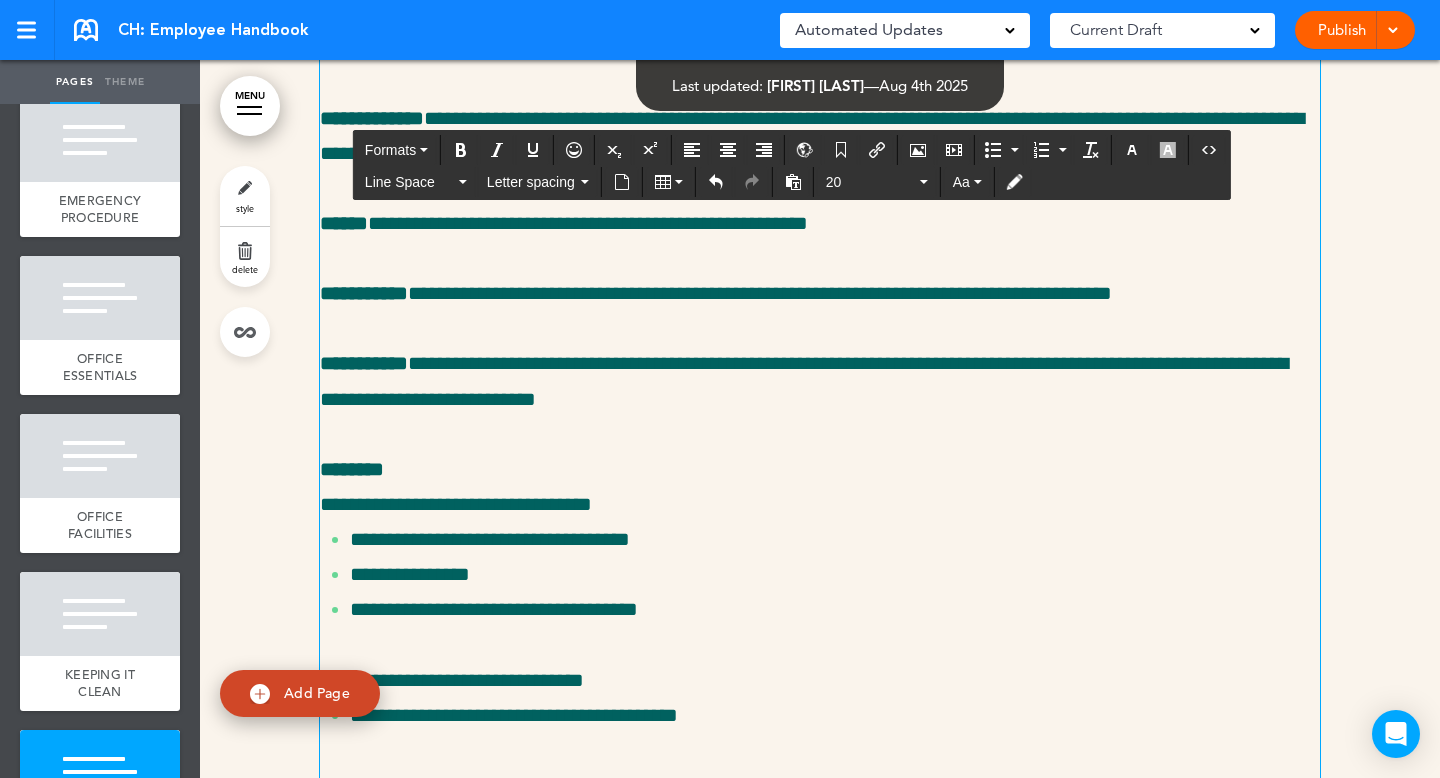 click on "**********" at bounding box center (808, 29) 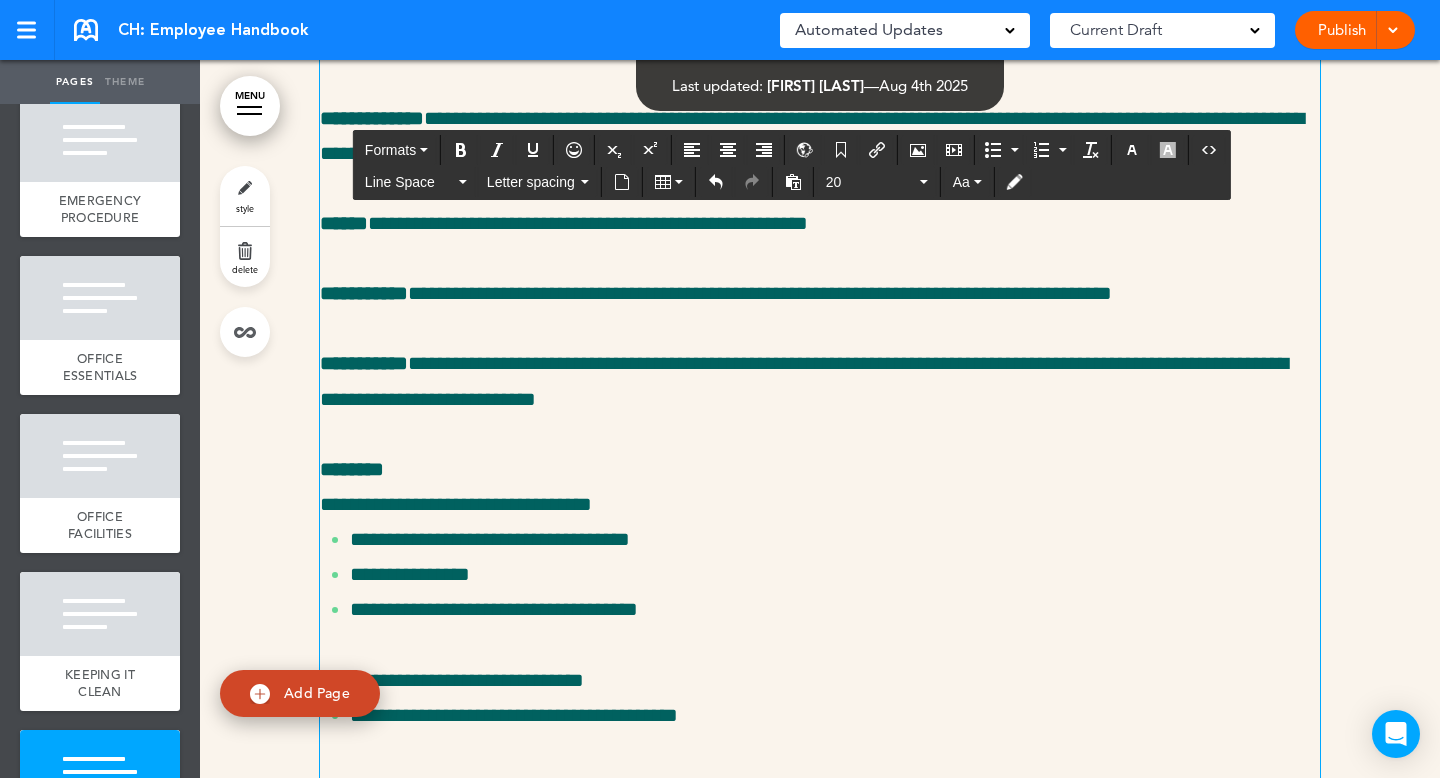 click on "**********" at bounding box center (812, 29) 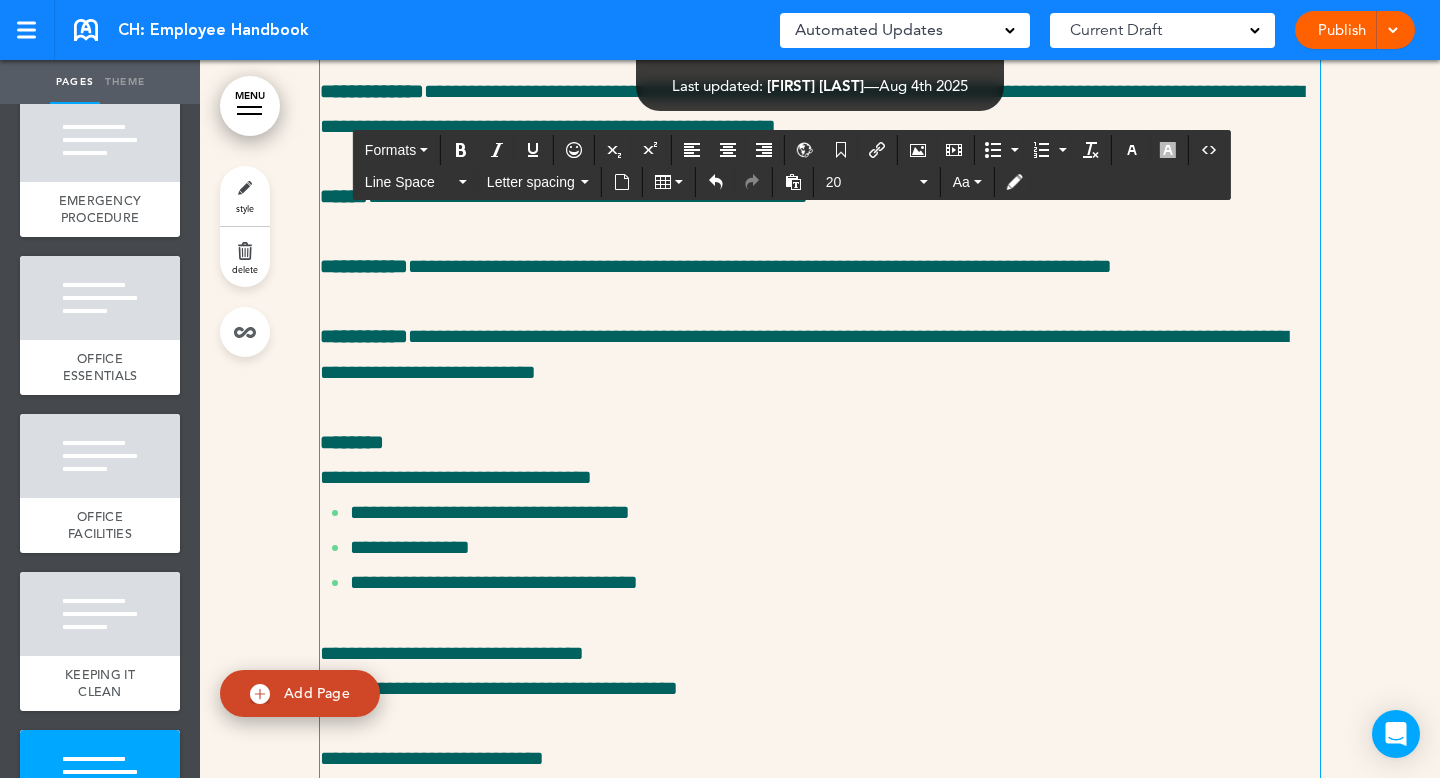 scroll, scrollTop: 97962, scrollLeft: 0, axis: vertical 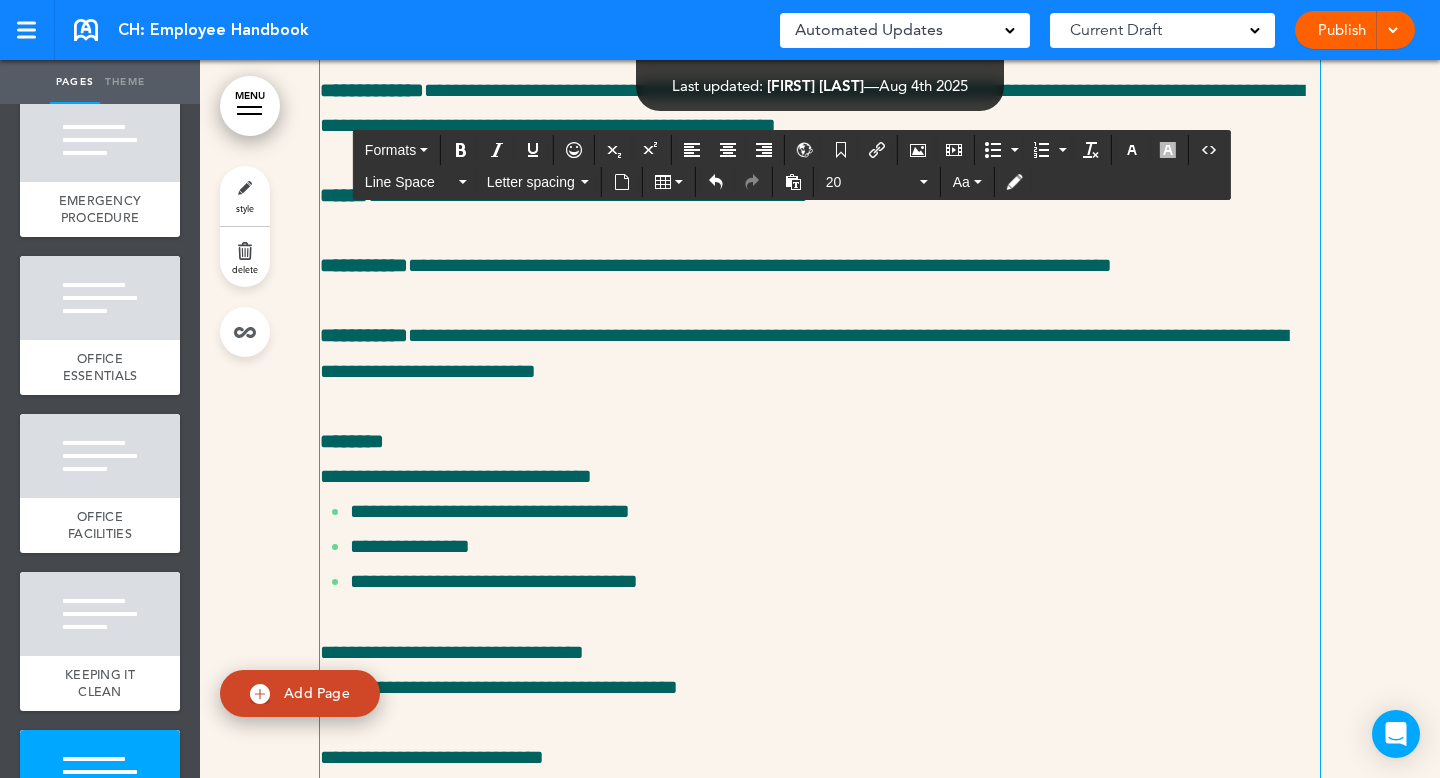 click on "**********" at bounding box center [812, 1] 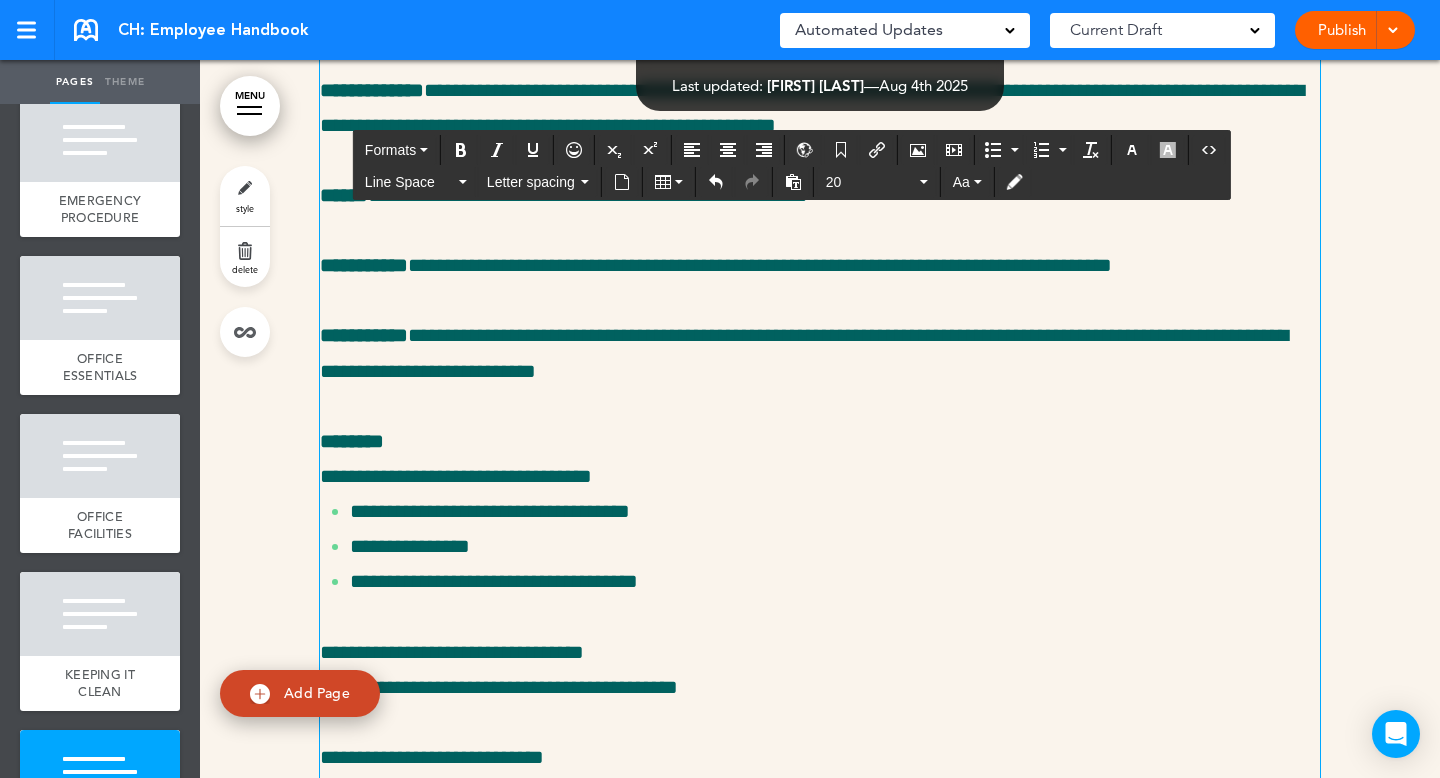 click on "**********" at bounding box center [804, 1] 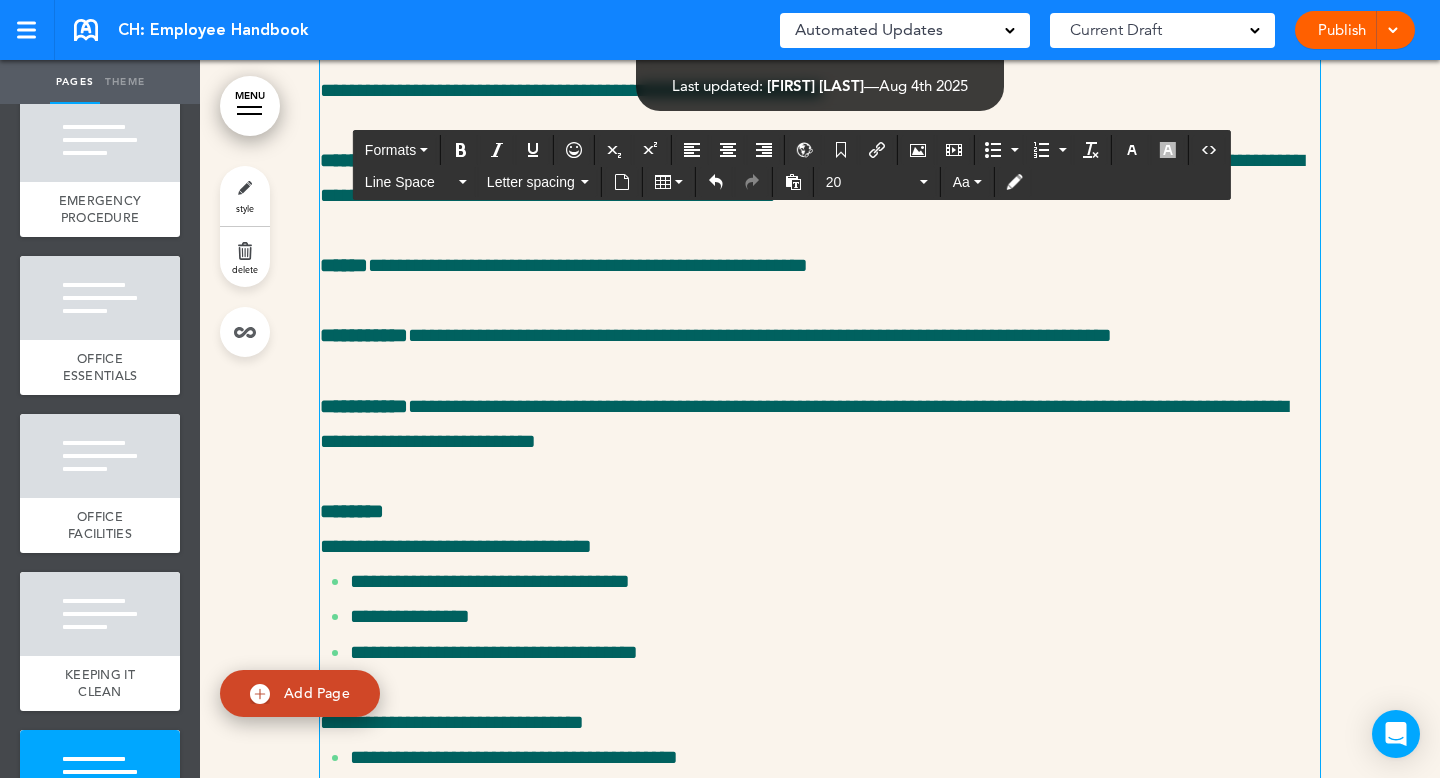 click on "**********" at bounding box center [816, 71] 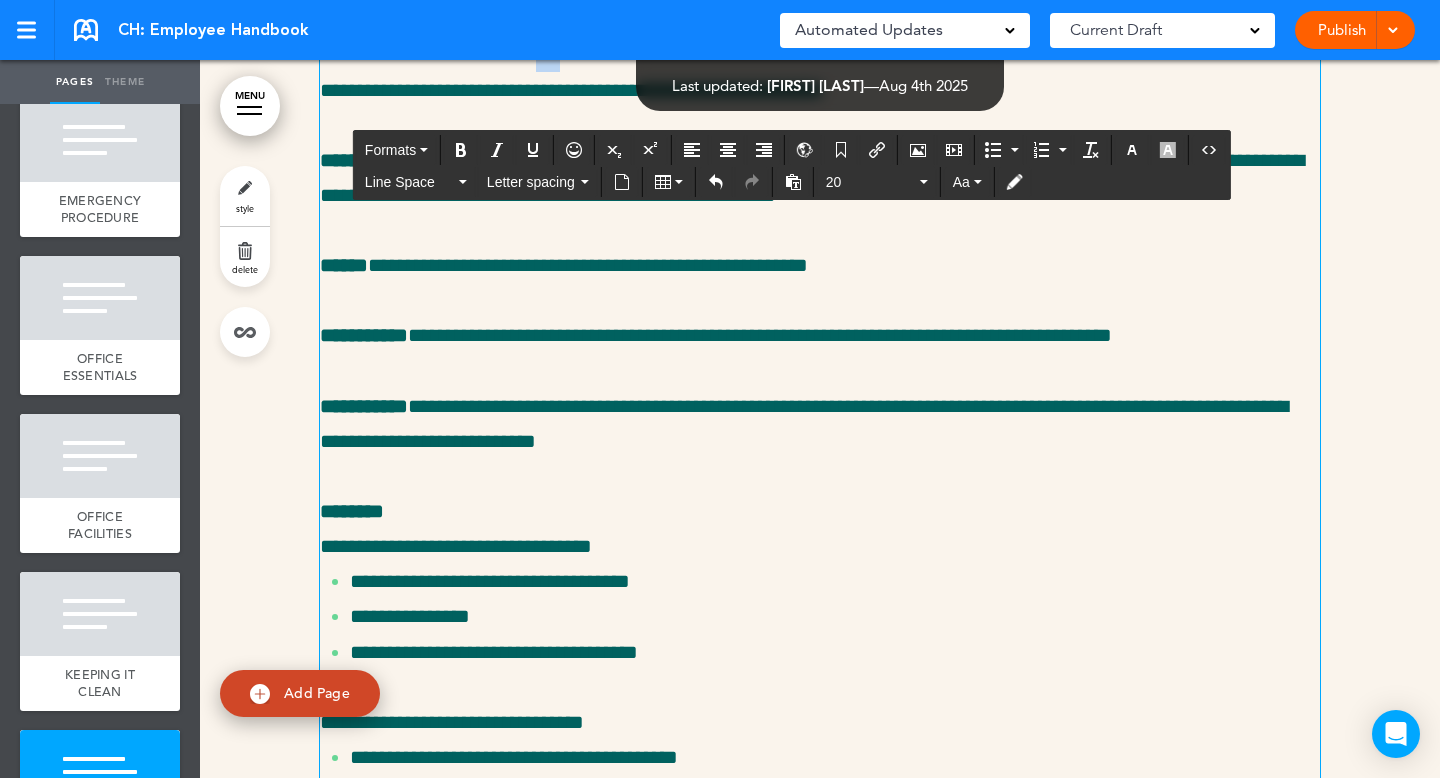 click on "**********" at bounding box center (816, 71) 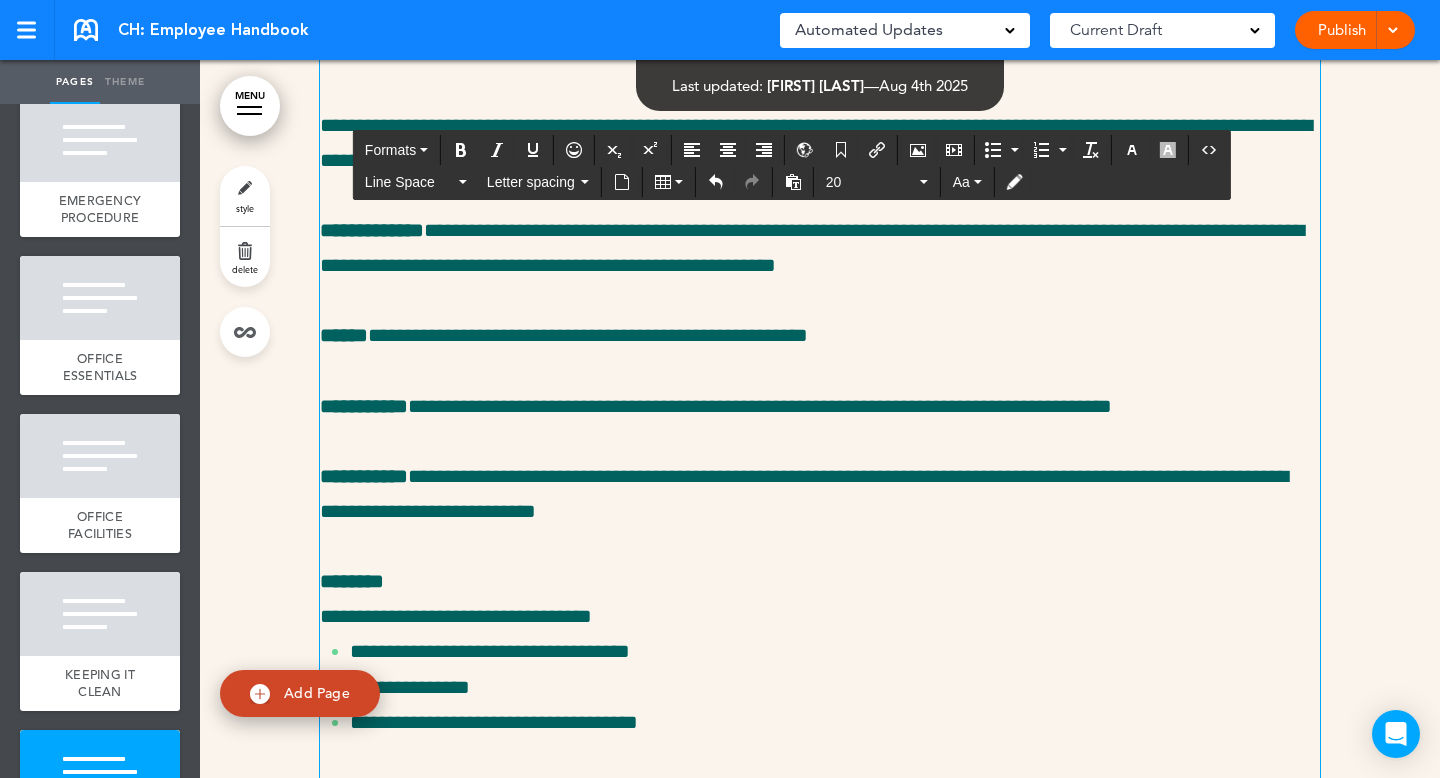 click on "**********" at bounding box center [816, 142] 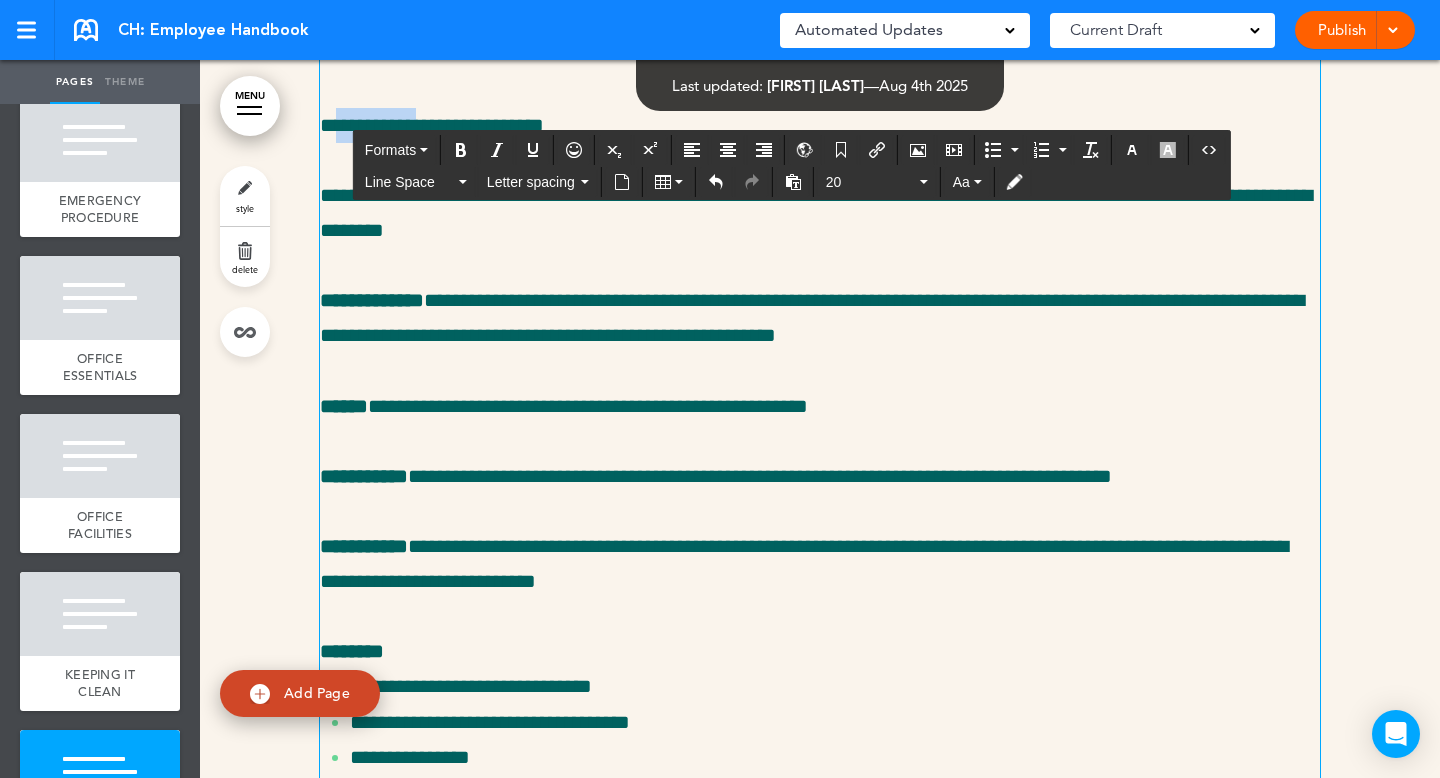 drag, startPoint x: 410, startPoint y: 572, endPoint x: 332, endPoint y: 570, distance: 78.025635 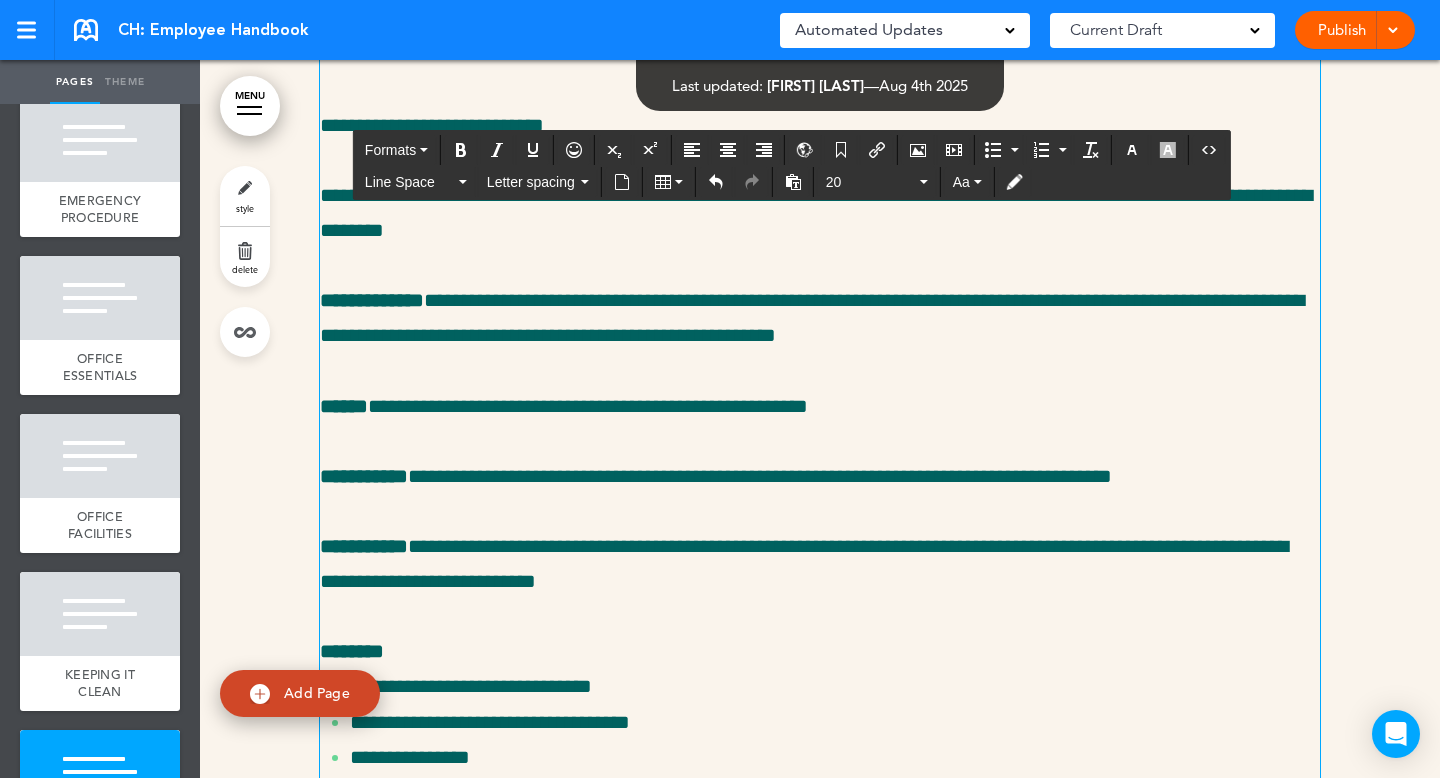 click on "**********" at bounding box center [816, 212] 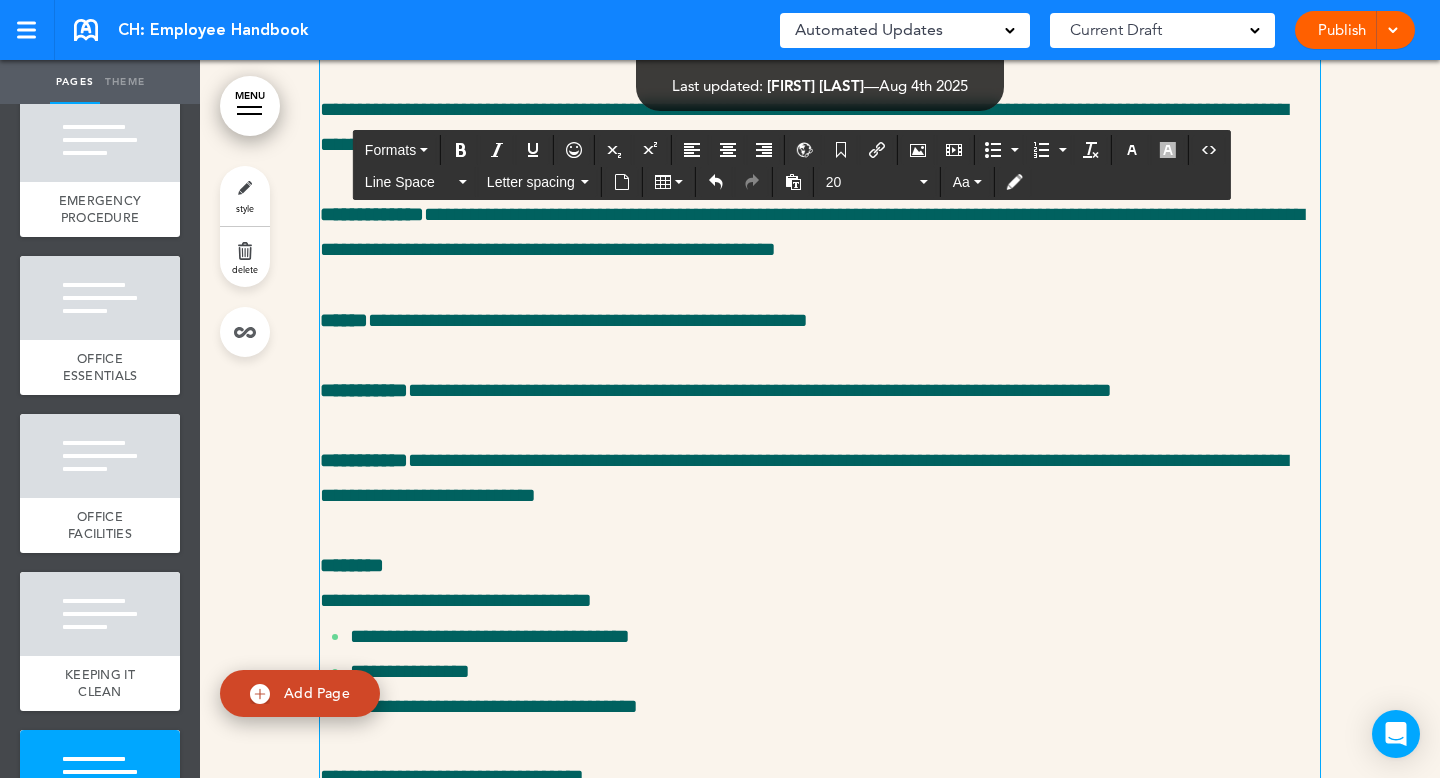 scroll, scrollTop: 98053, scrollLeft: 0, axis: vertical 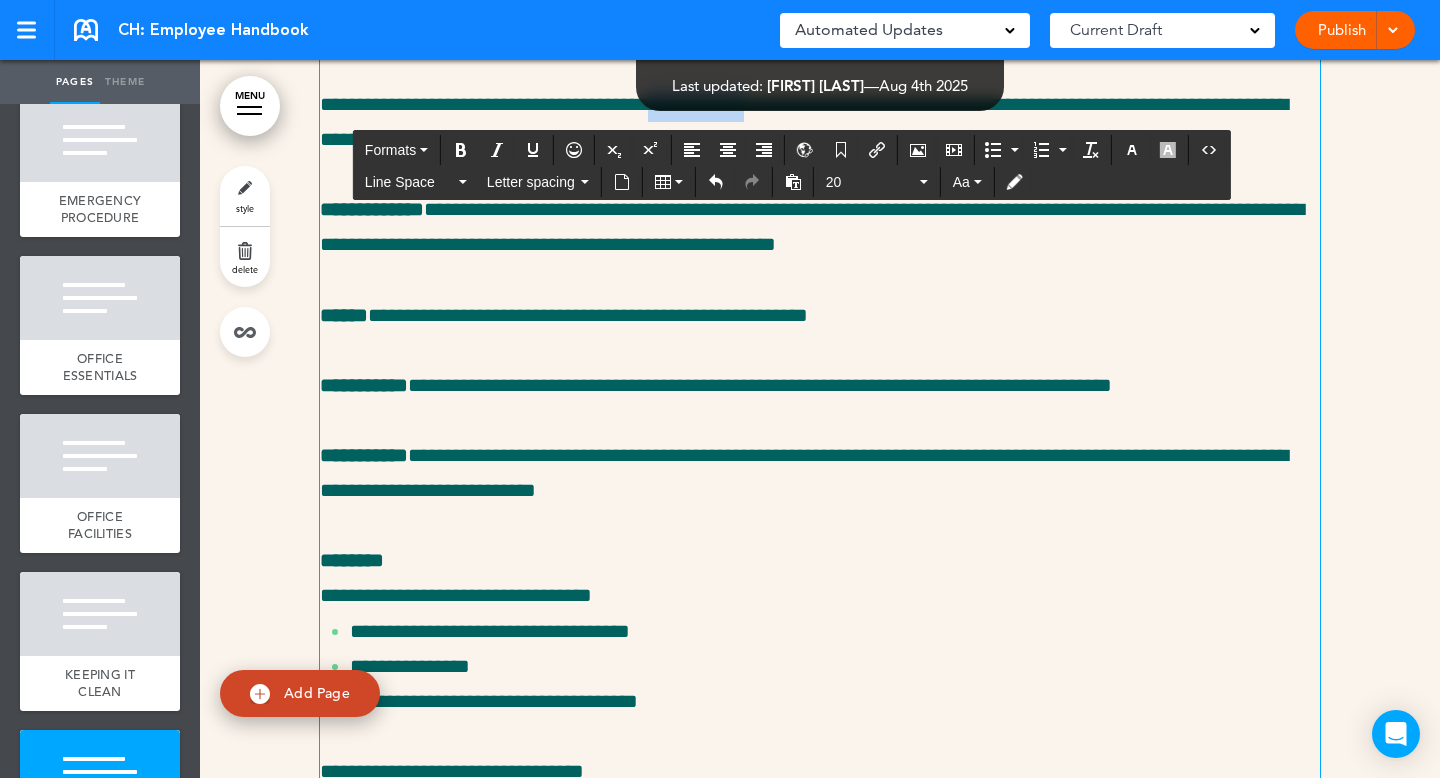 drag, startPoint x: 778, startPoint y: 545, endPoint x: 659, endPoint y: 550, distance: 119.104996 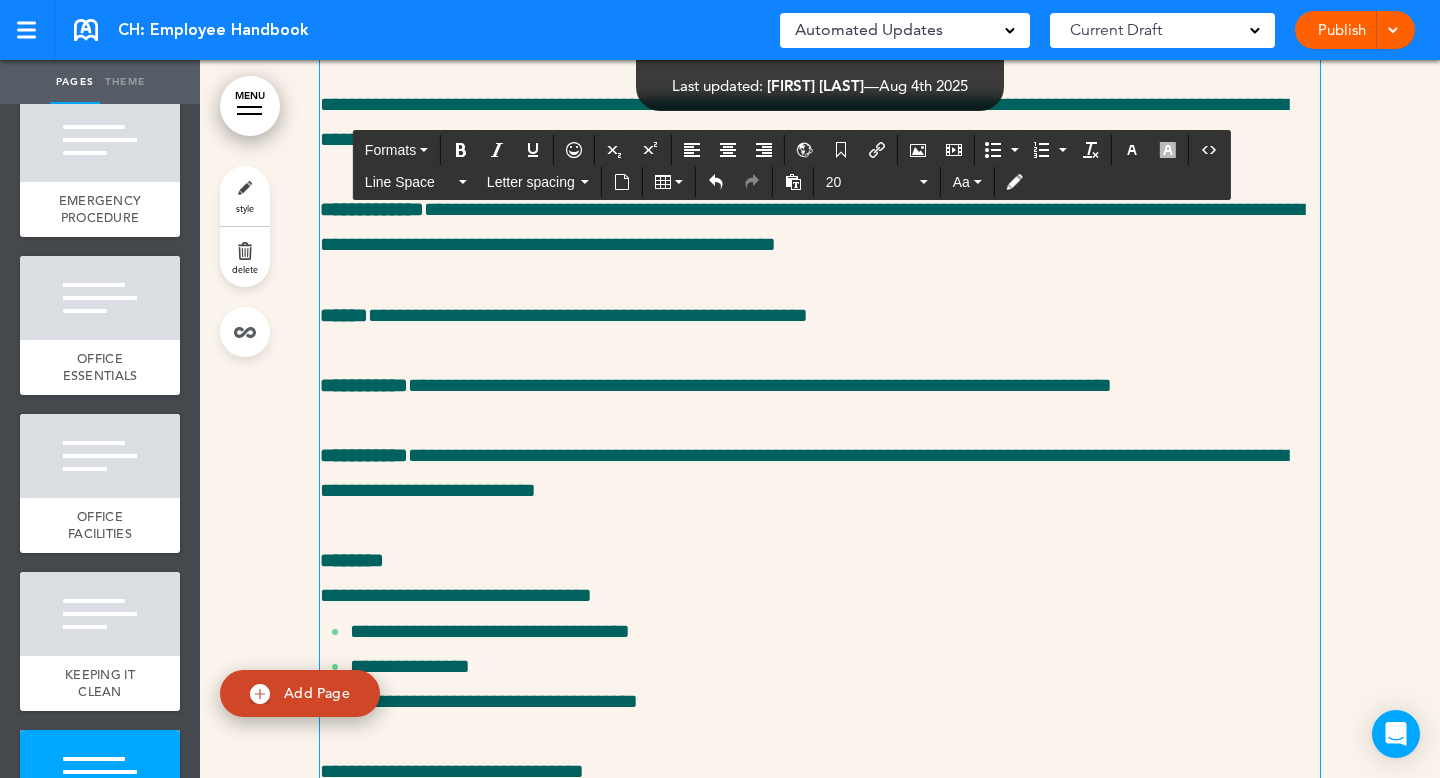 click on "**********" at bounding box center (804, 121) 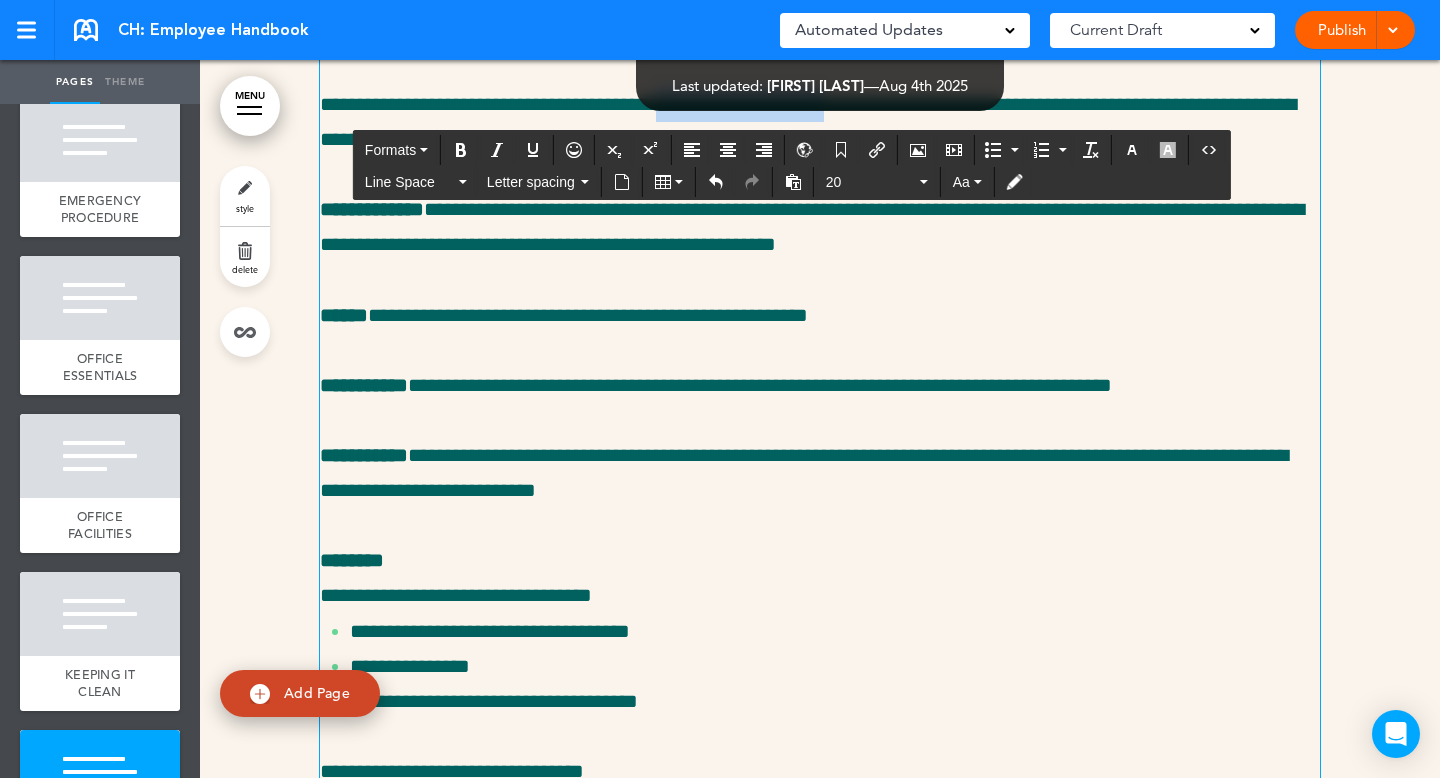 drag, startPoint x: 863, startPoint y: 552, endPoint x: 676, endPoint y: 552, distance: 187 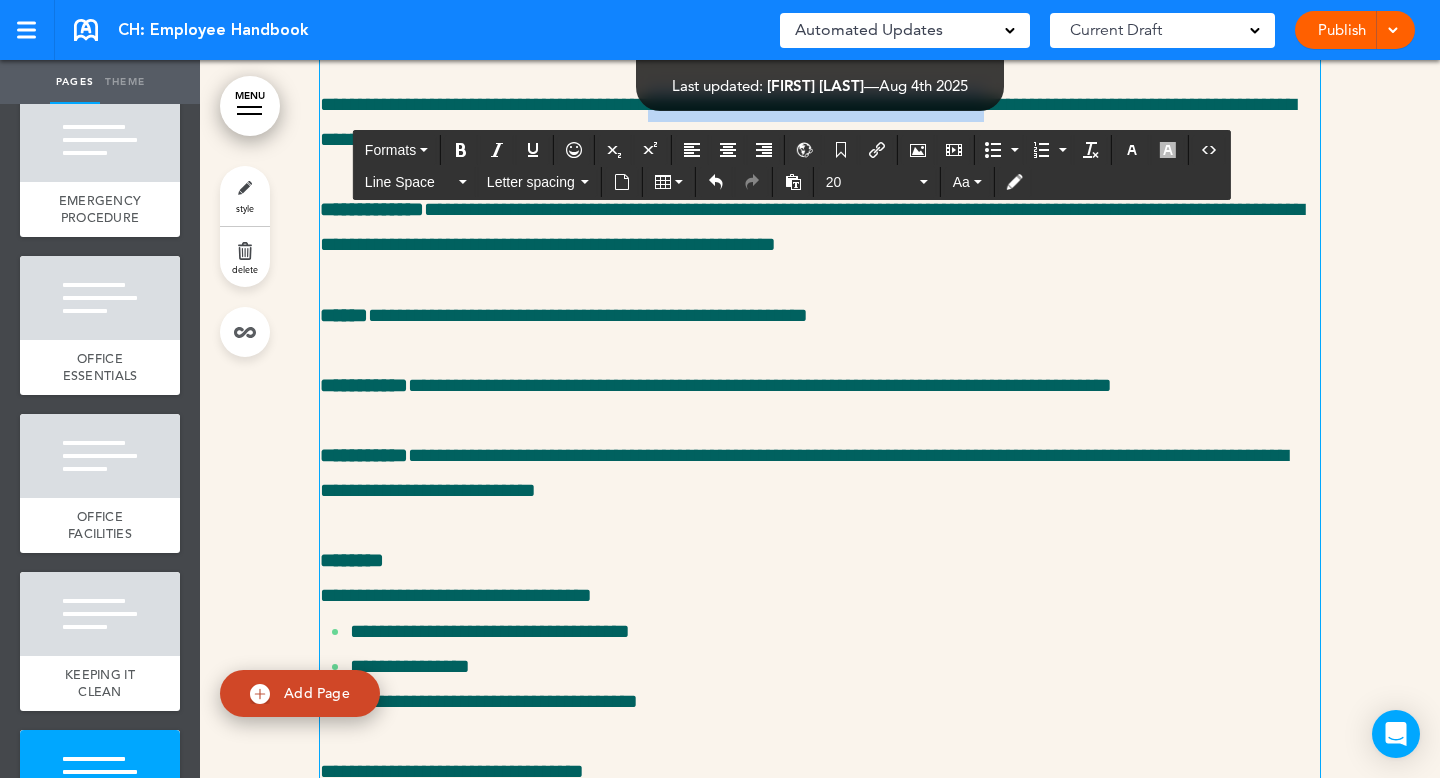 drag, startPoint x: 1053, startPoint y: 553, endPoint x: 671, endPoint y: 557, distance: 382.02094 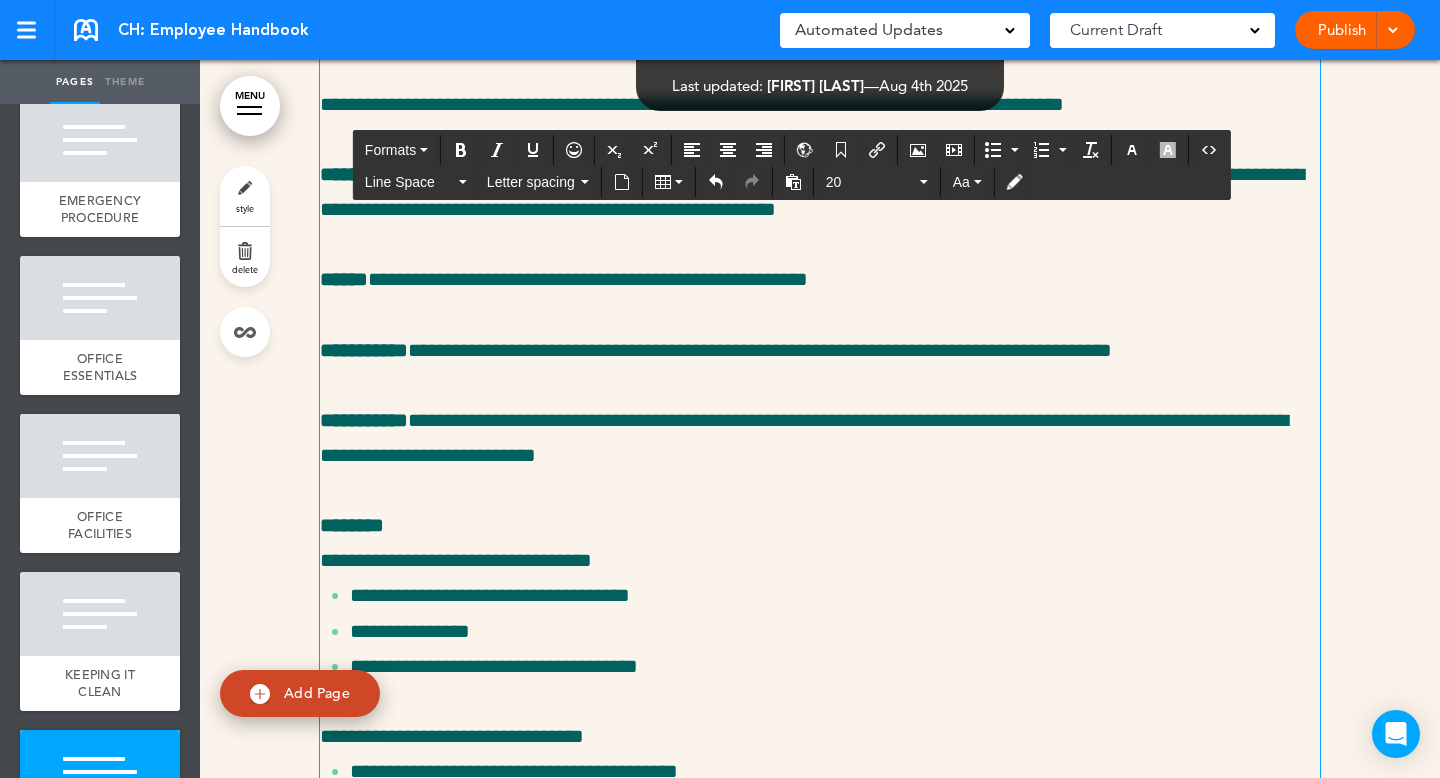 click on "**********" at bounding box center [820, -107] 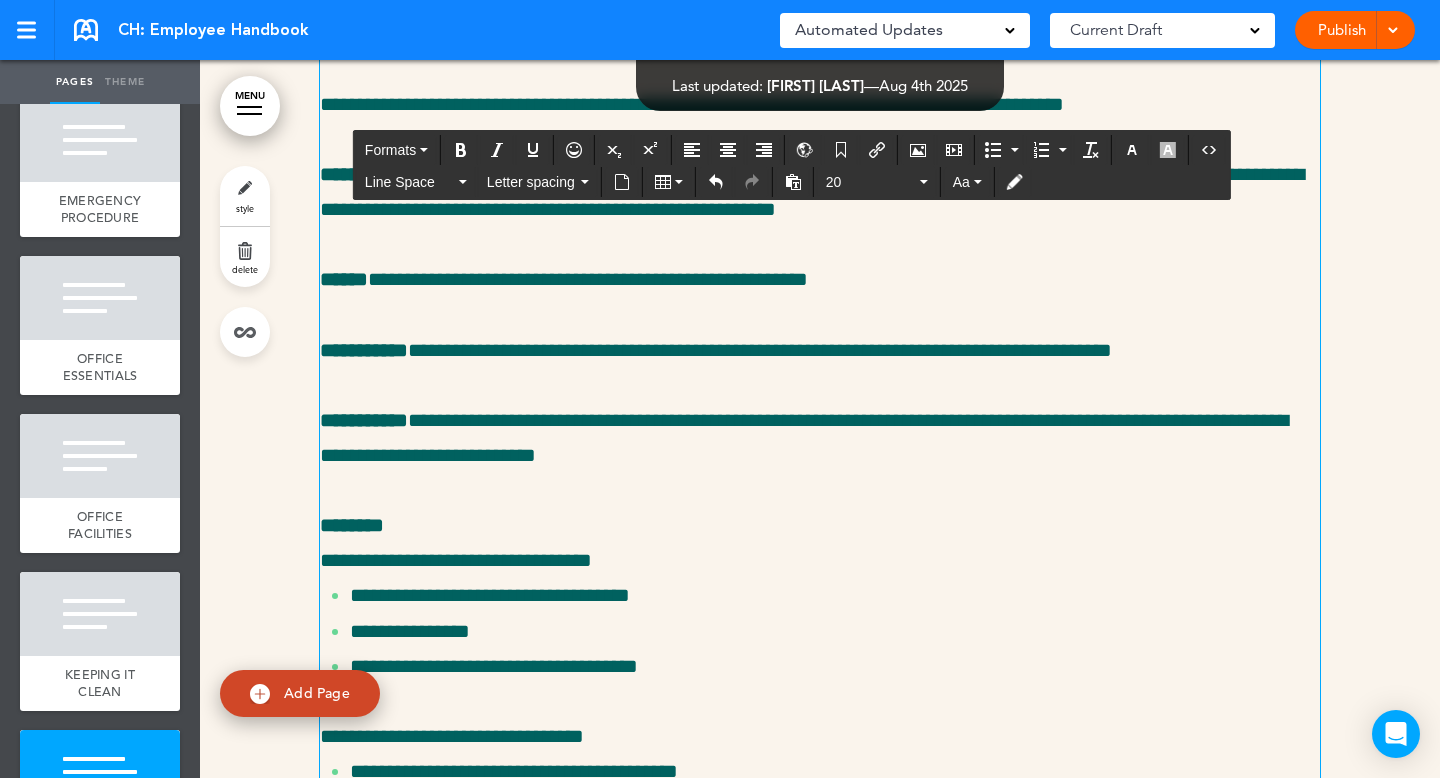 click on "**********" at bounding box center (820, 104) 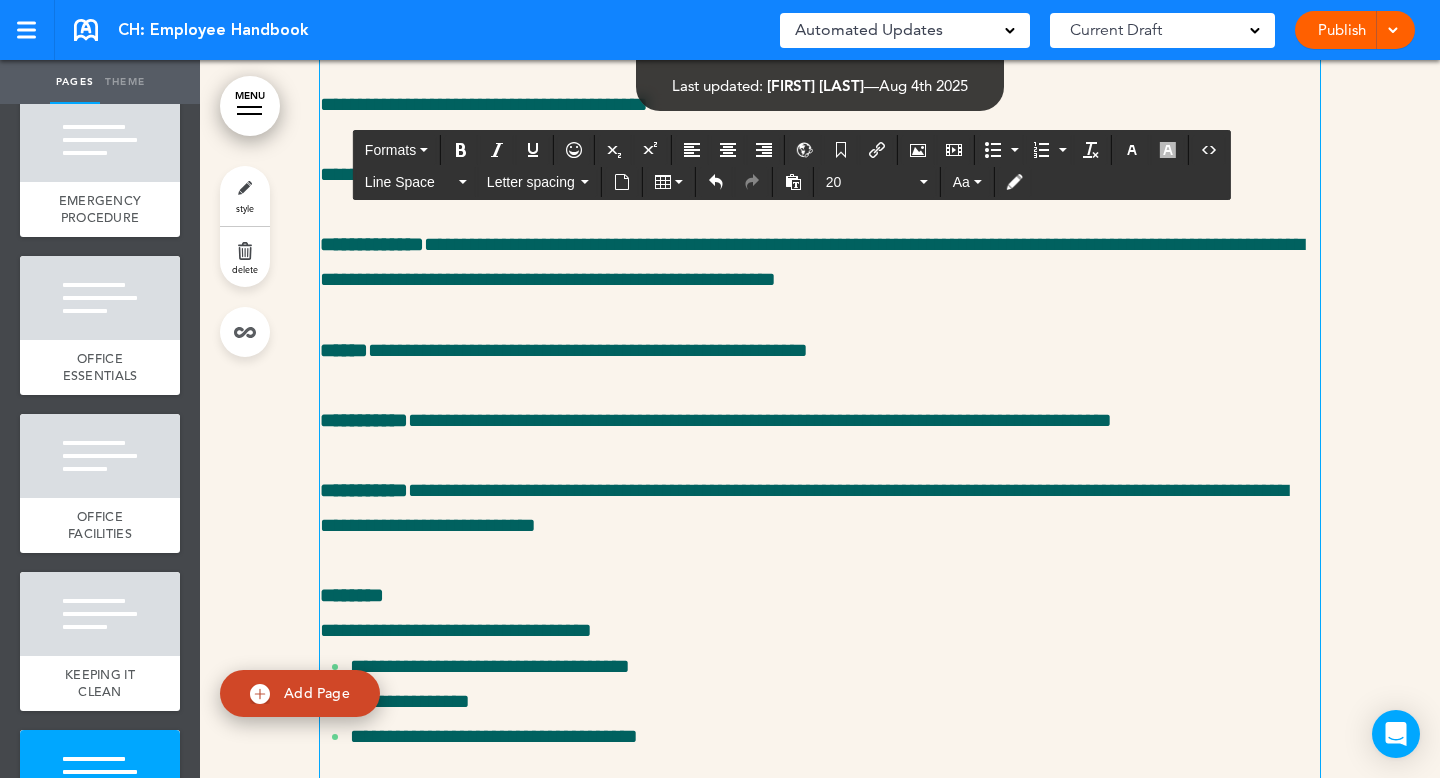 scroll, scrollTop: 98133, scrollLeft: 0, axis: vertical 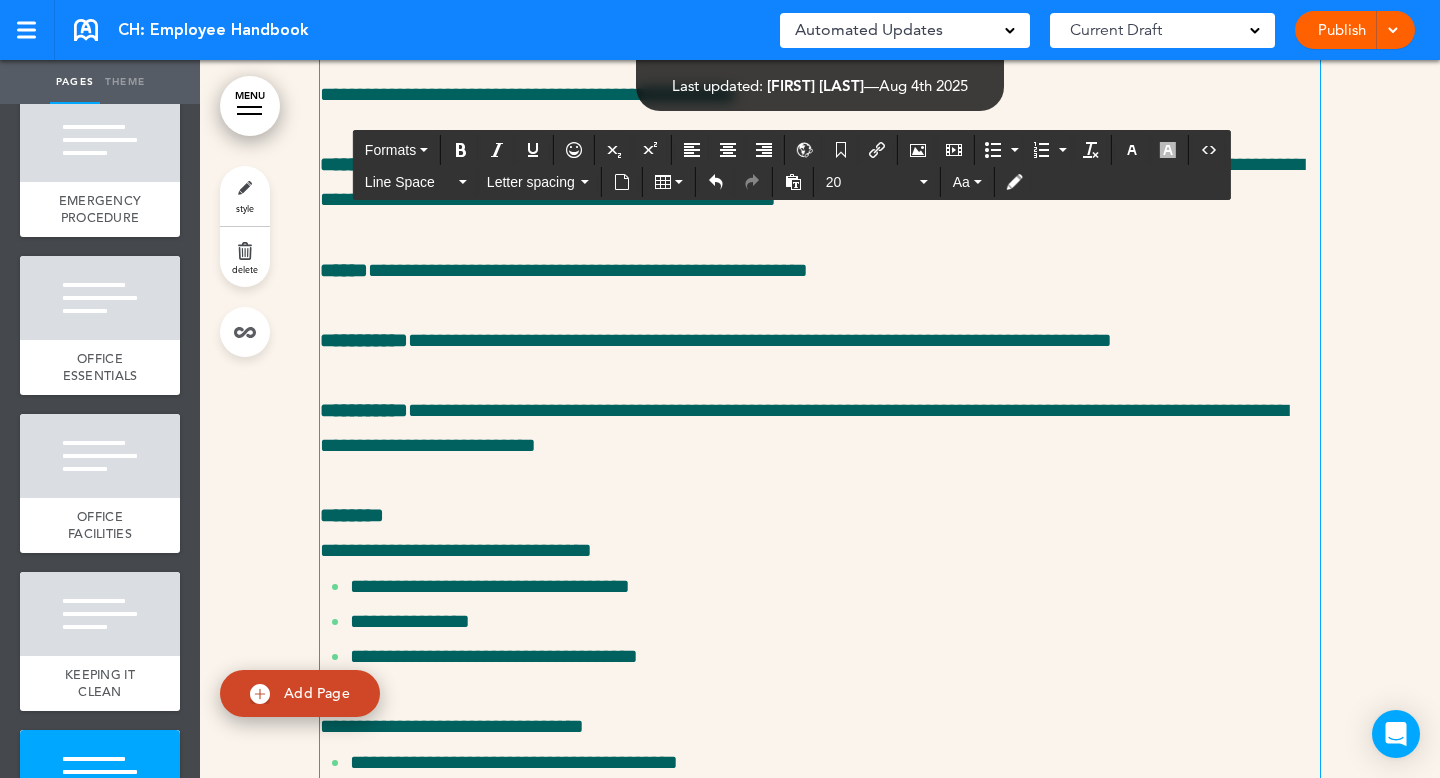 click on "**********" at bounding box center [528, 94] 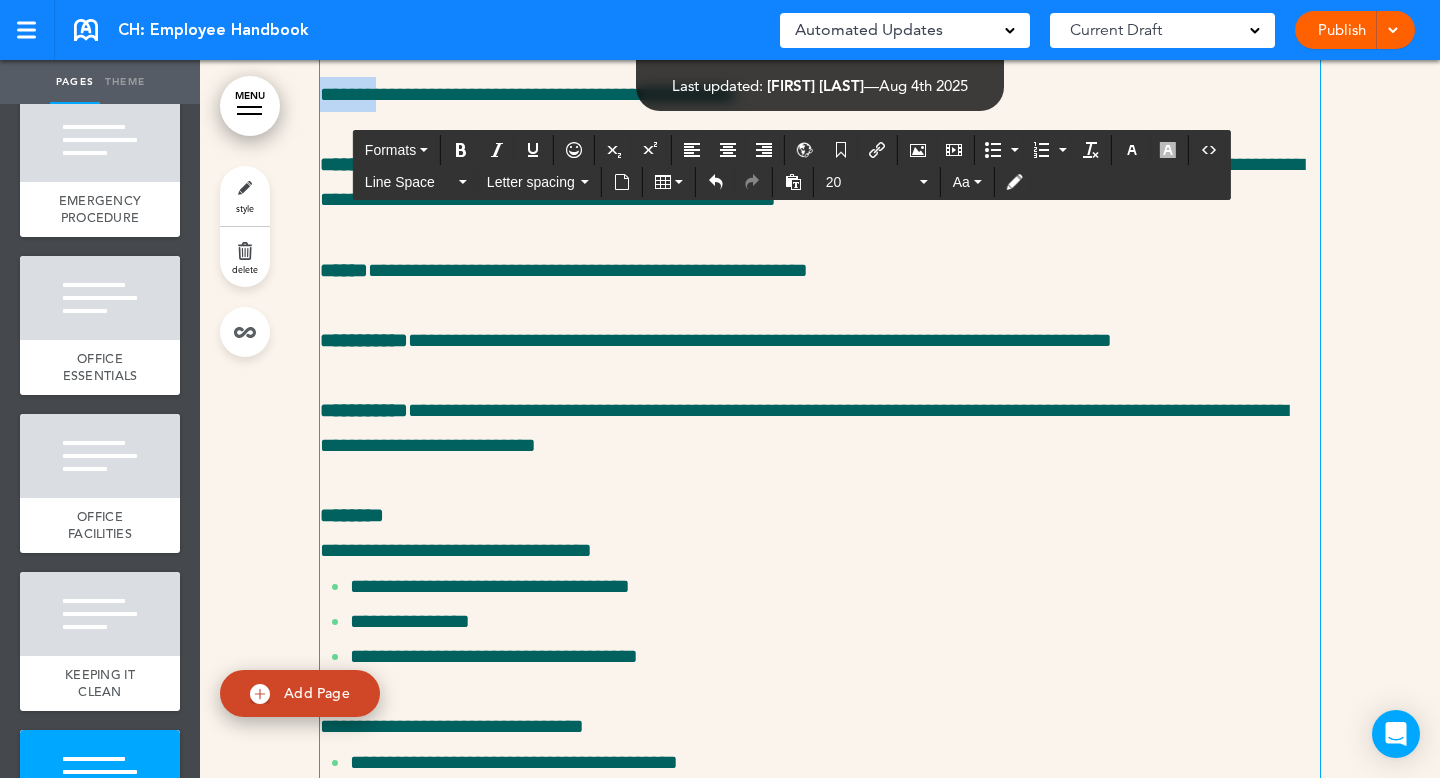 click on "**********" at bounding box center (528, 94) 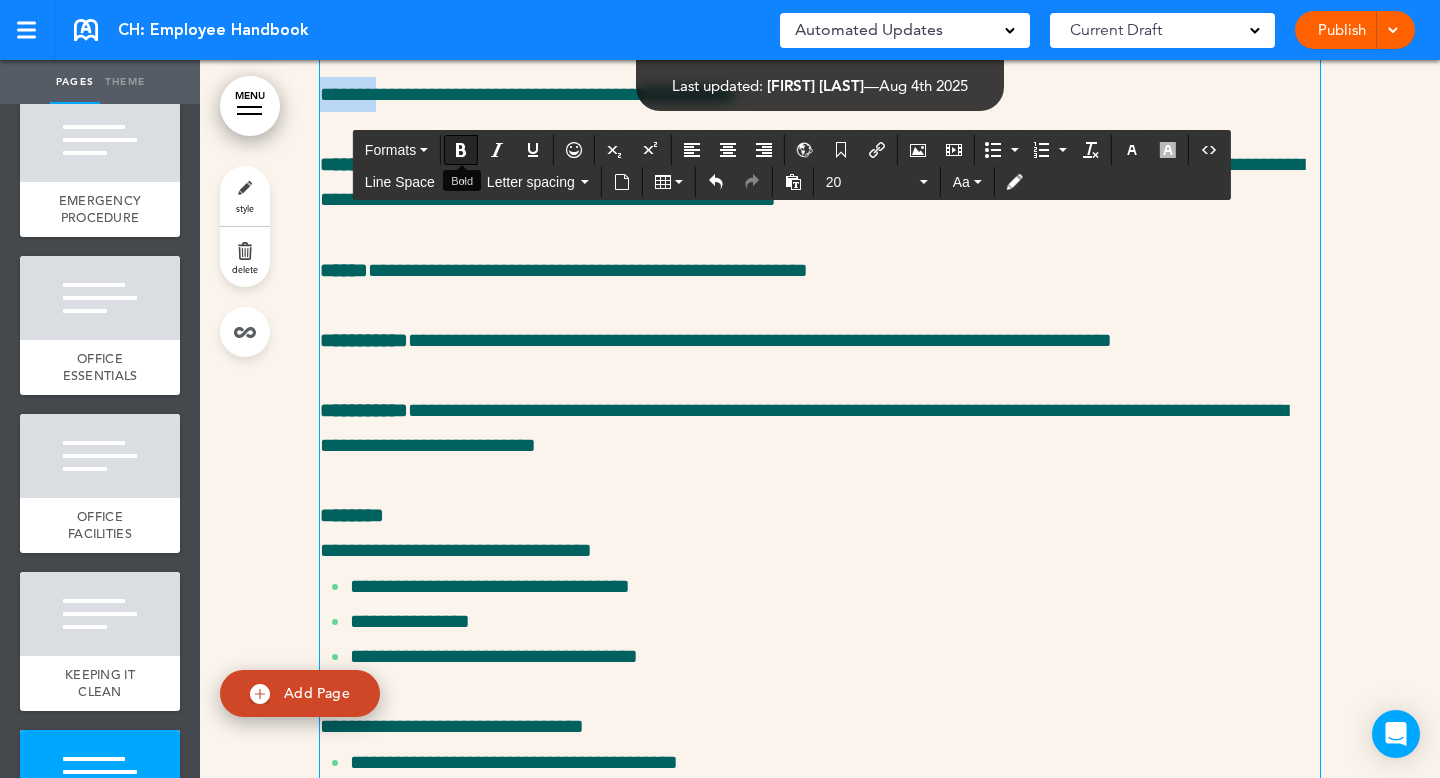click at bounding box center (461, 150) 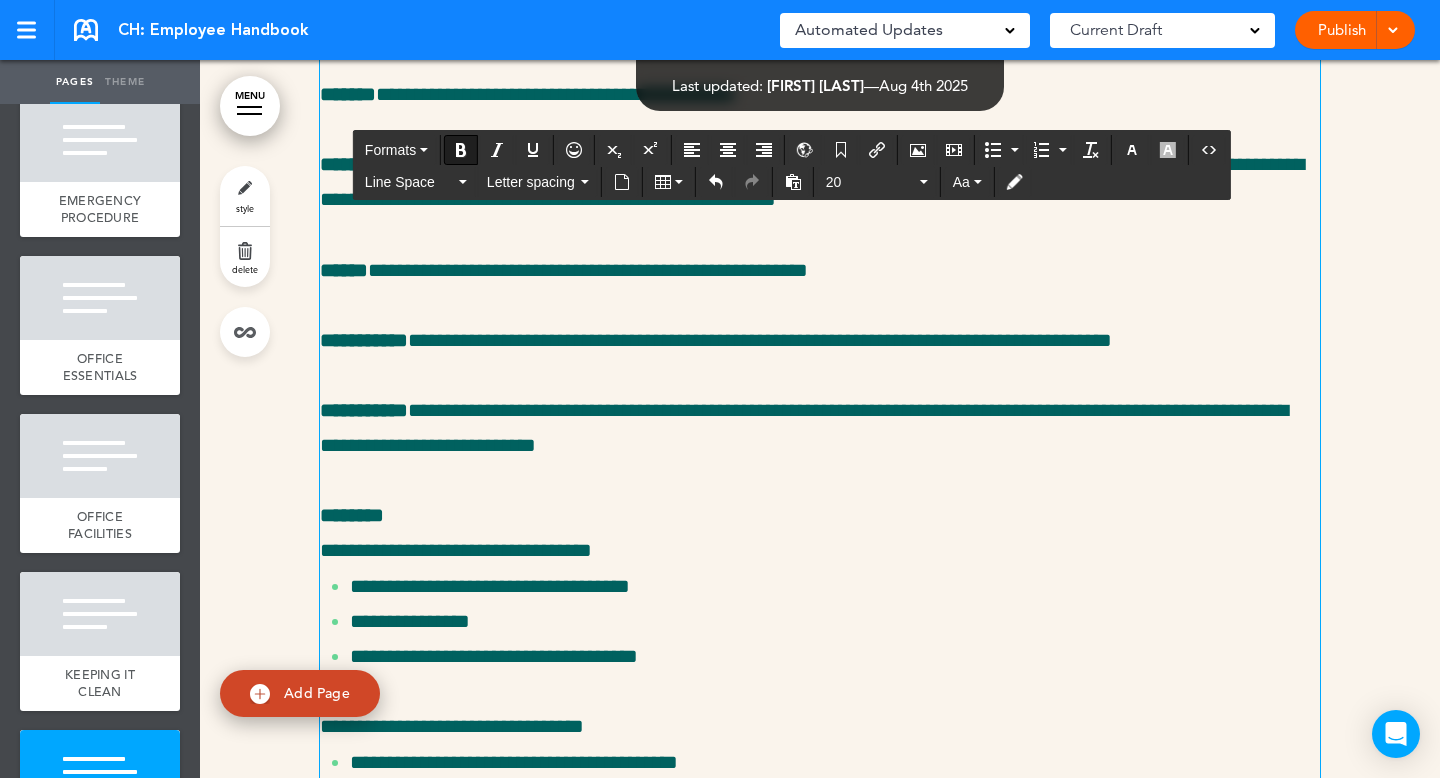 click on "**********" at bounding box center (432, -46) 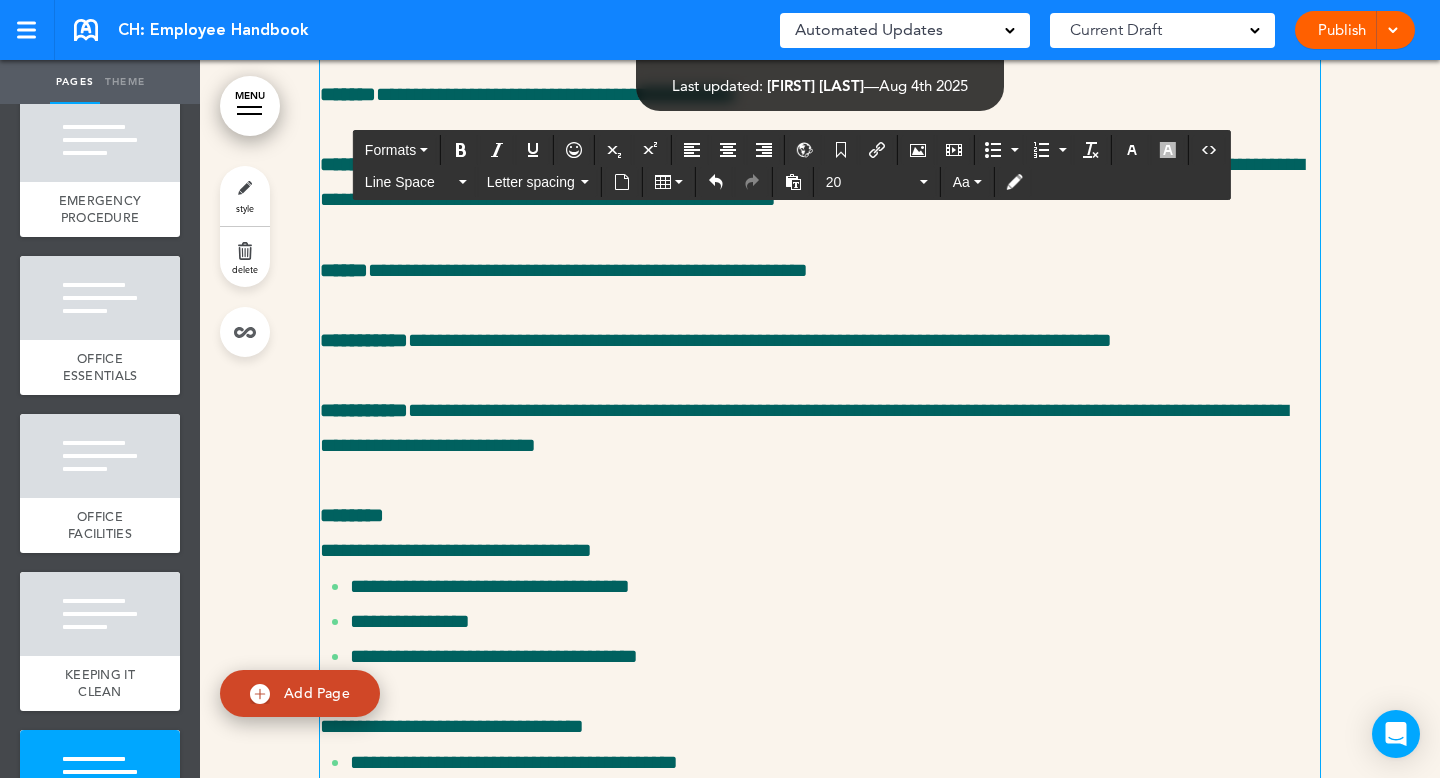 drag, startPoint x: 662, startPoint y: 474, endPoint x: 304, endPoint y: 340, distance: 382.25647 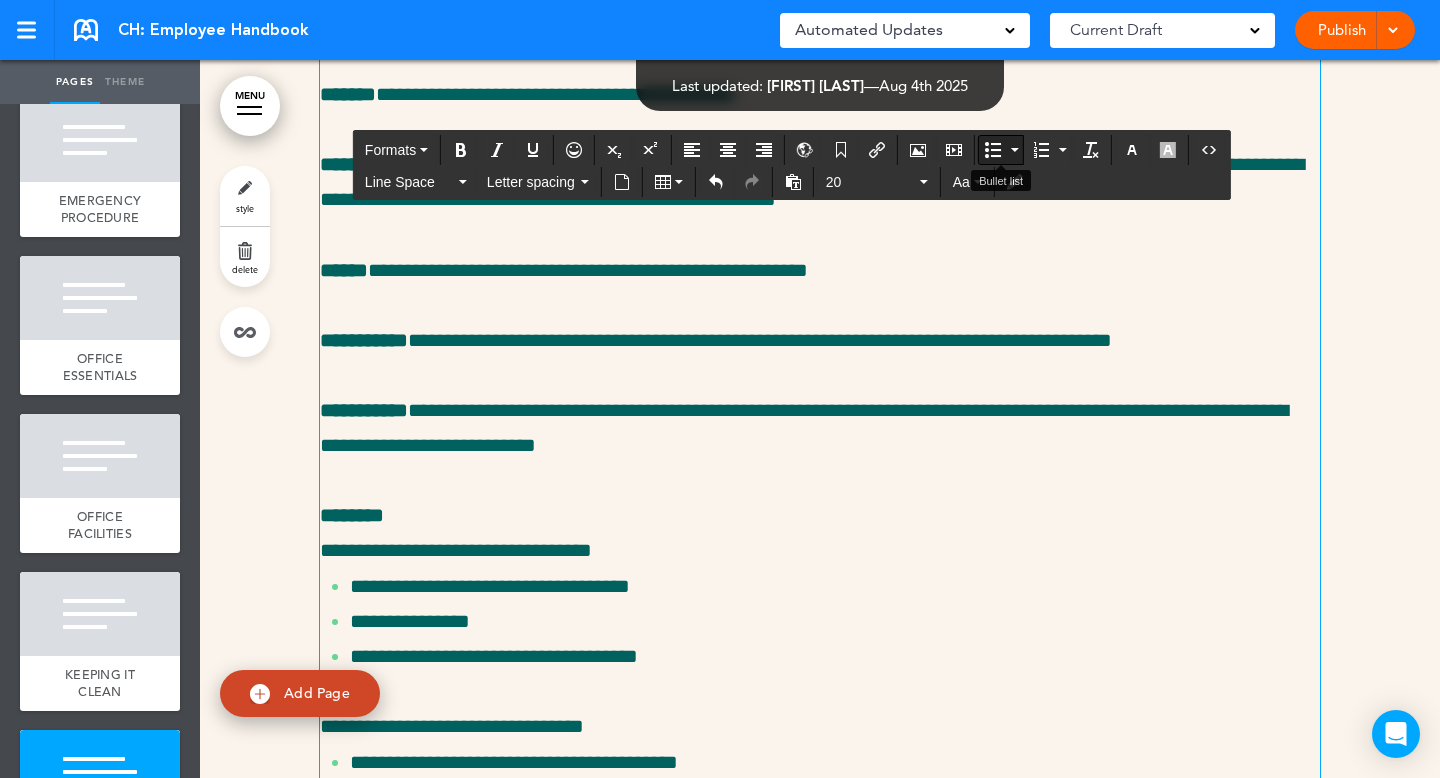 click at bounding box center (993, 150) 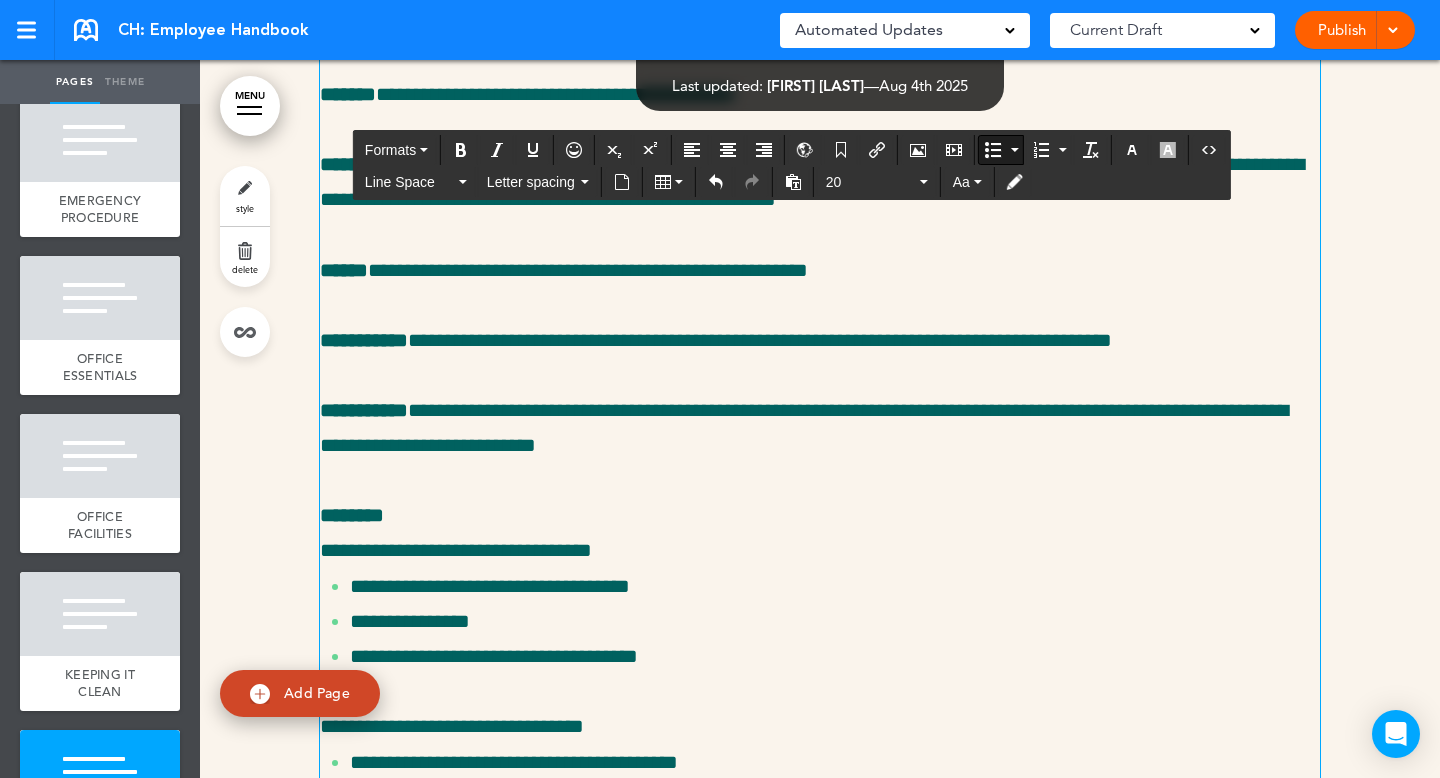 click on "**********" at bounding box center [820, -46] 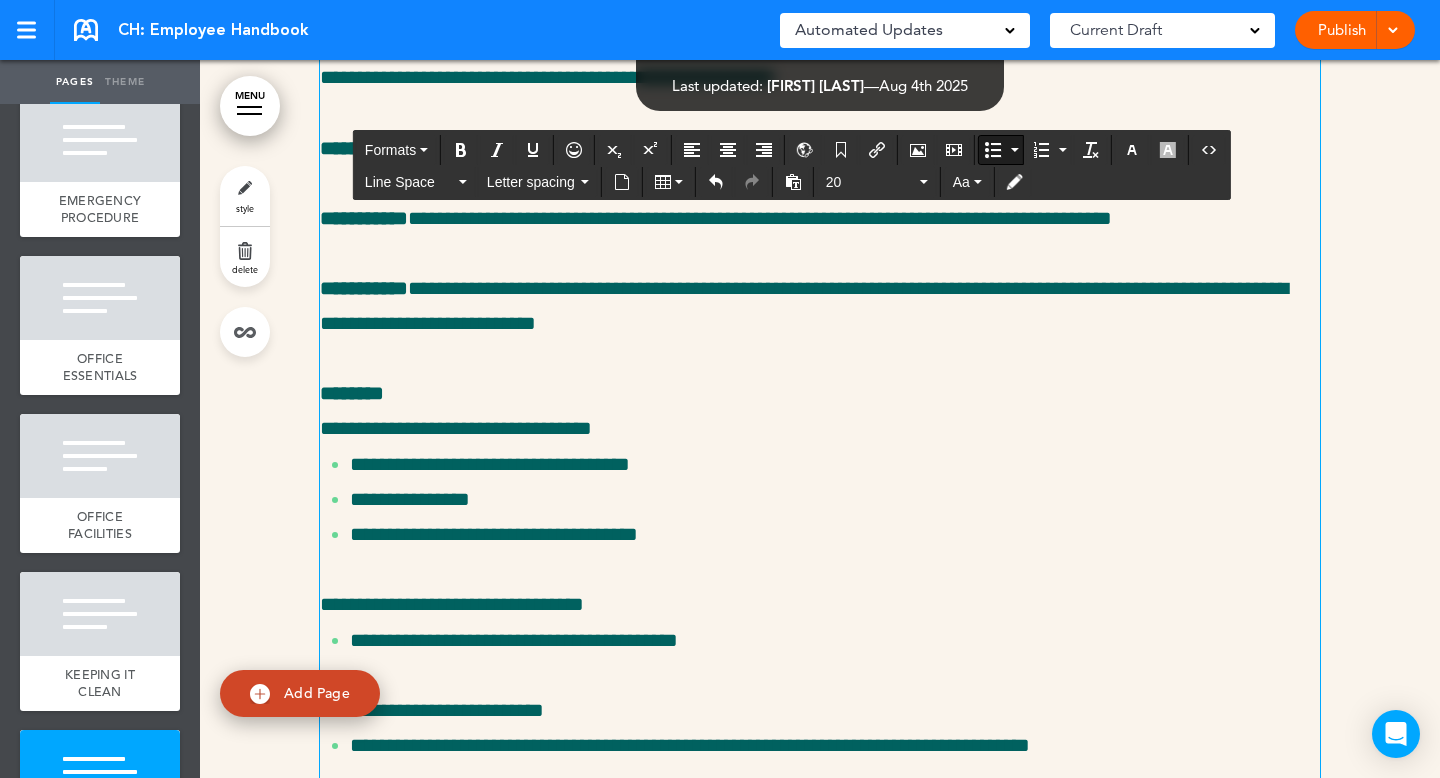 scroll, scrollTop: 98257, scrollLeft: 0, axis: vertical 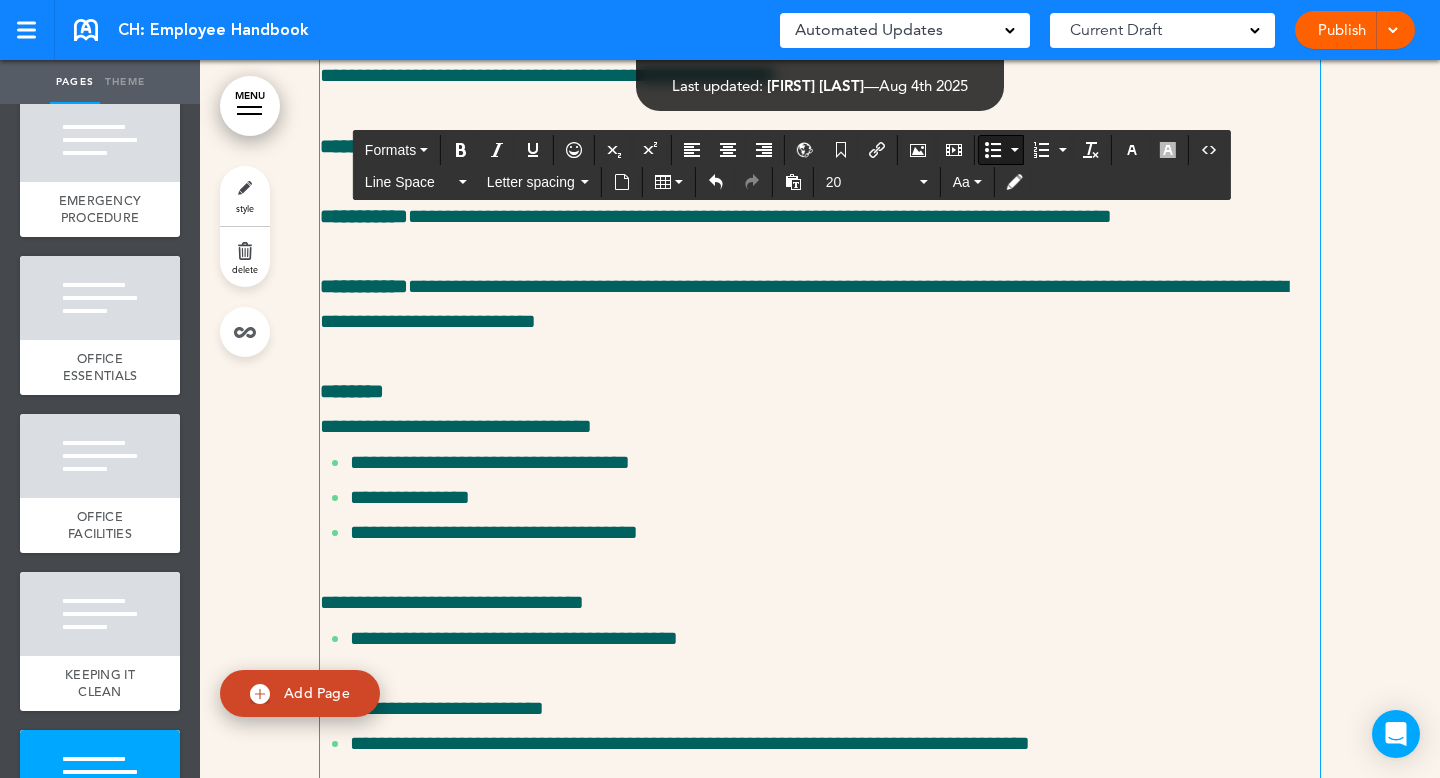 click on "**********" at bounding box center (812, 57) 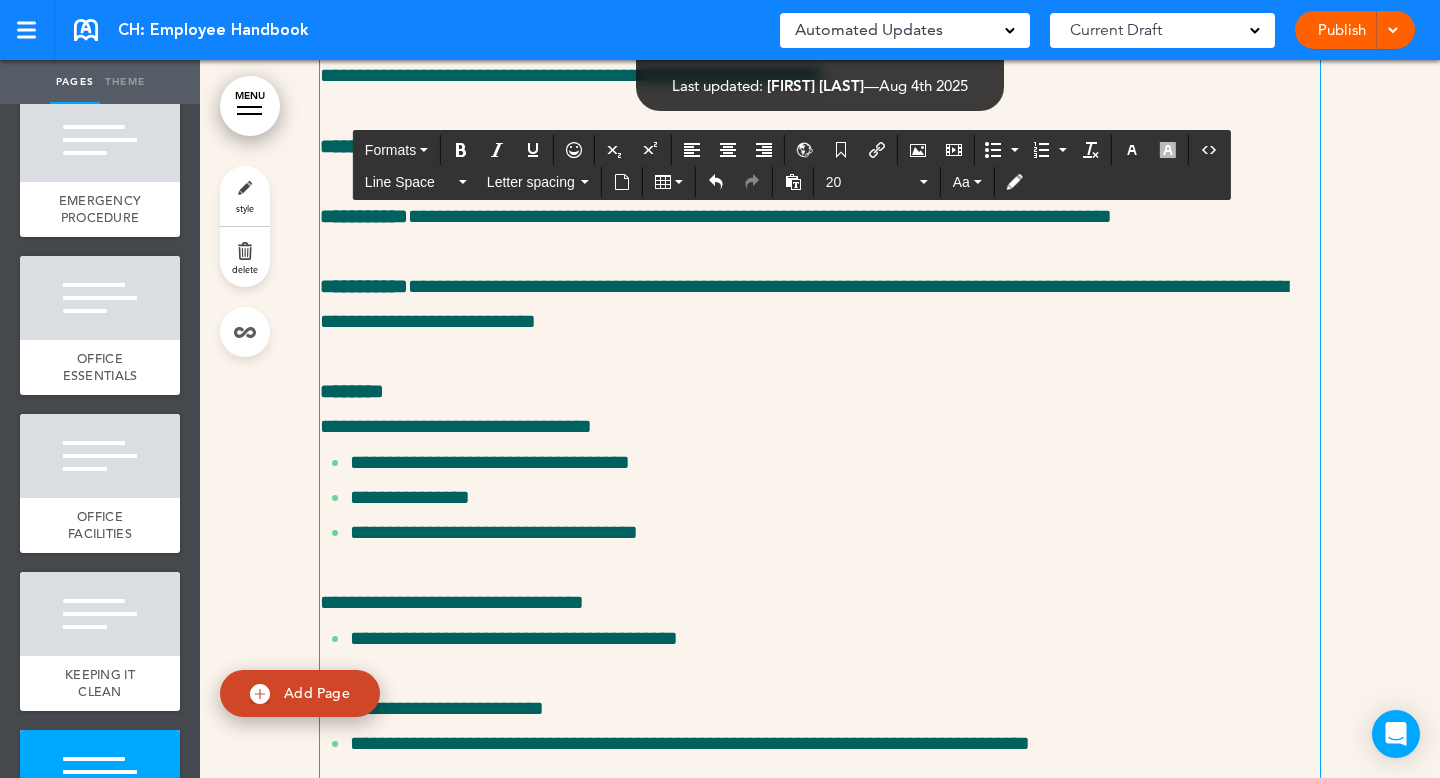 drag, startPoint x: 817, startPoint y: 487, endPoint x: 745, endPoint y: 487, distance: 72 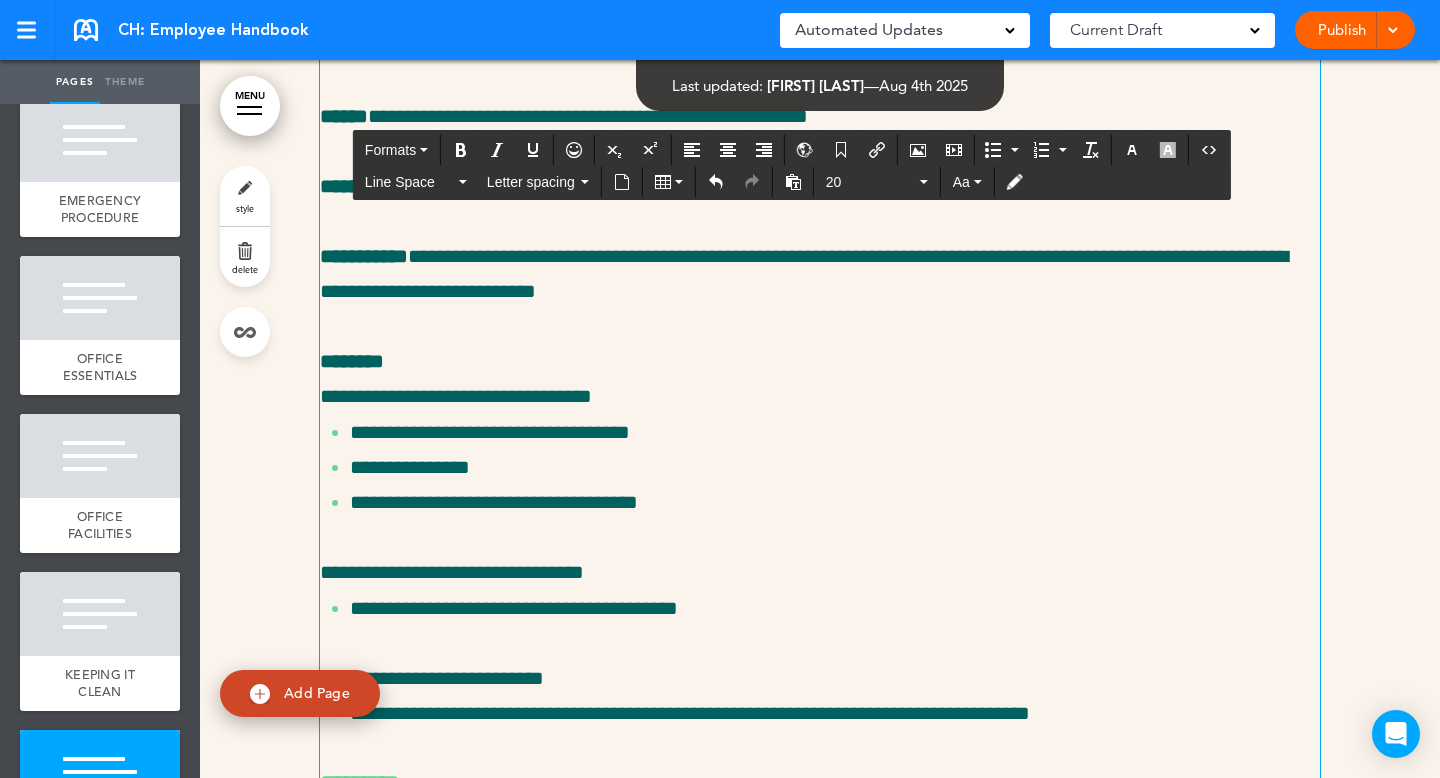 scroll, scrollTop: 98289, scrollLeft: 0, axis: vertical 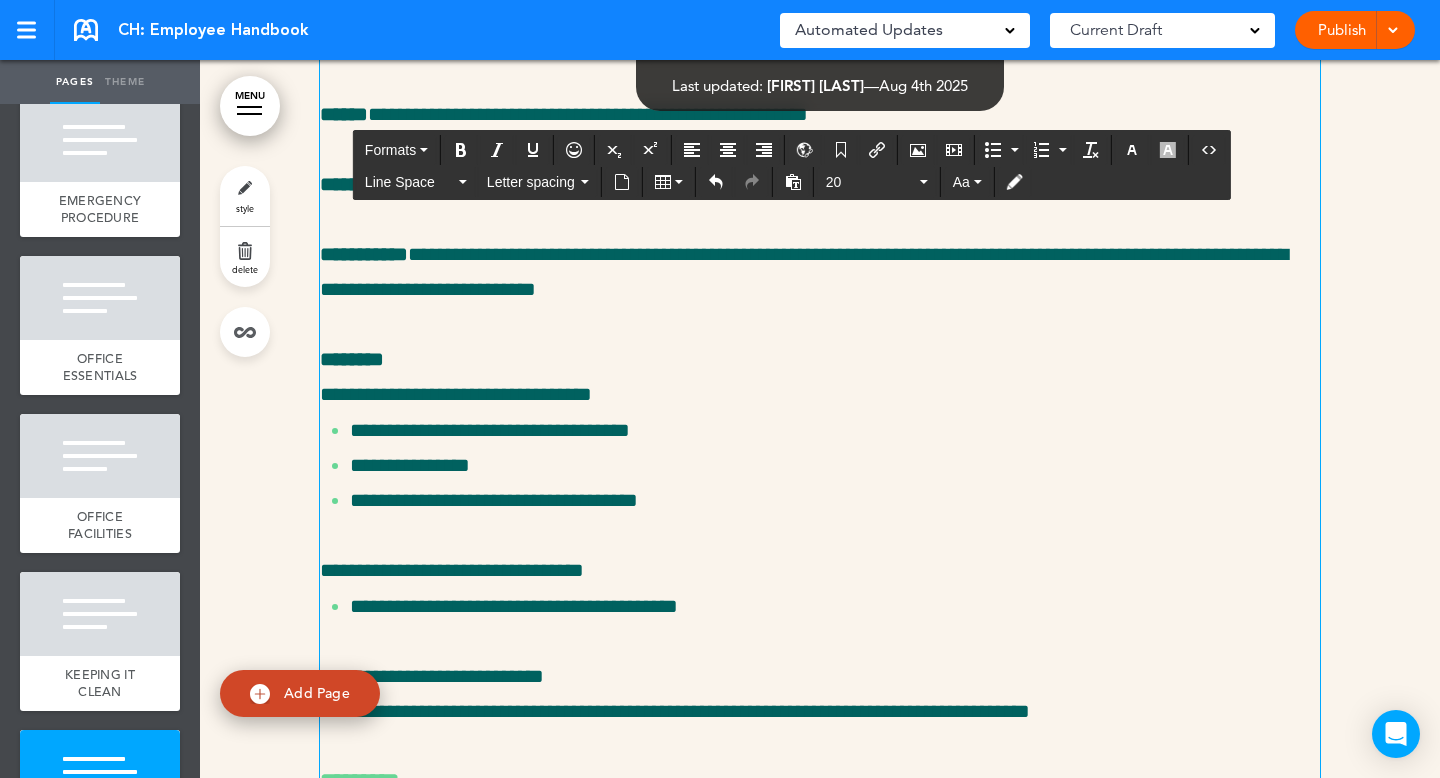click on "**********" at bounding box center (812, 25) 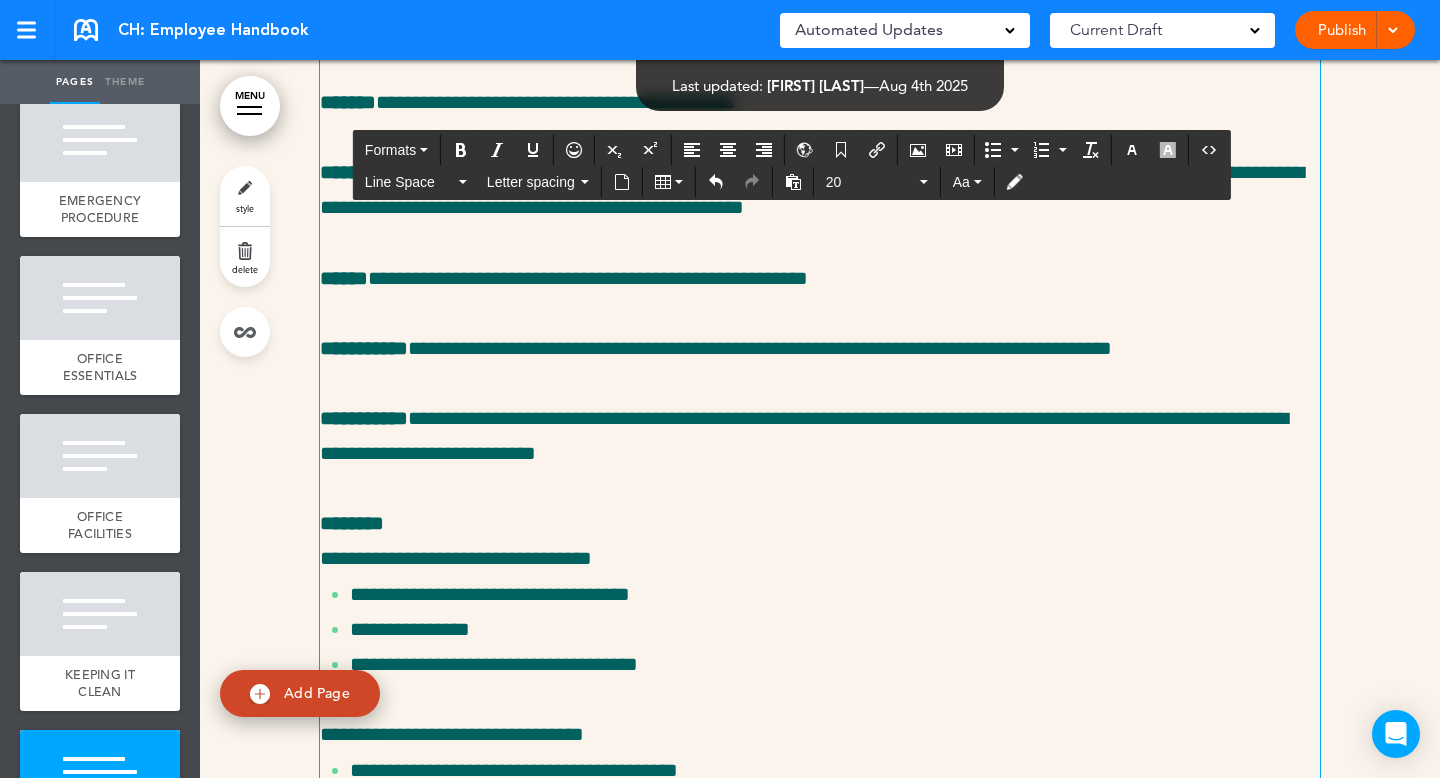 scroll, scrollTop: 98121, scrollLeft: 0, axis: vertical 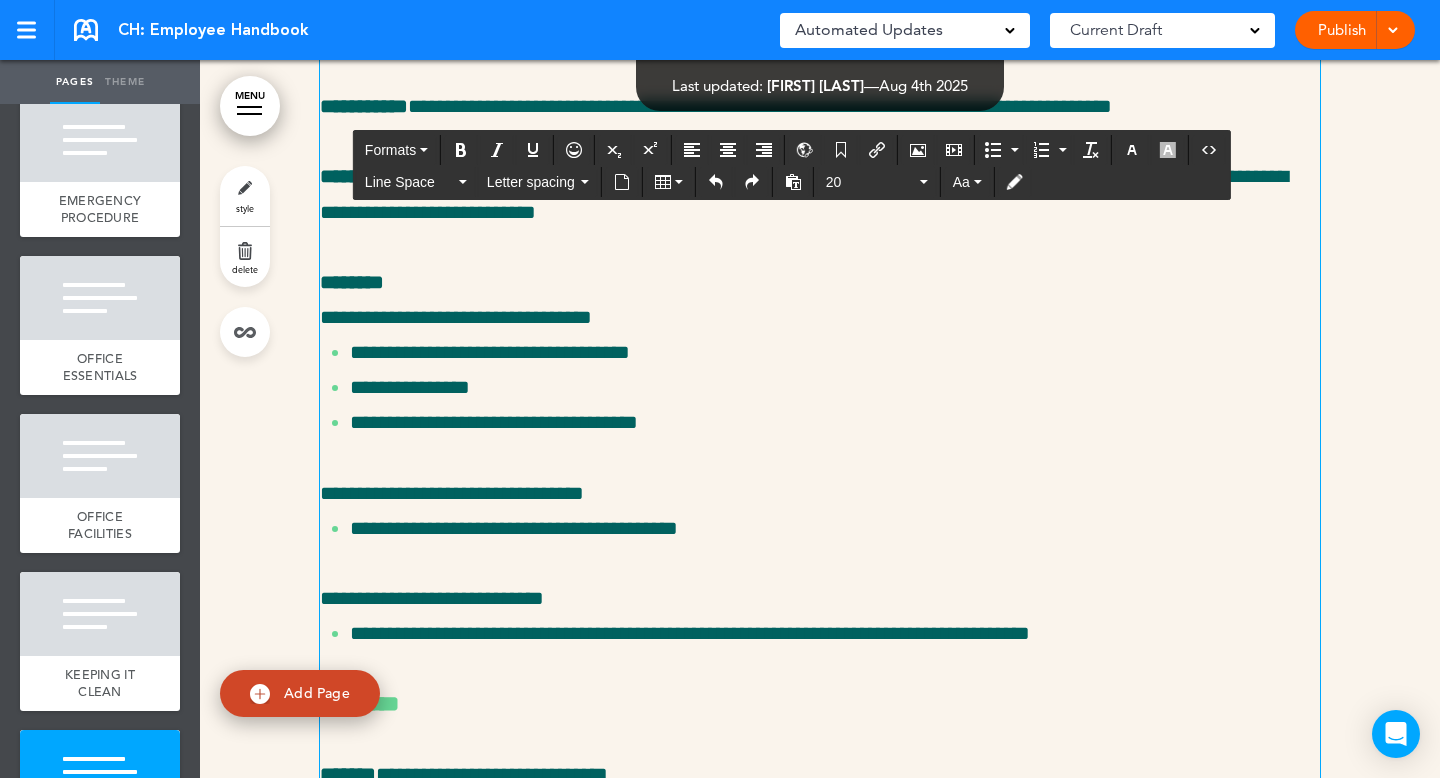 click on "**********" at bounding box center (812, -52) 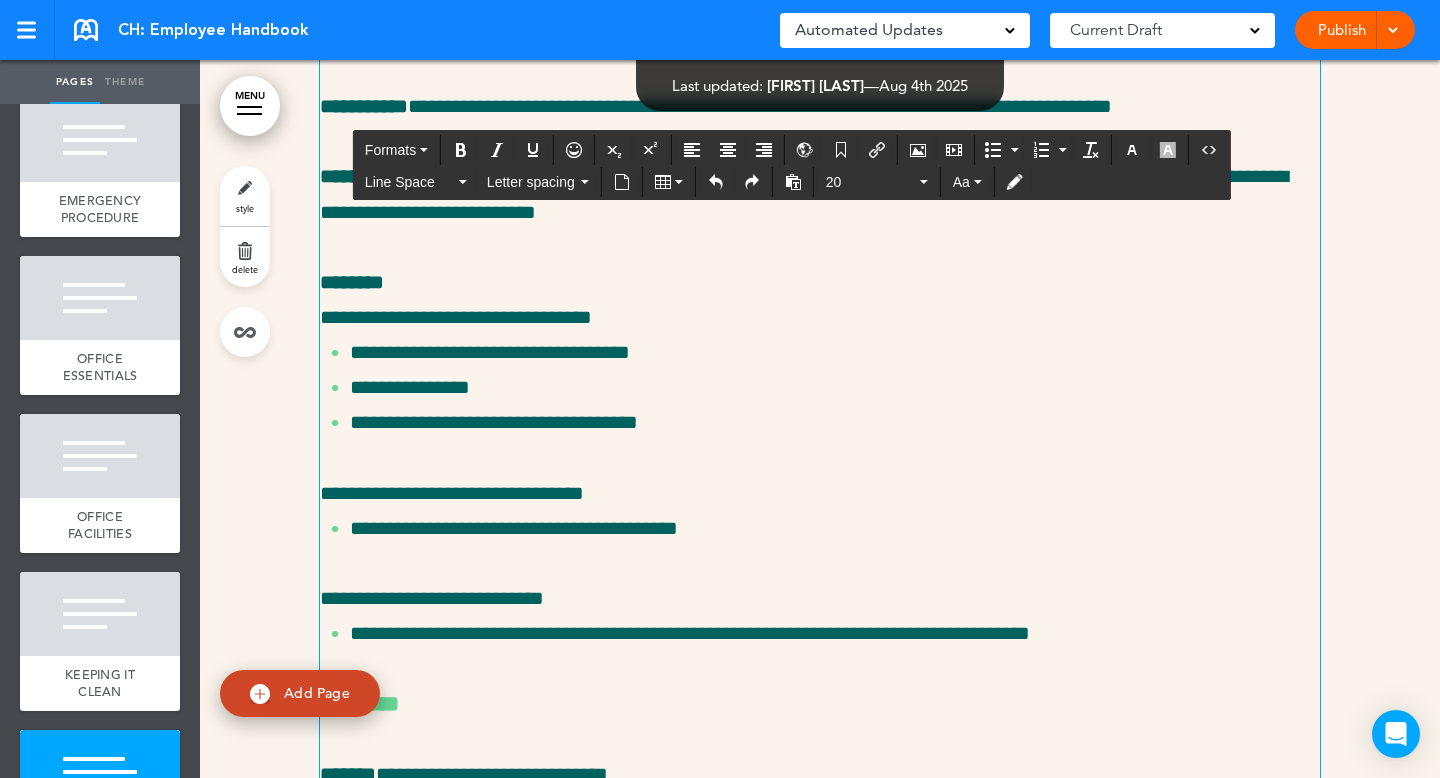 click on "**********" at bounding box center (812, -52) 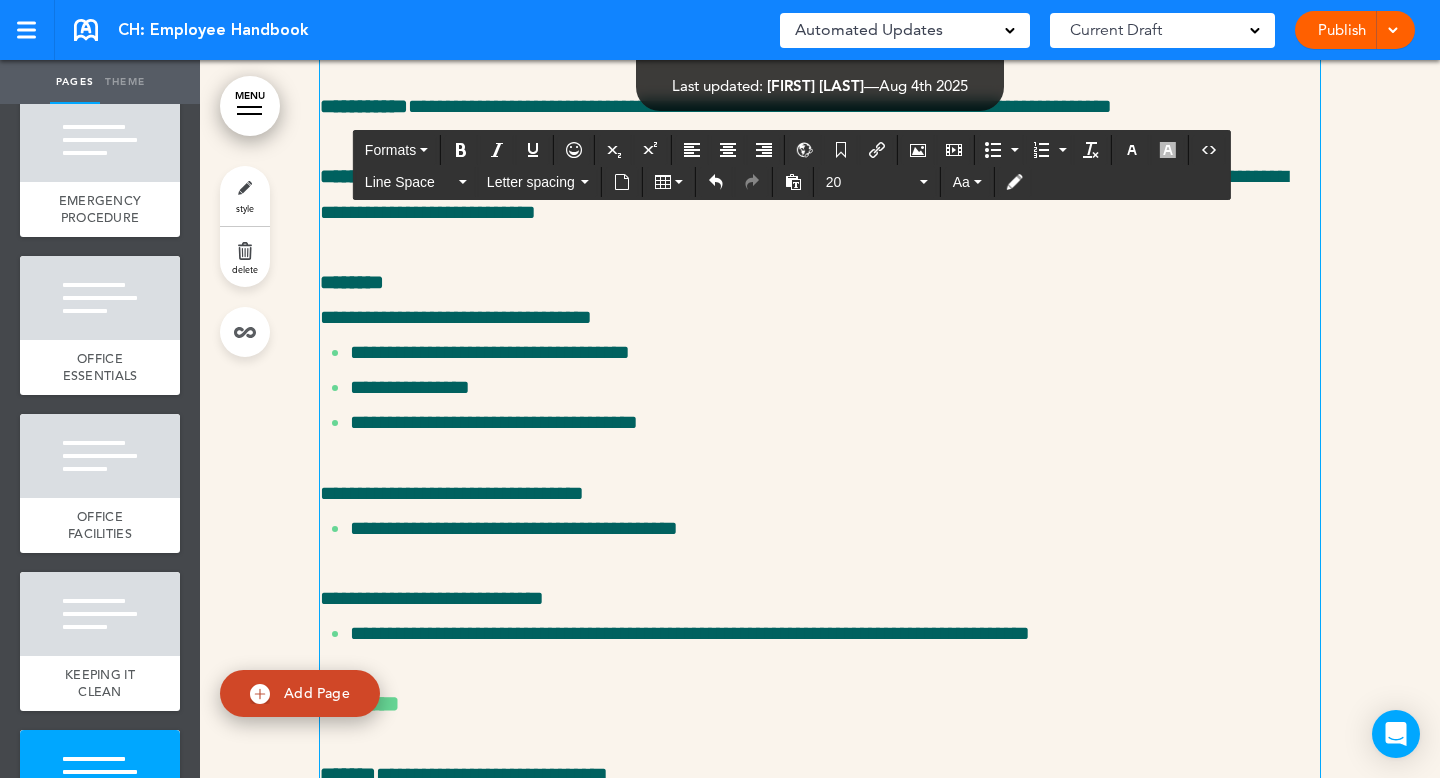 click on "**********" at bounding box center [812, -52] 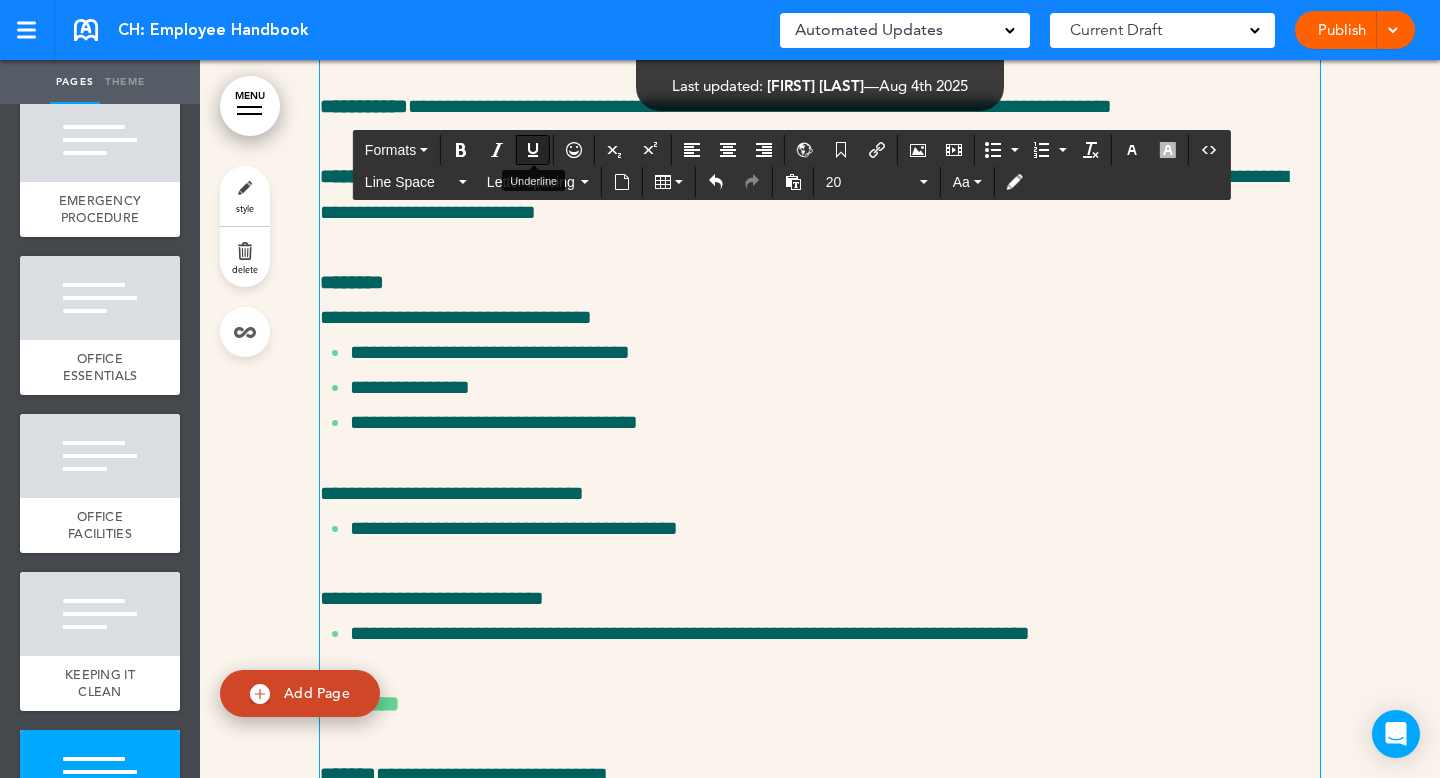 click at bounding box center (533, 150) 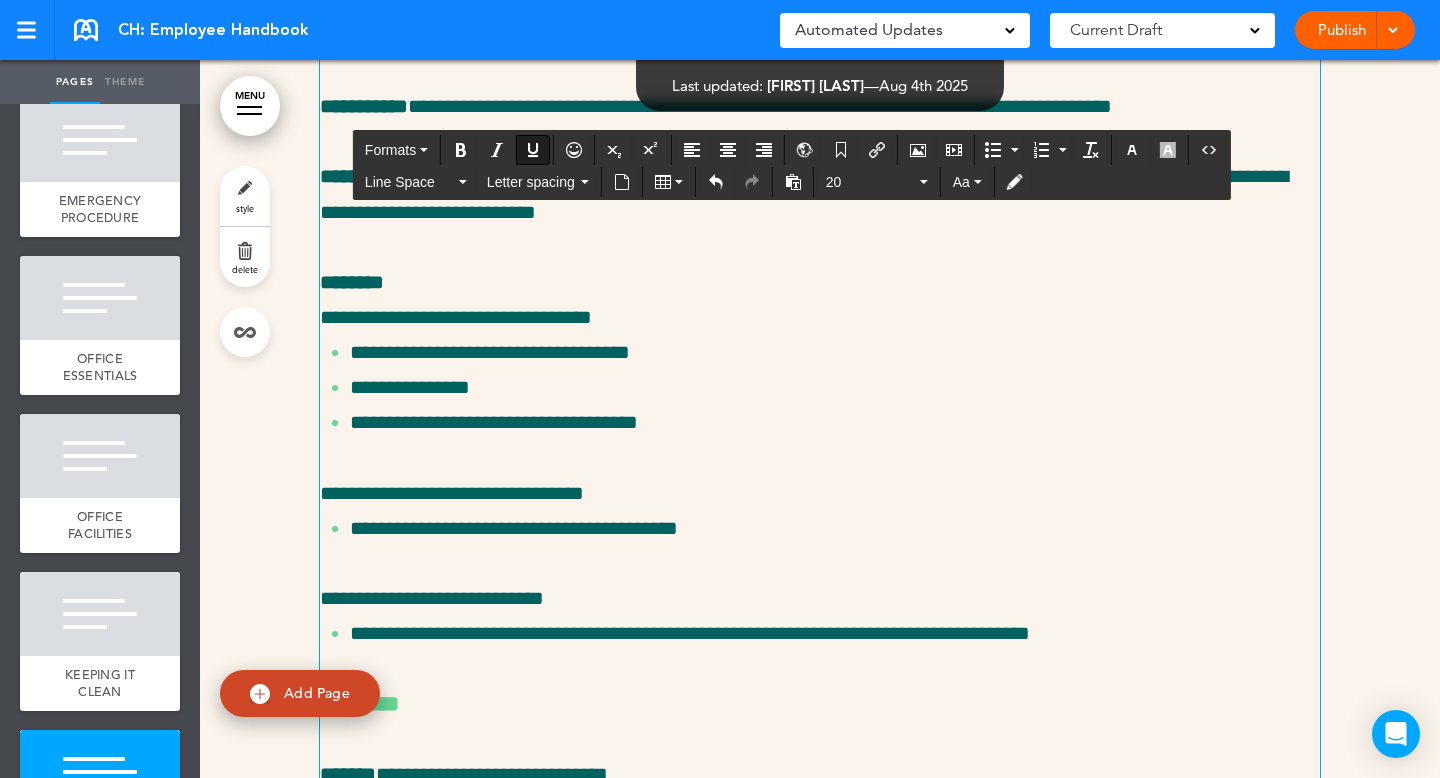 click on "**********" at bounding box center [564, 36] 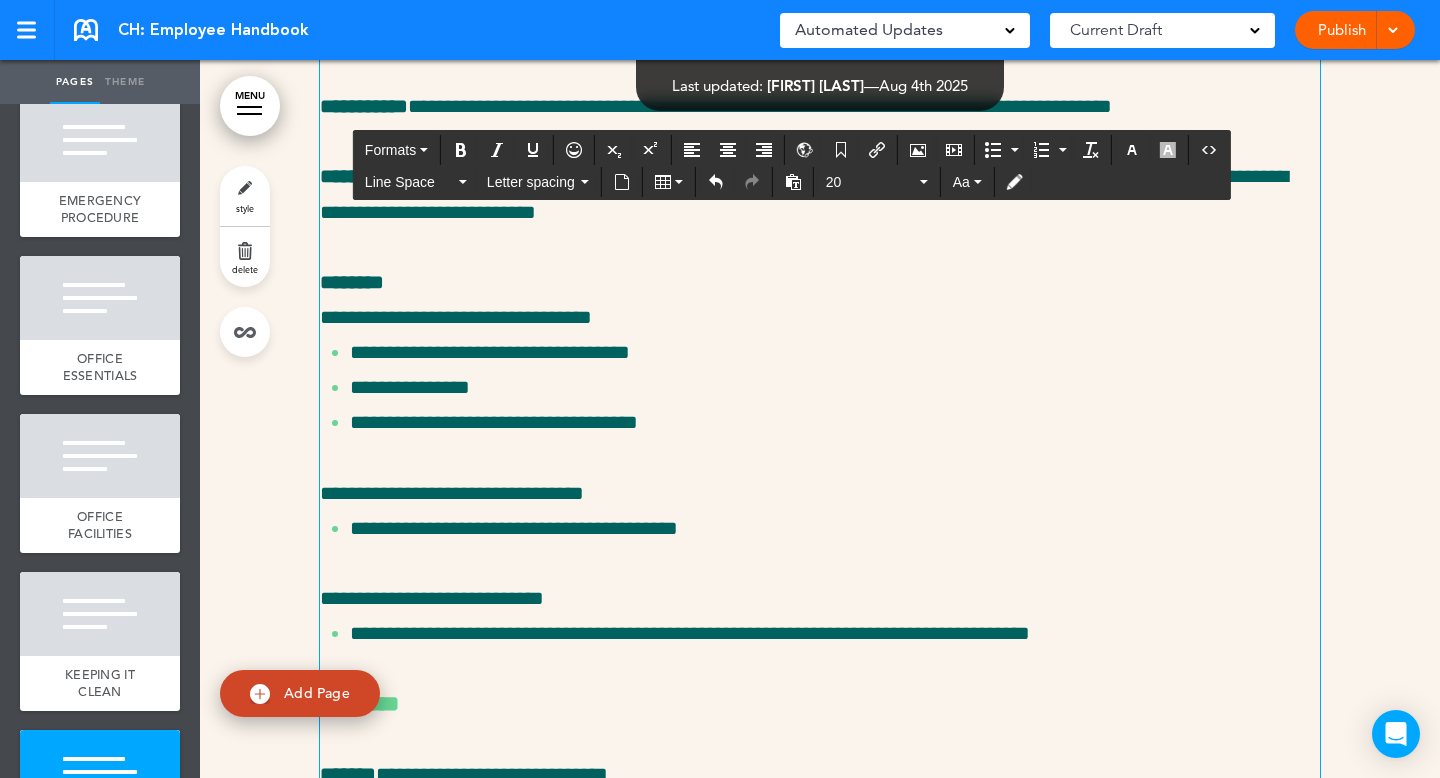 click on "**********" at bounding box center [816, -158] 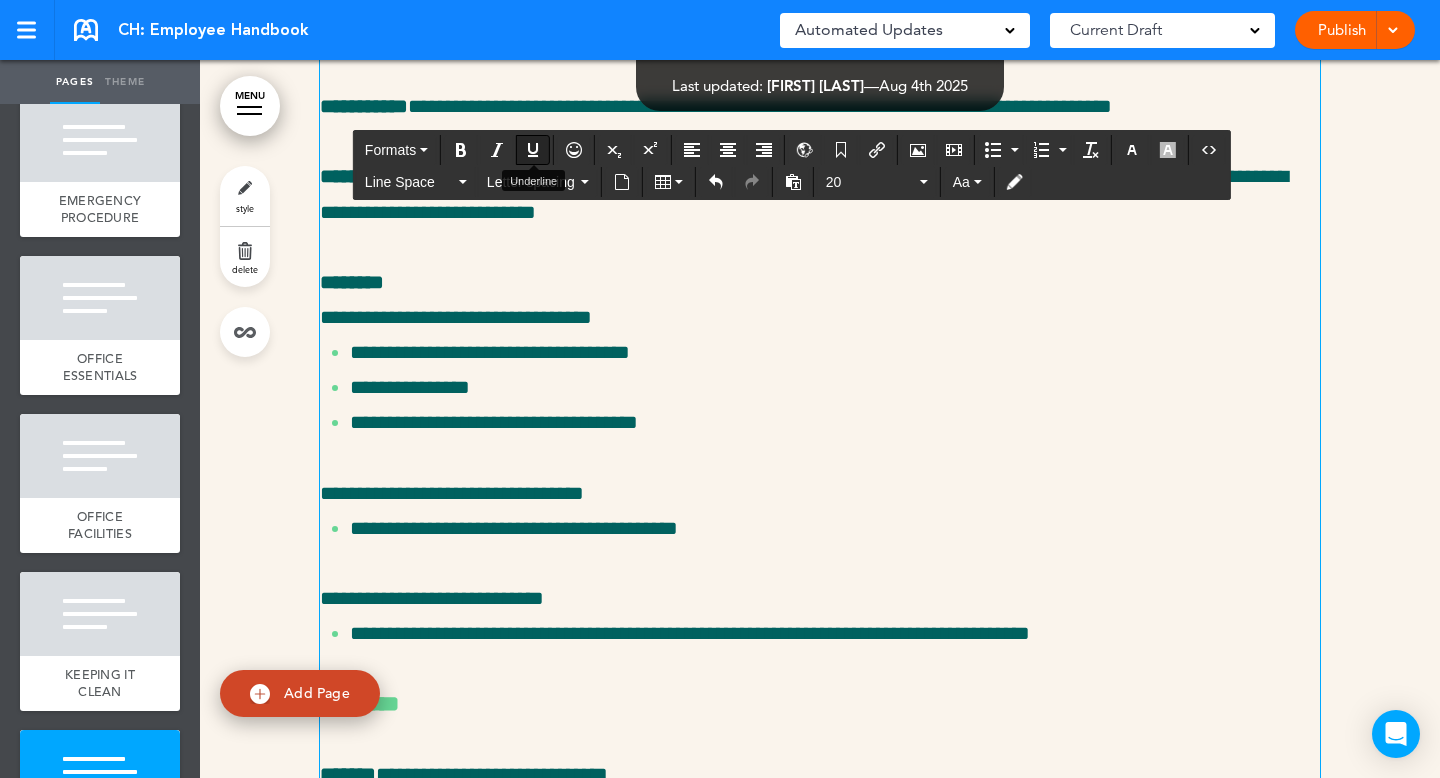 click at bounding box center [533, 150] 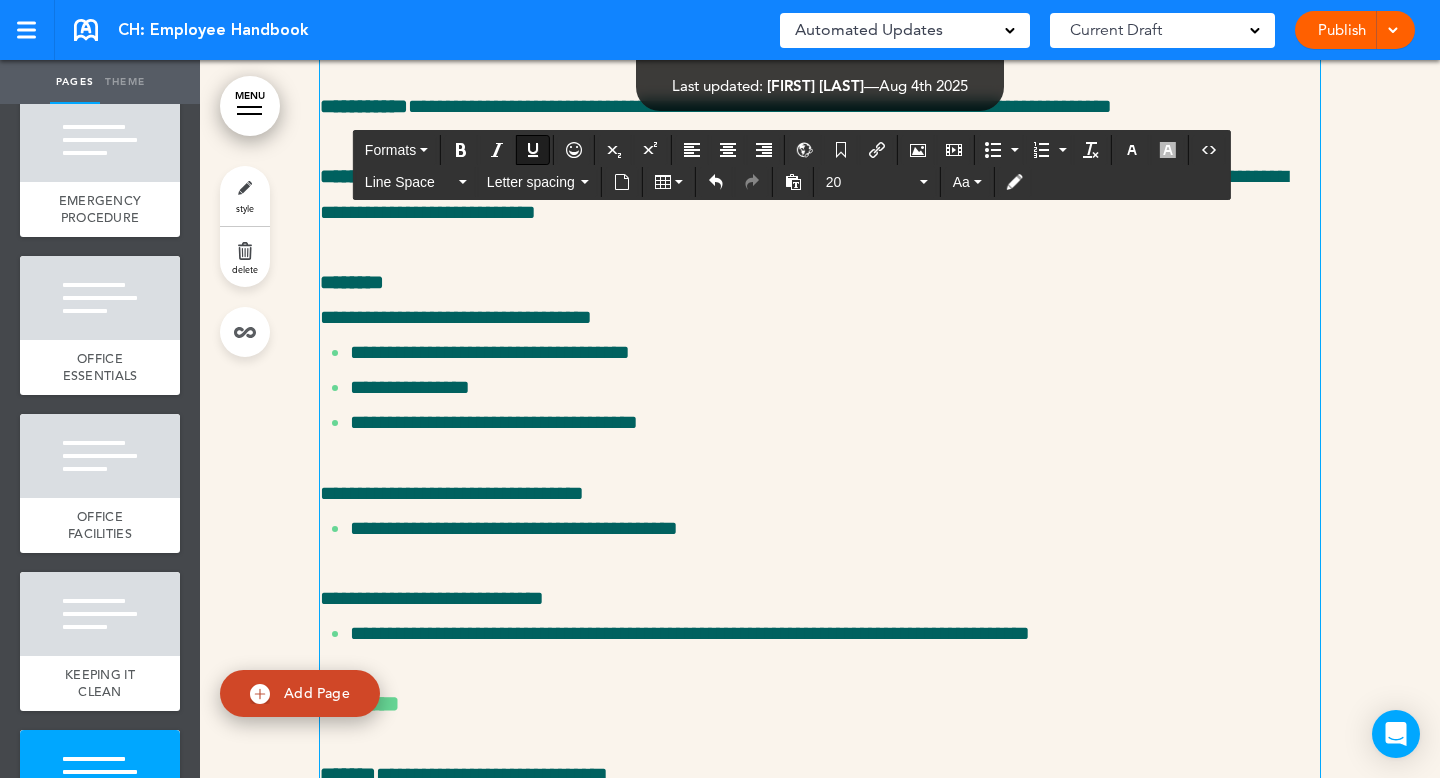 click on "**********" at bounding box center [820, 621] 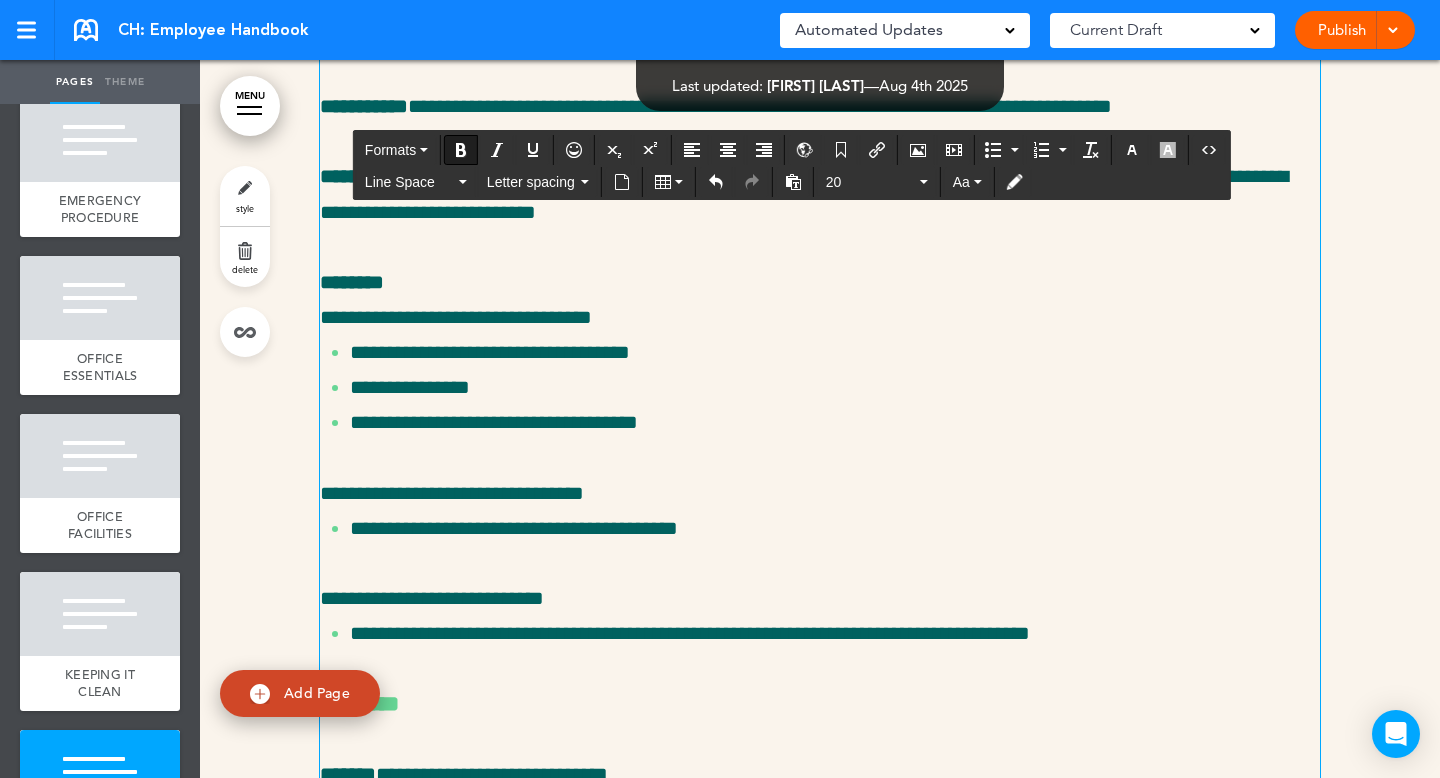 click on "**********" at bounding box center (816, -158) 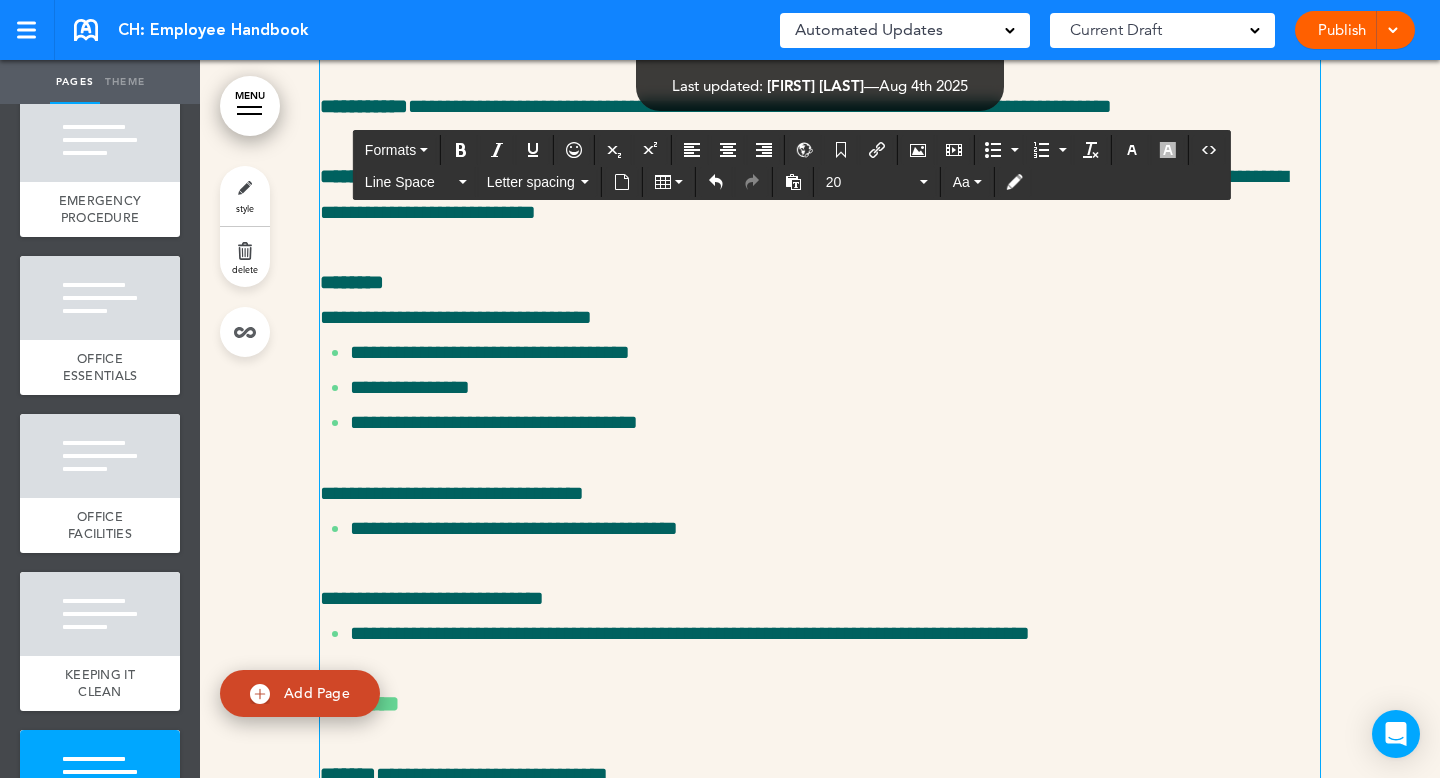 click on "**********" at bounding box center [816, -158] 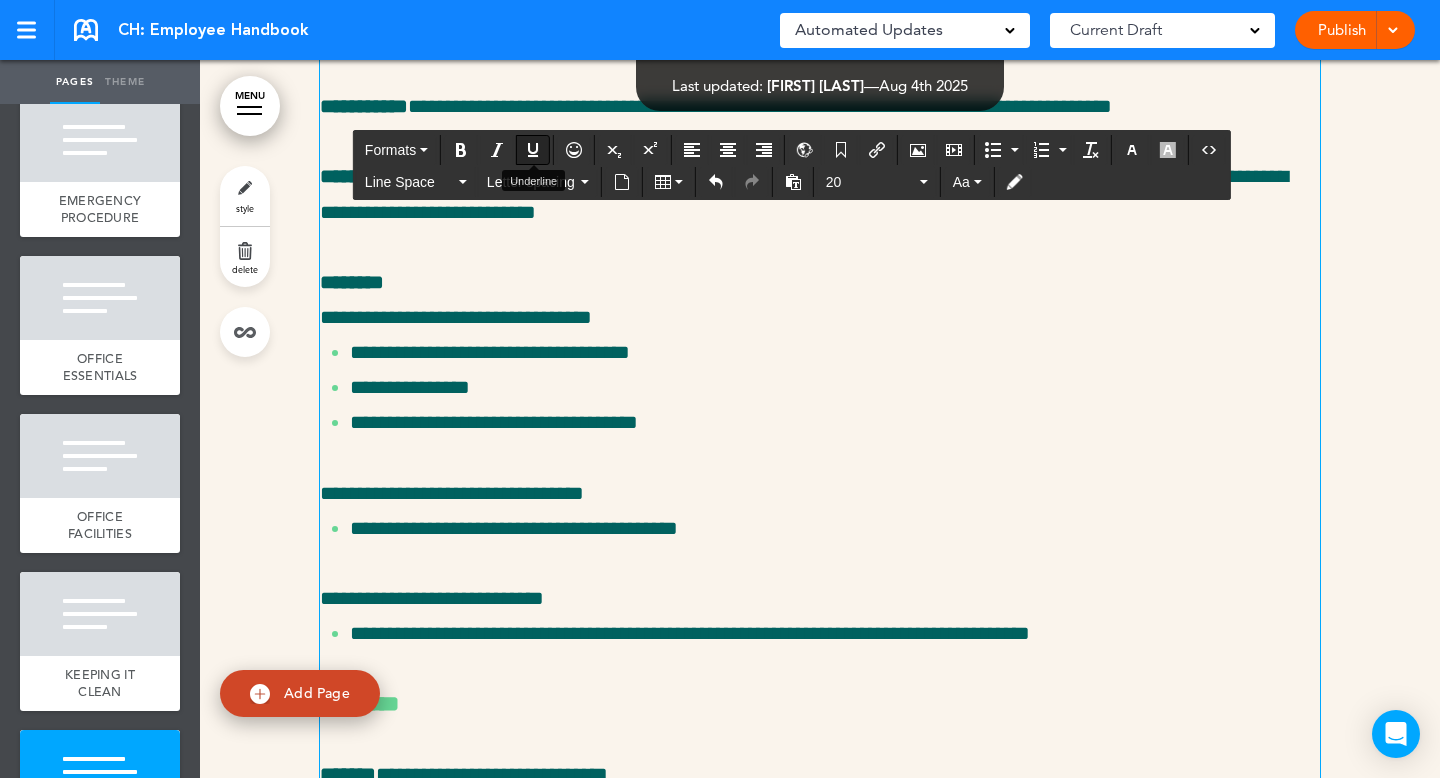 click at bounding box center [533, 150] 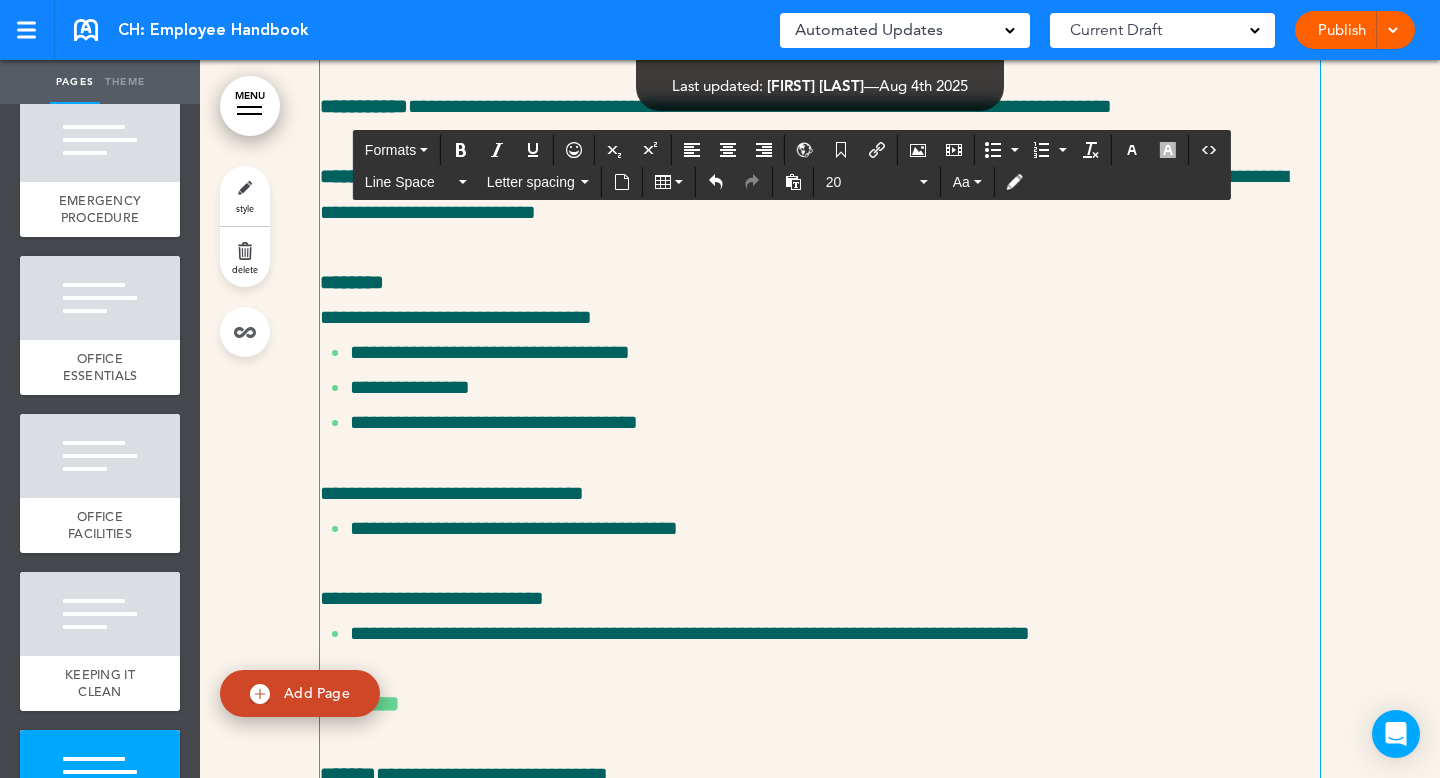 click on "**********" at bounding box center [804, -158] 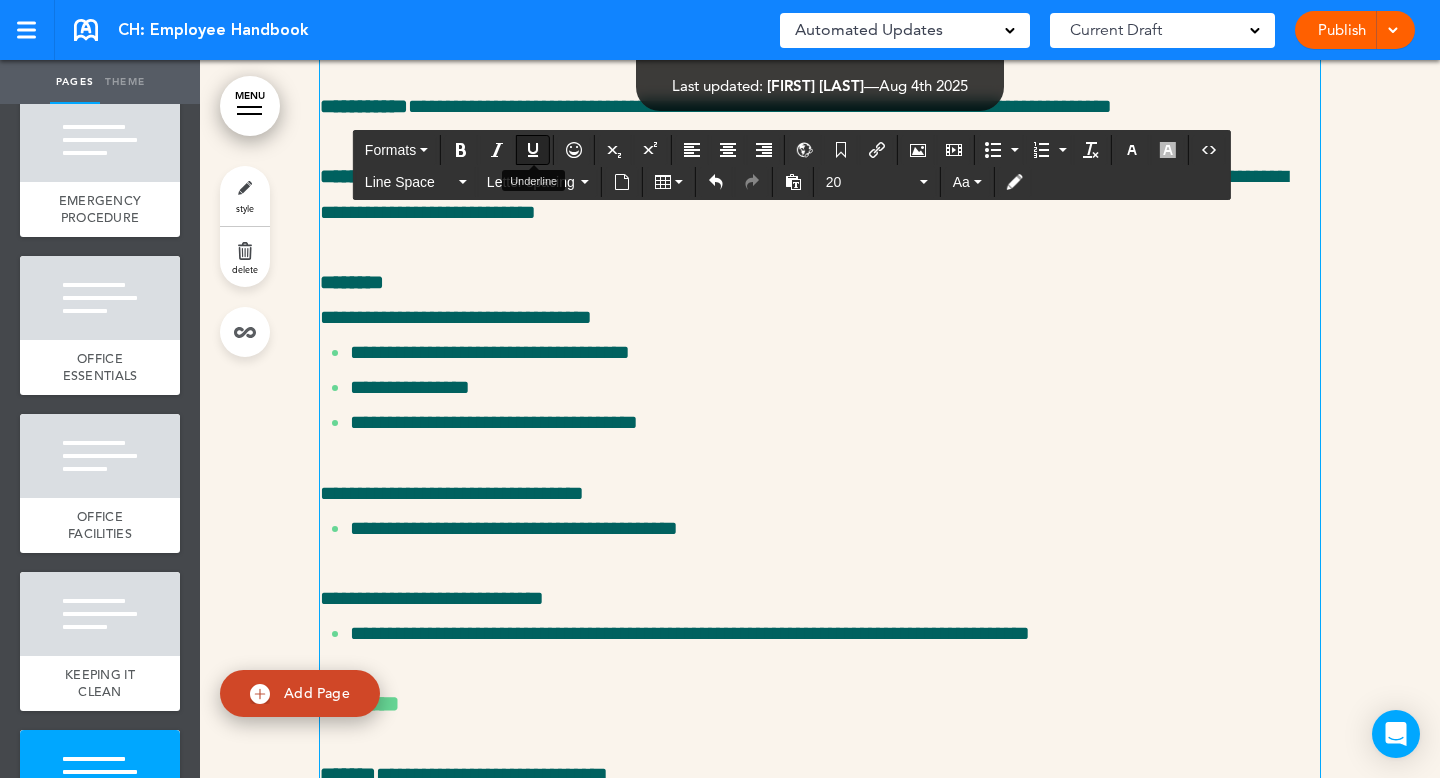 click at bounding box center [533, 150] 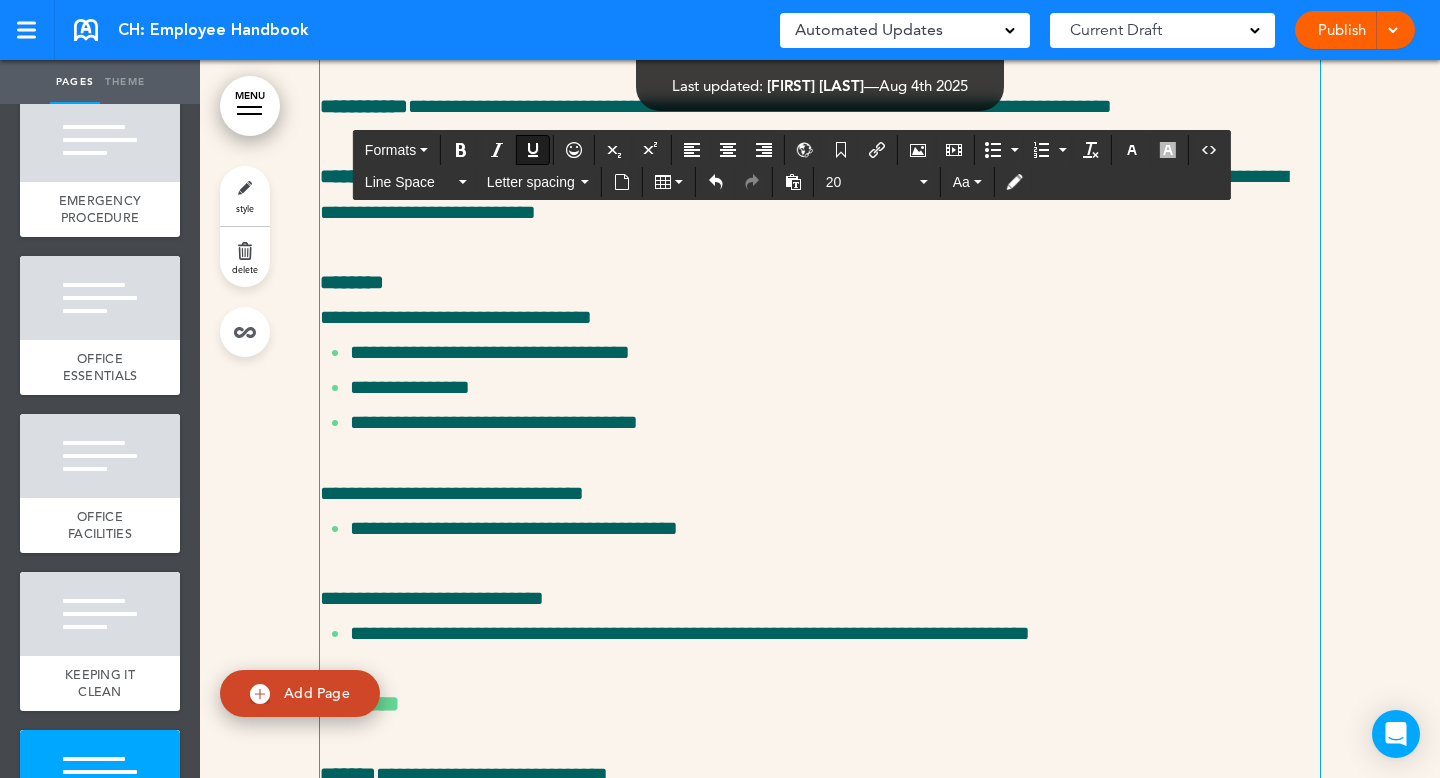 click on "*******" at bounding box center (516, -140) 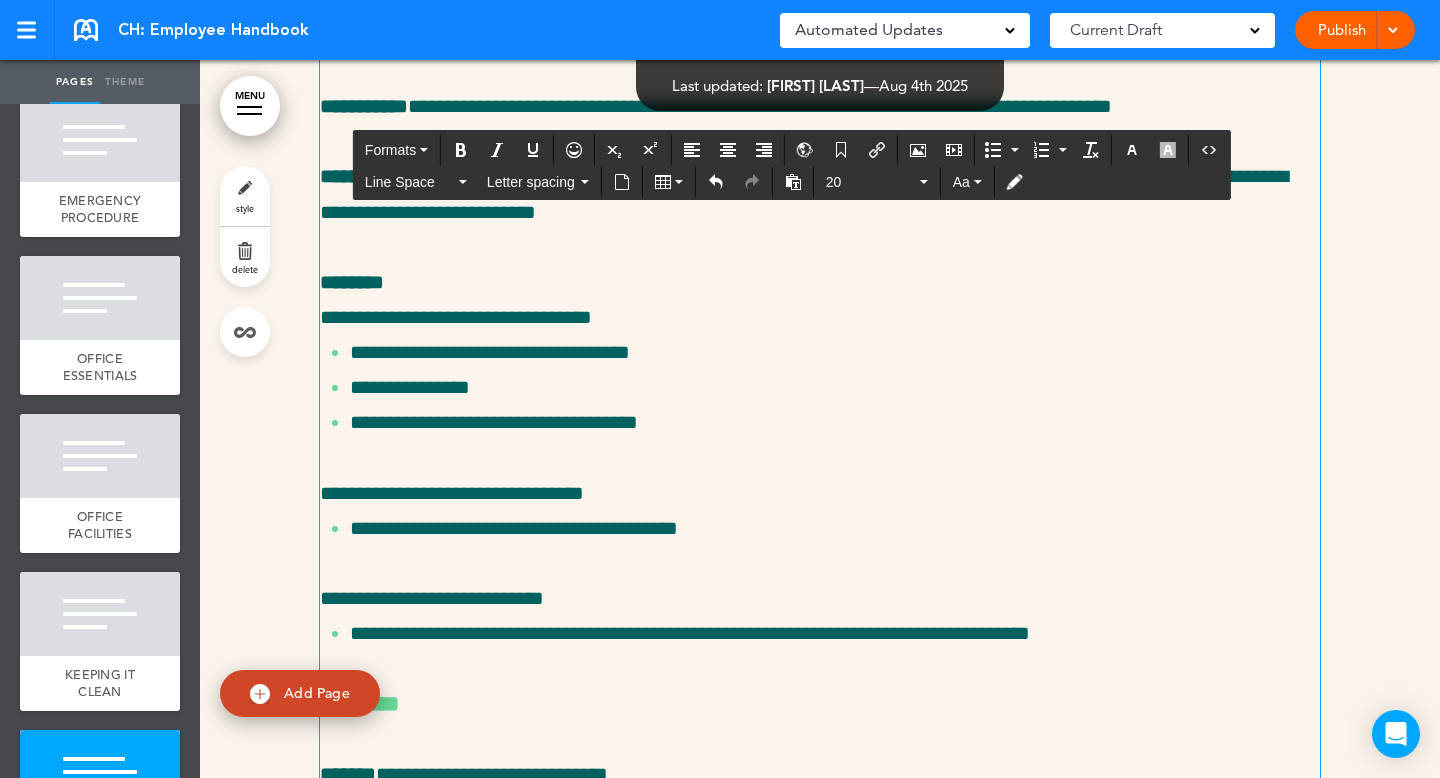 click on "**********" at bounding box center [820, -52] 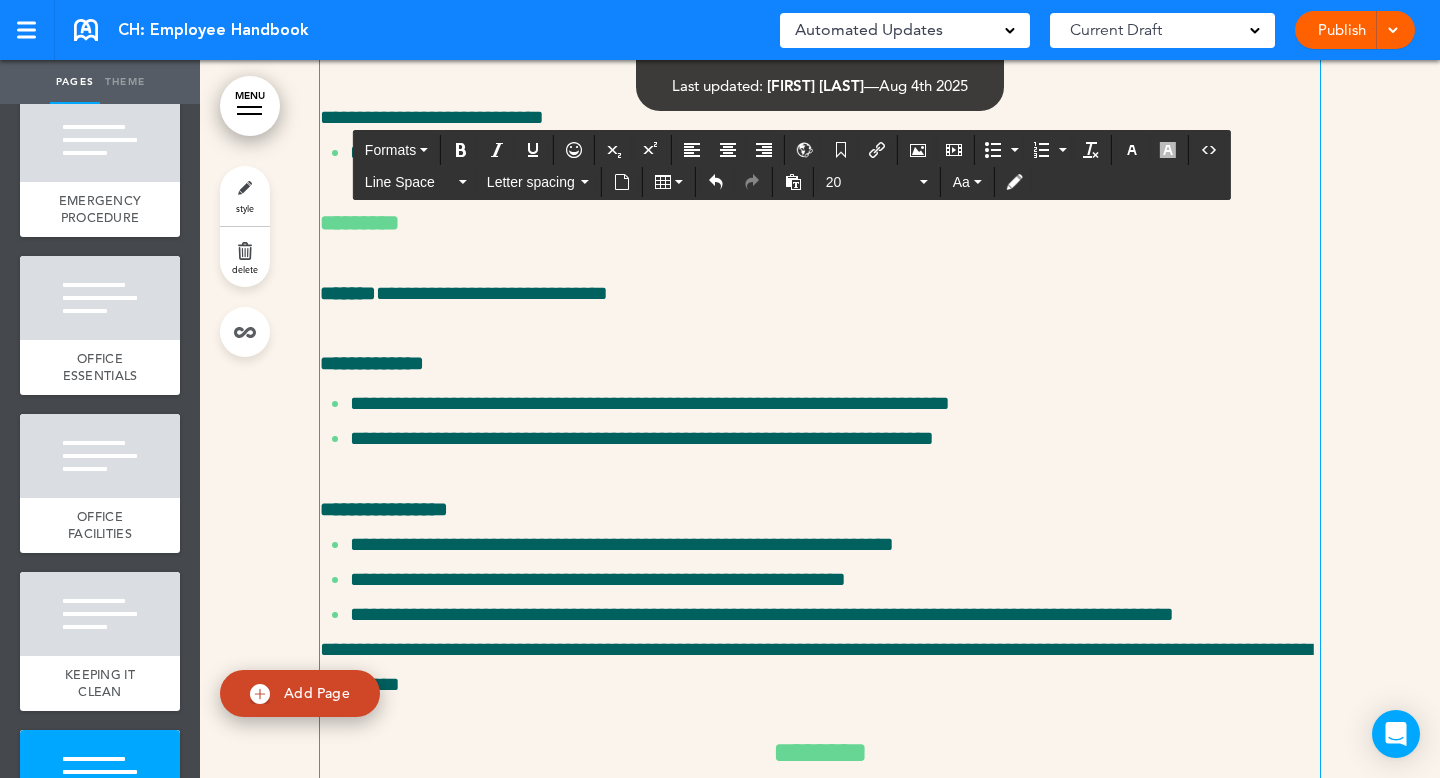 scroll, scrollTop: 98953, scrollLeft: 0, axis: vertical 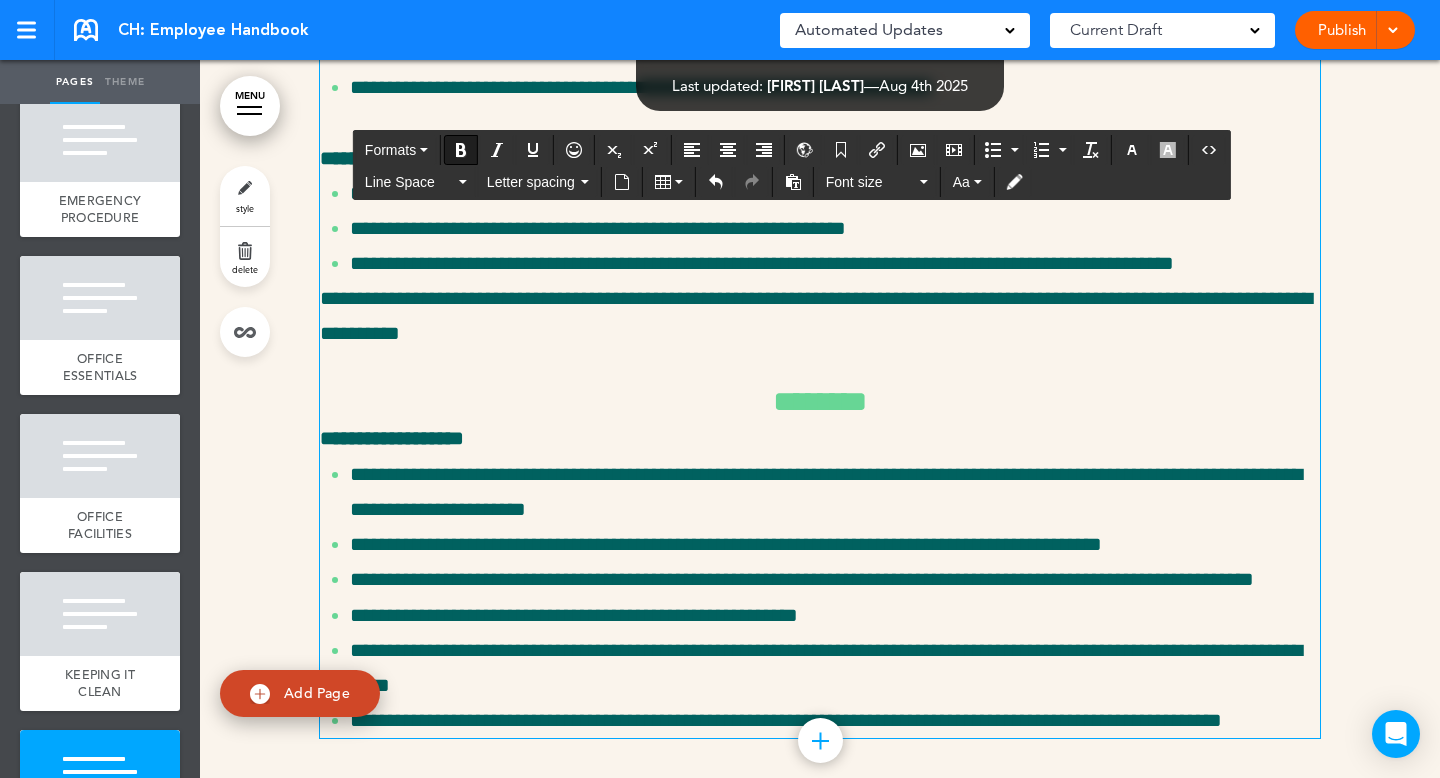 click on "*********" at bounding box center [359, -128] 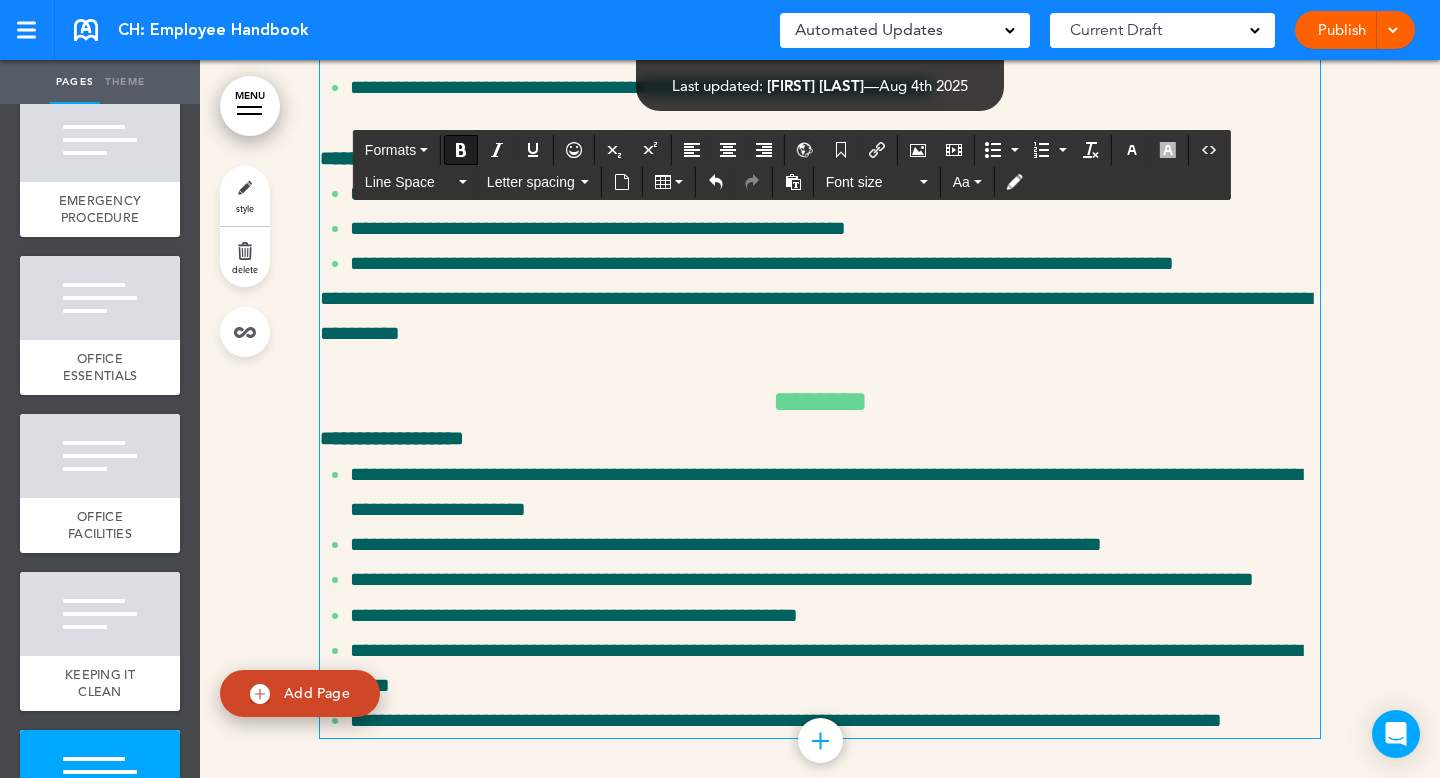 click on "*********" at bounding box center [359, -128] 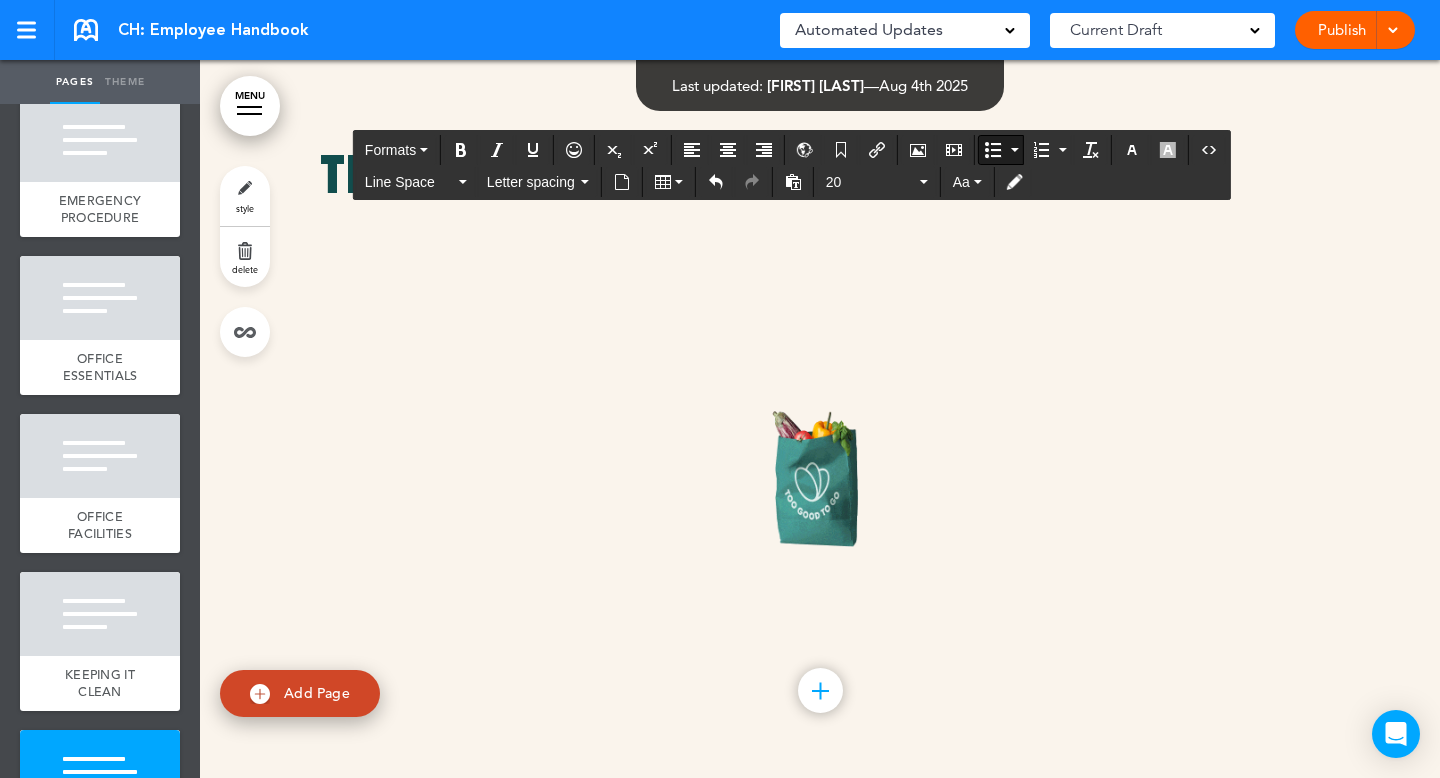 scroll, scrollTop: 100101, scrollLeft: 0, axis: vertical 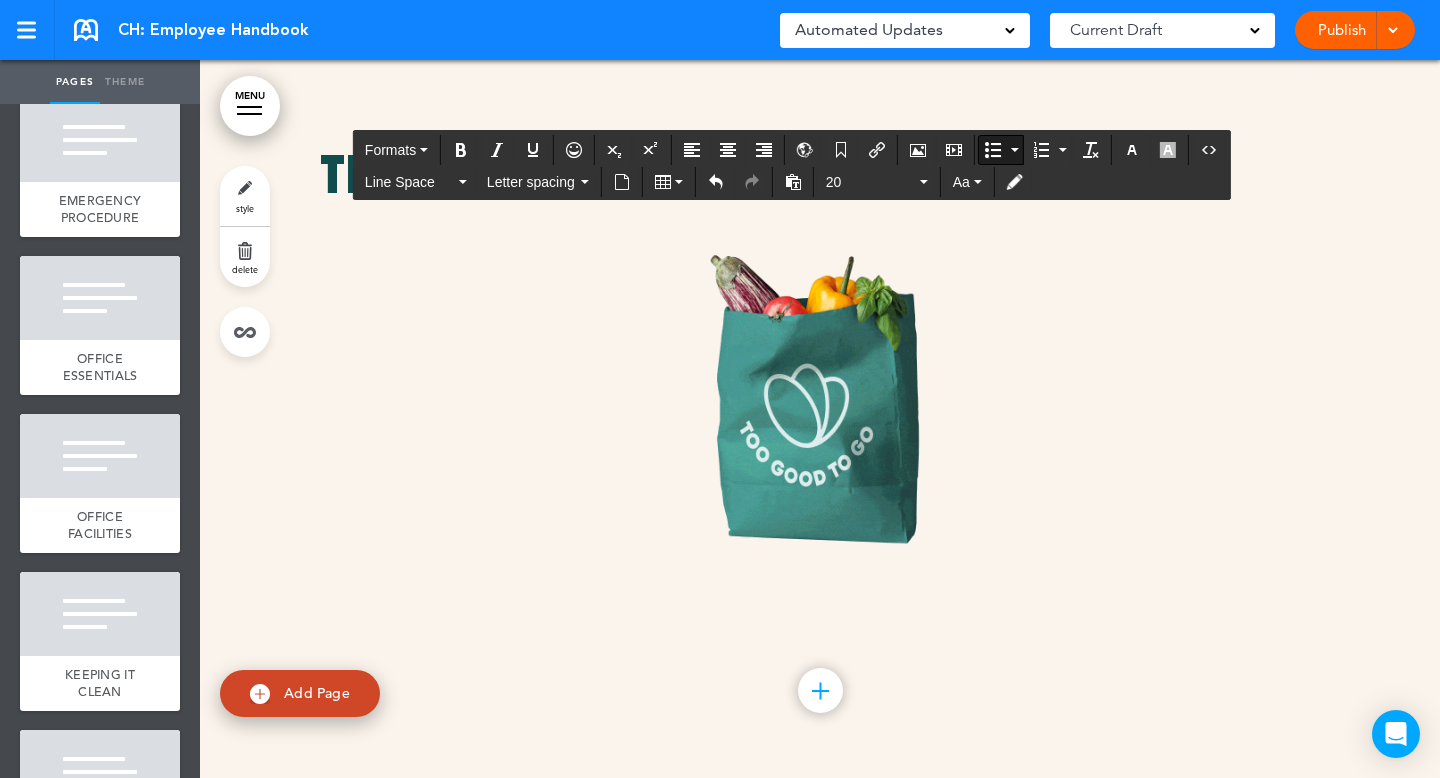 click on "Publish
Publish
Preview Draft" at bounding box center [1355, 30] 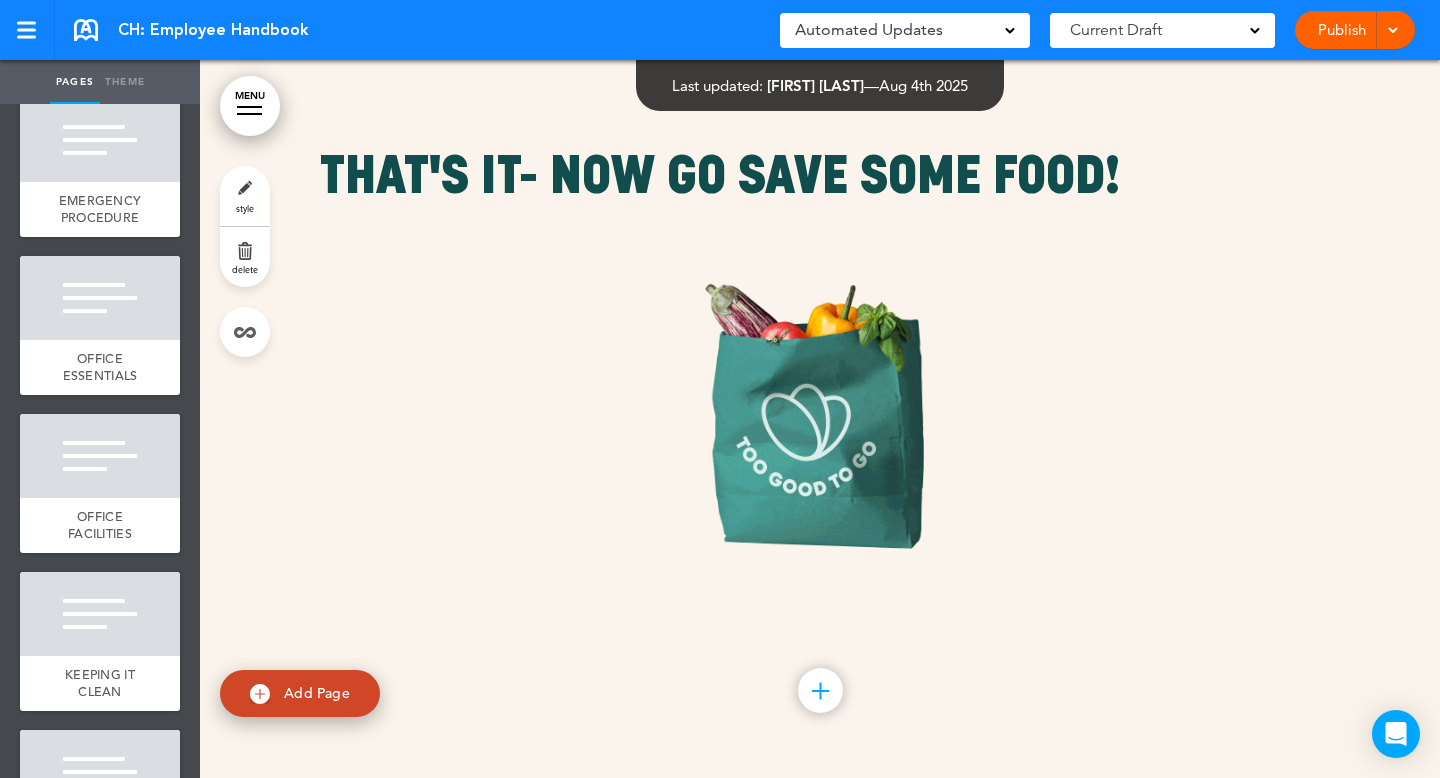 click at bounding box center (1390, 30) 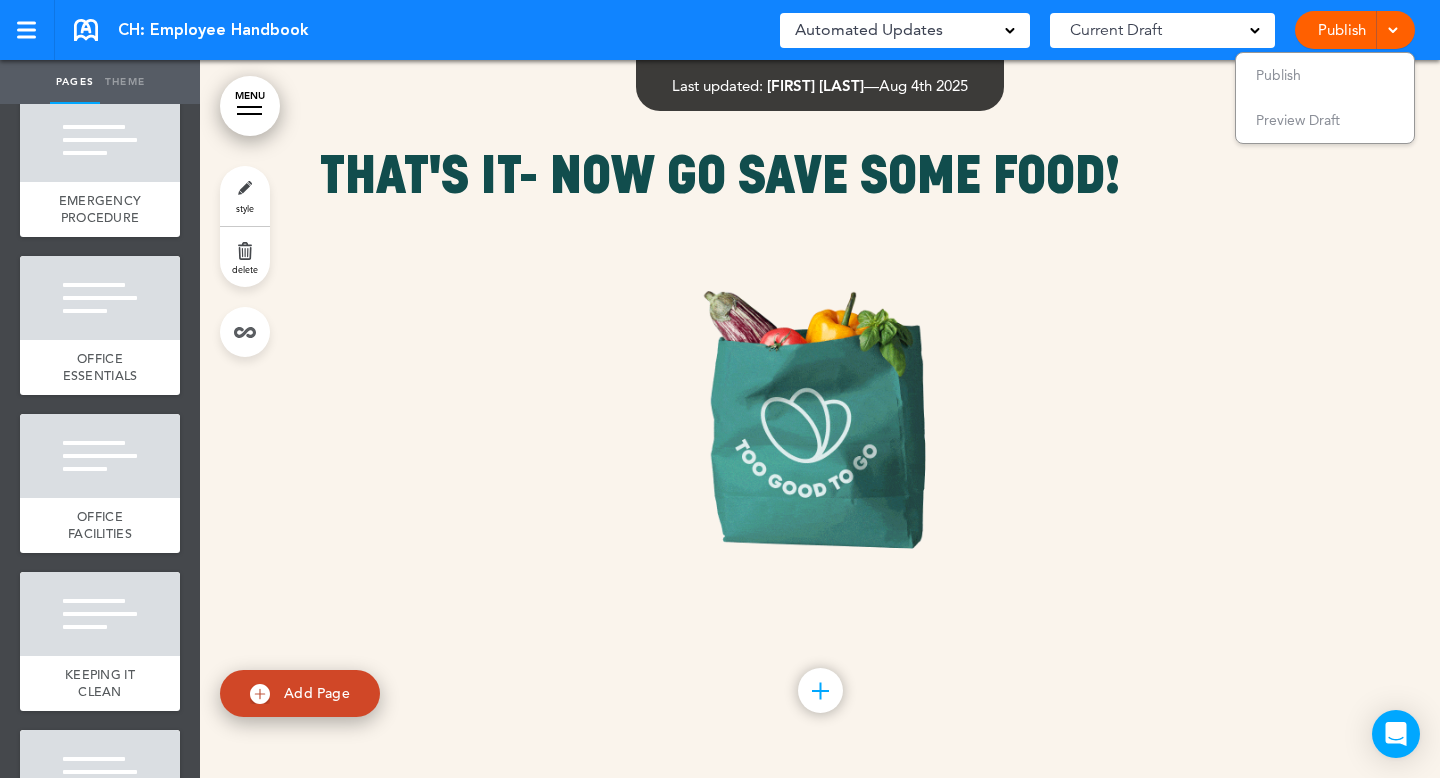 click on "Publish" at bounding box center (1341, 30) 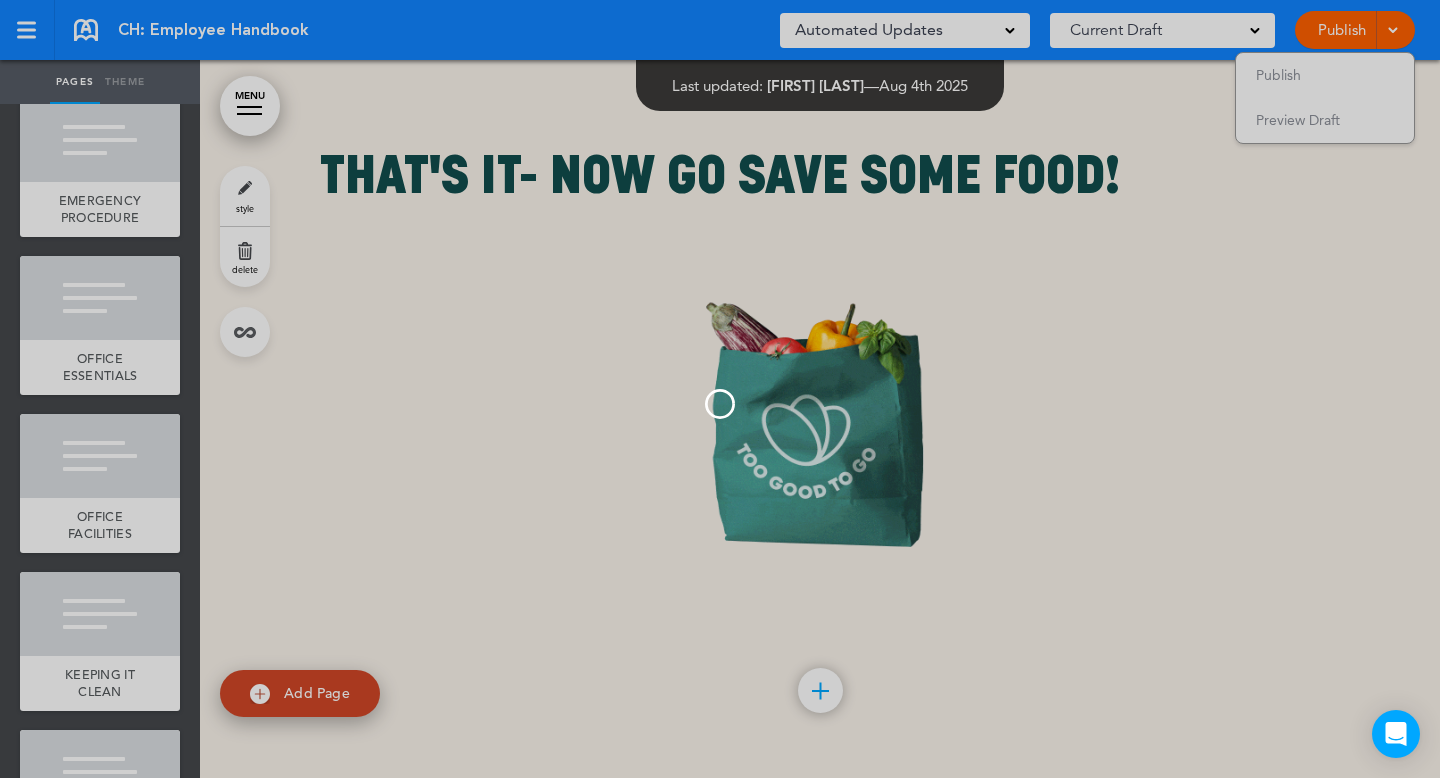 scroll, scrollTop: 0, scrollLeft: 0, axis: both 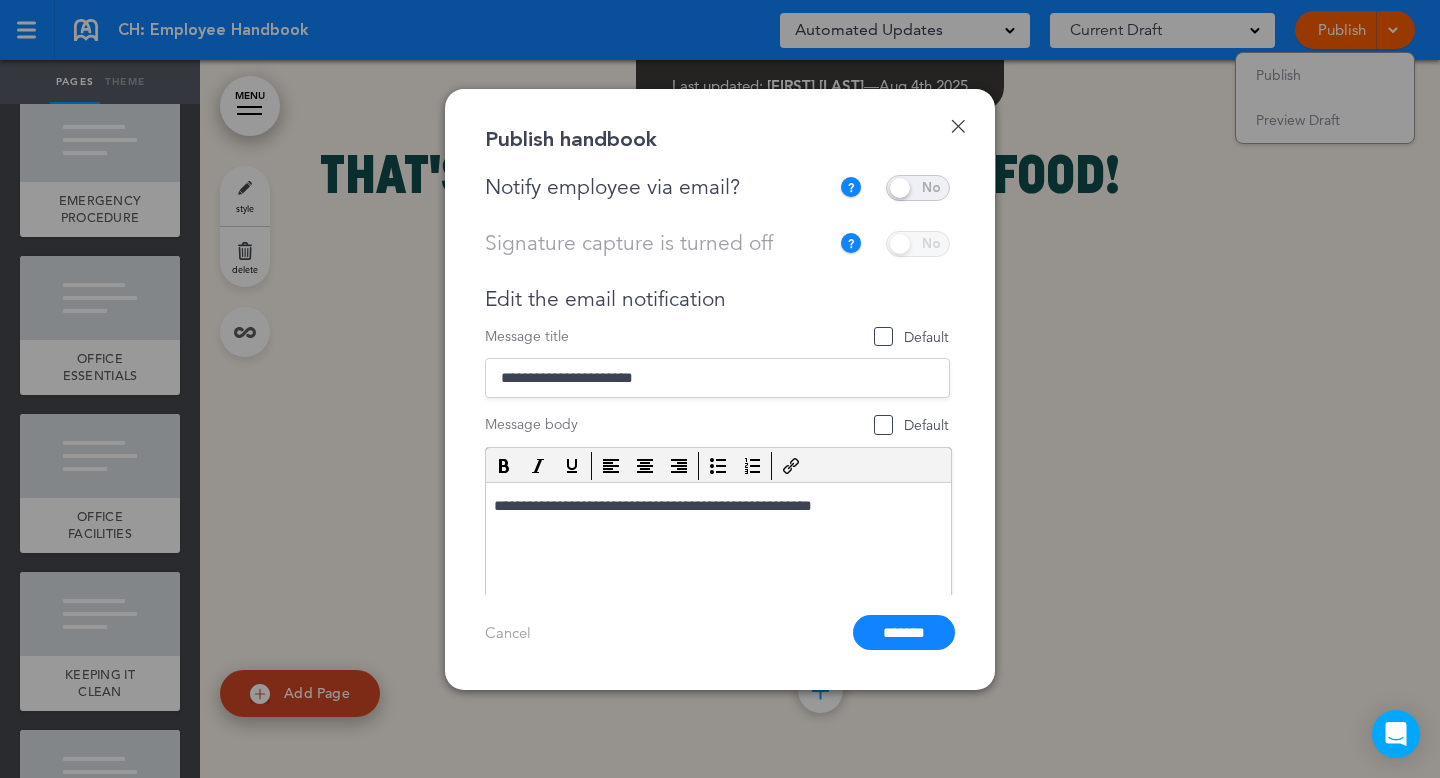 click at bounding box center (918, 188) 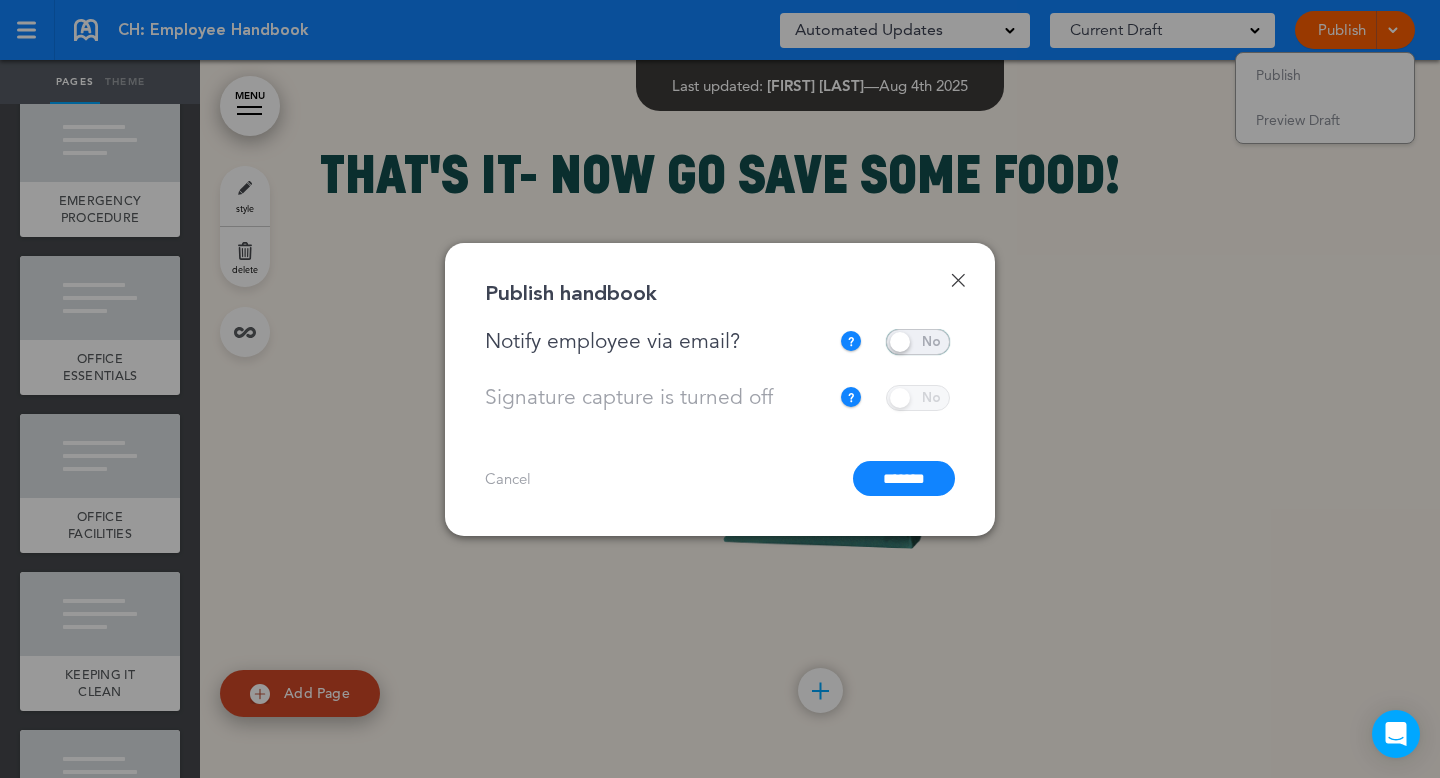 scroll, scrollTop: 85, scrollLeft: 0, axis: vertical 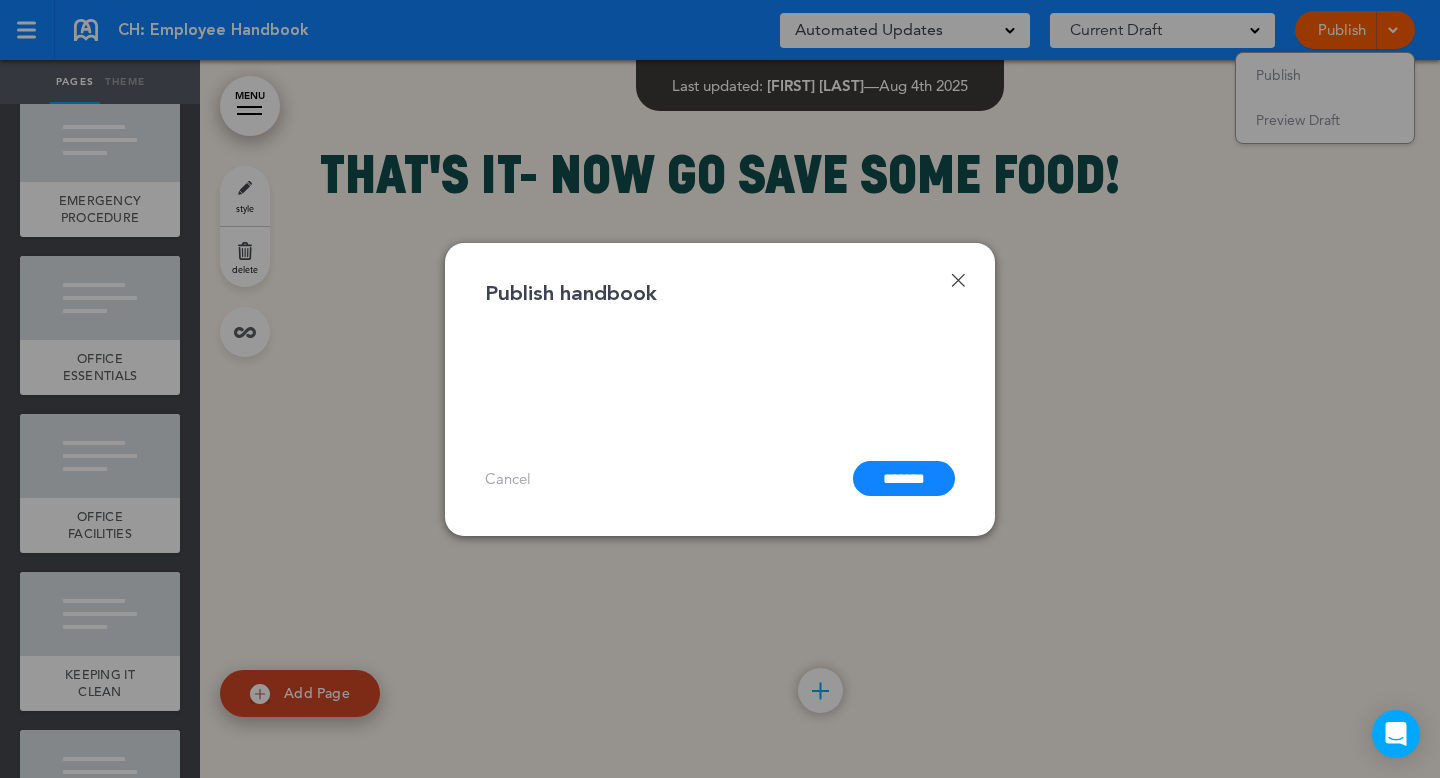 click on "*******" at bounding box center [904, 478] 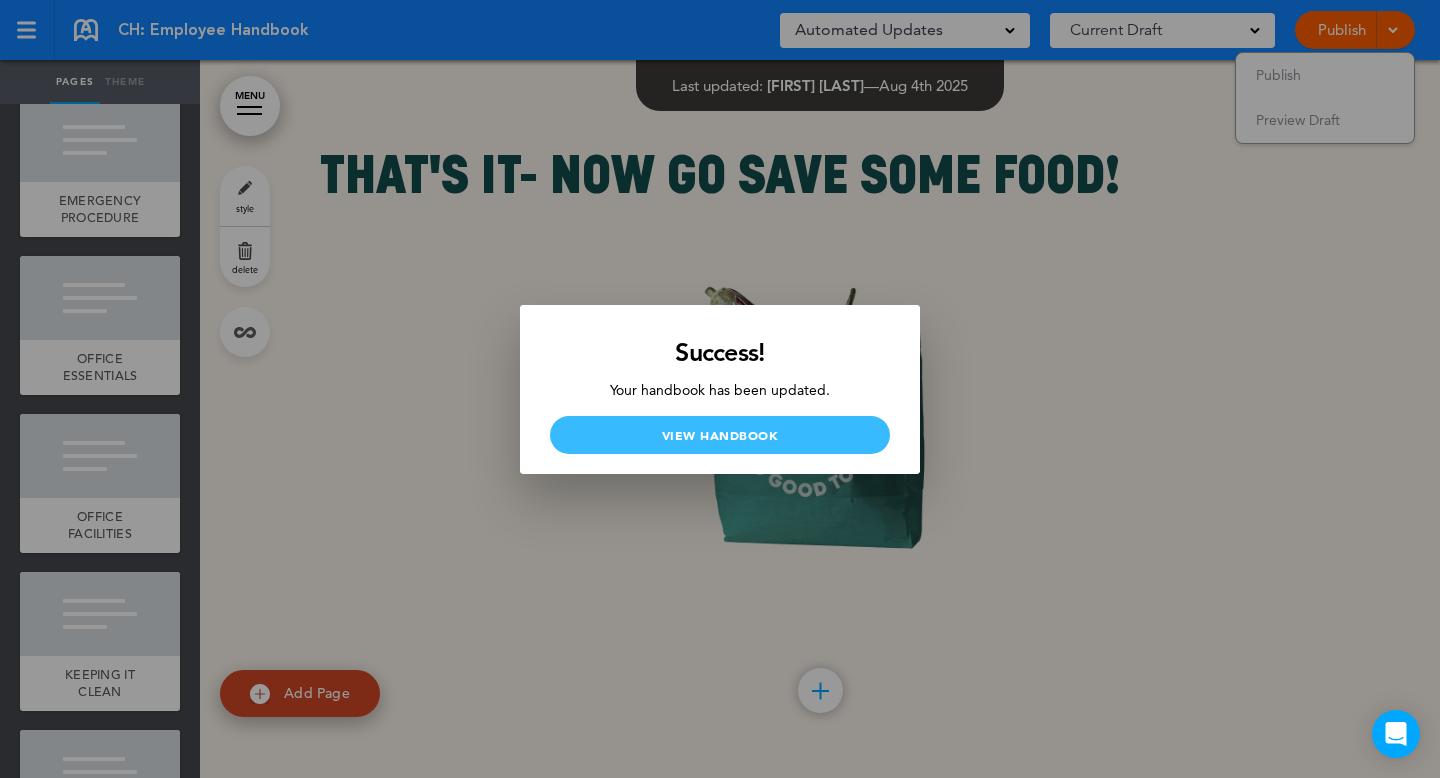 click on "View Handbook" at bounding box center [720, 435] 